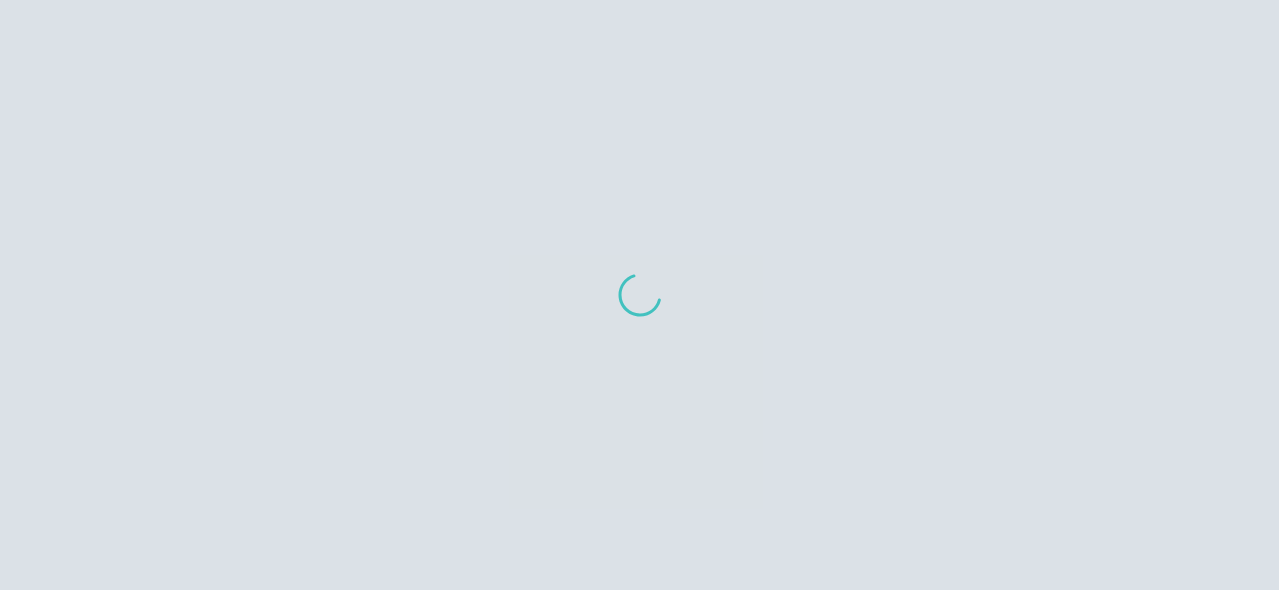 scroll, scrollTop: 0, scrollLeft: 0, axis: both 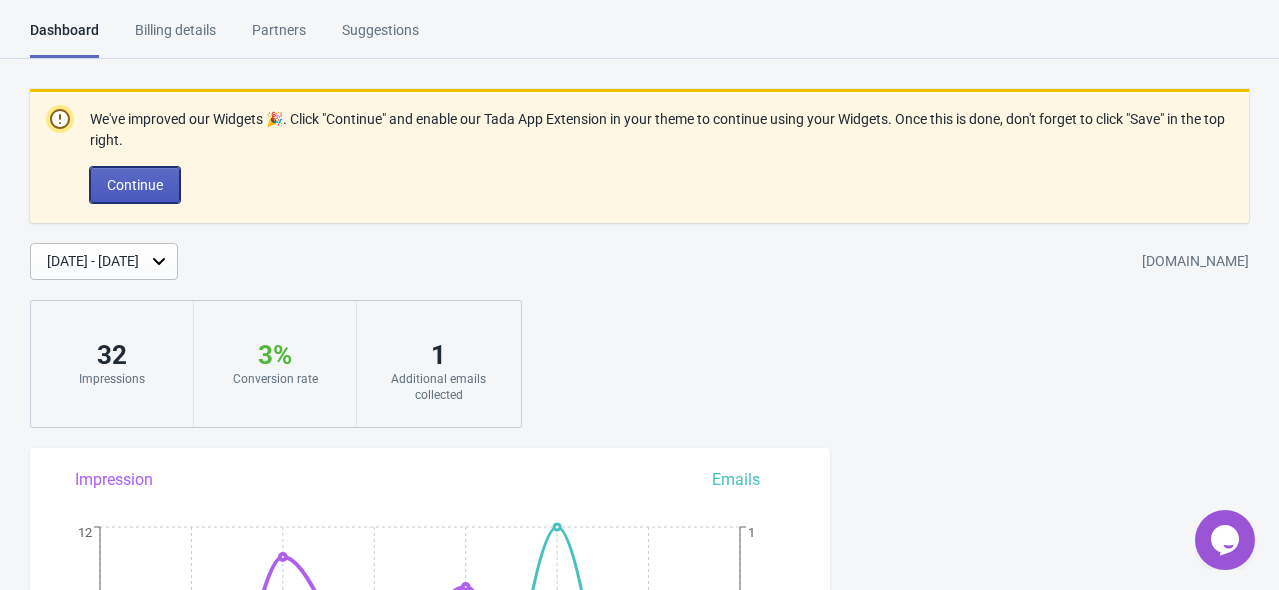 click on "Continue" at bounding box center [135, 185] 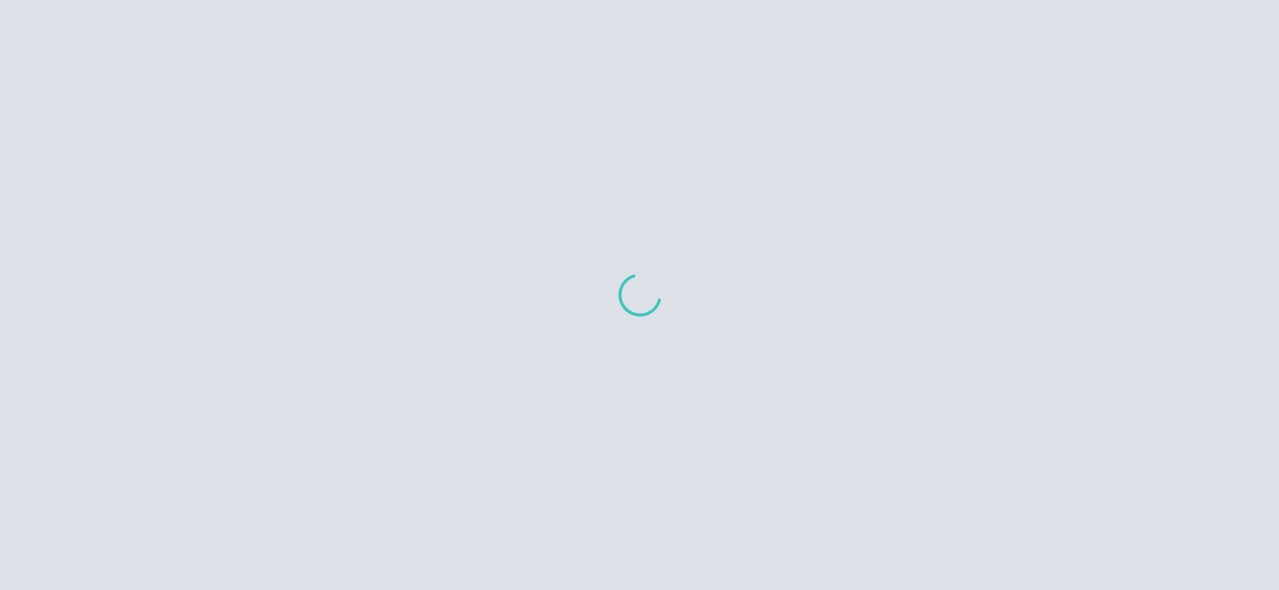 scroll, scrollTop: 0, scrollLeft: 0, axis: both 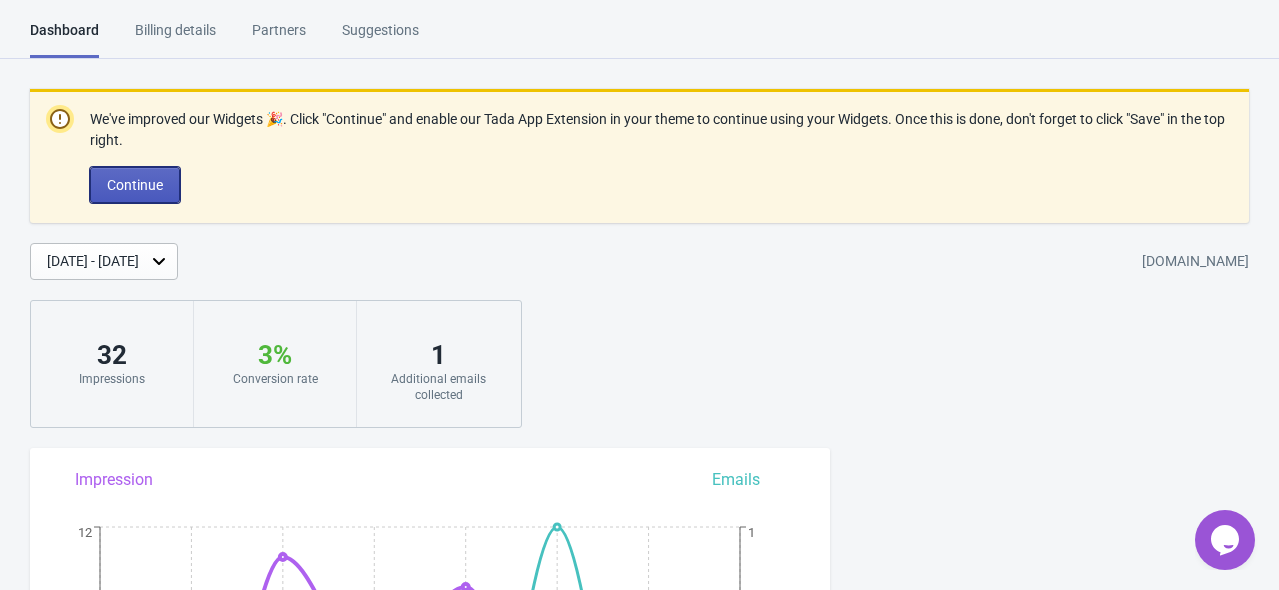 click on "Continue" at bounding box center (135, 185) 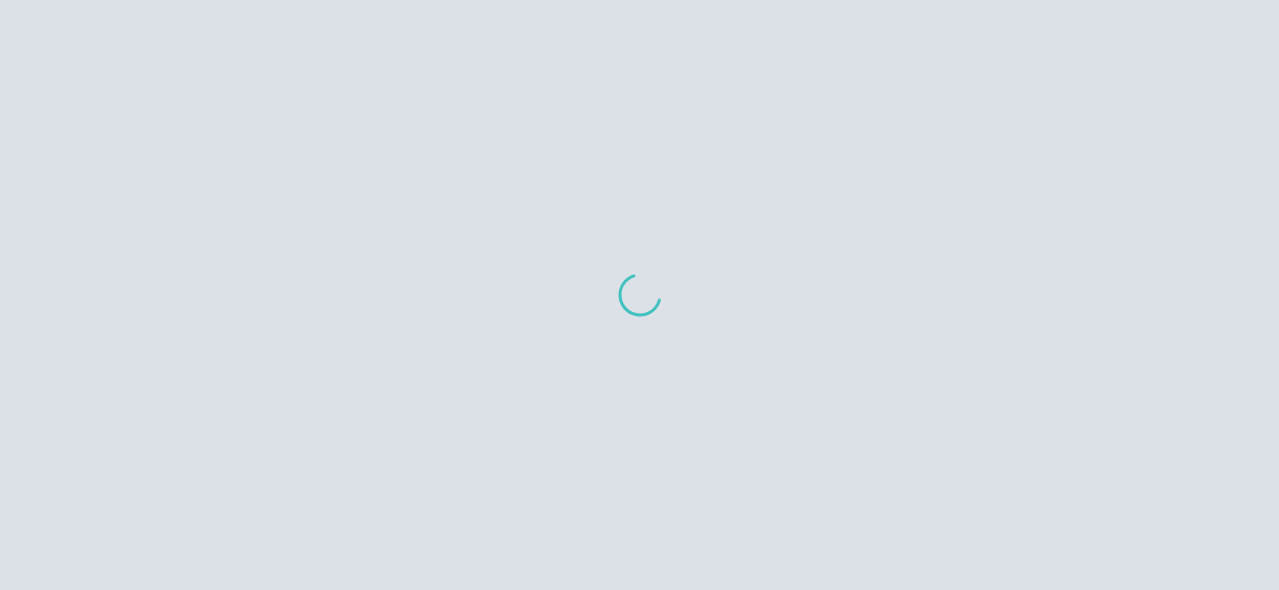 scroll, scrollTop: 0, scrollLeft: 0, axis: both 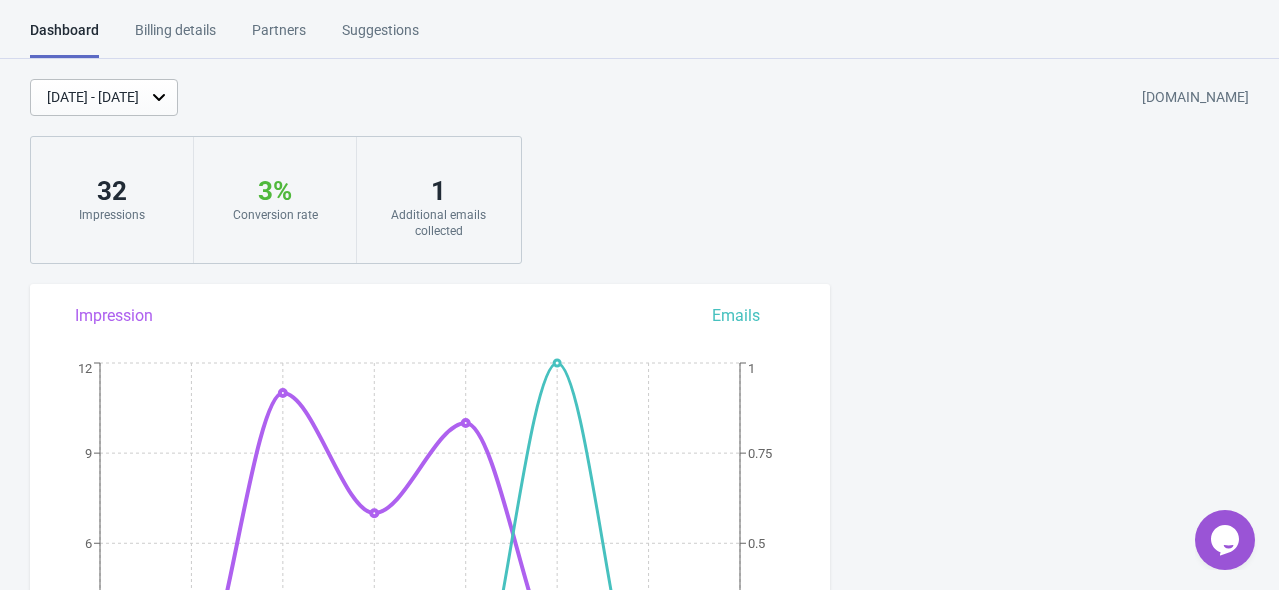 click on "Billing details" at bounding box center (175, 37) 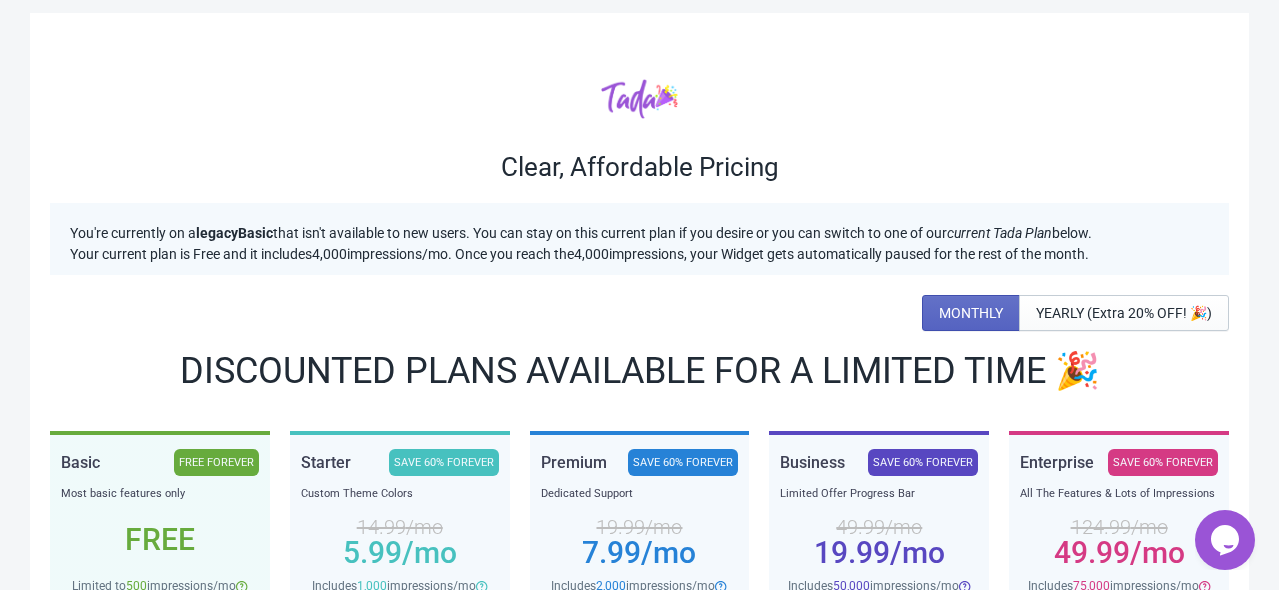 scroll, scrollTop: 0, scrollLeft: 0, axis: both 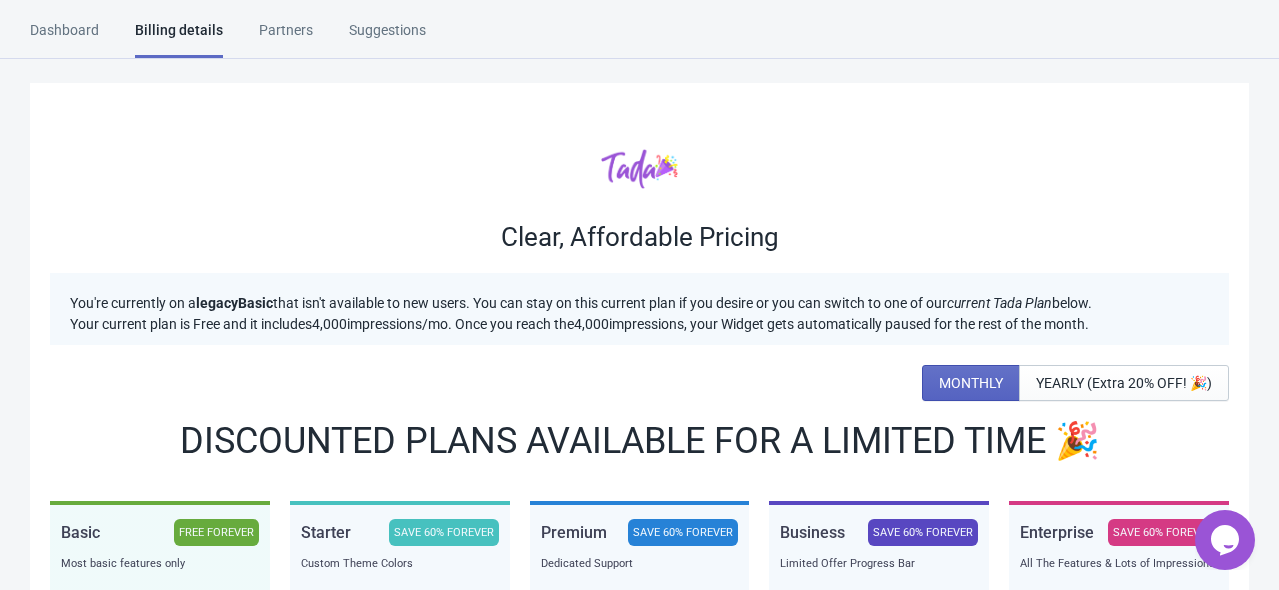 click on "Partners" at bounding box center [286, 37] 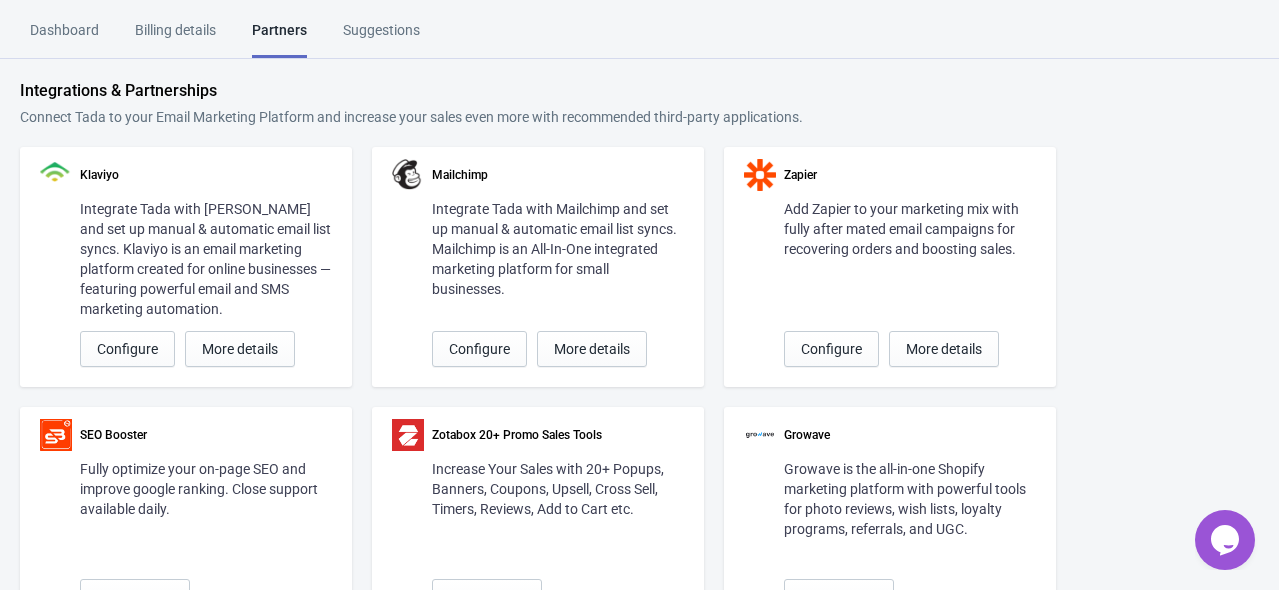 click on "Suggestions" at bounding box center (381, 37) 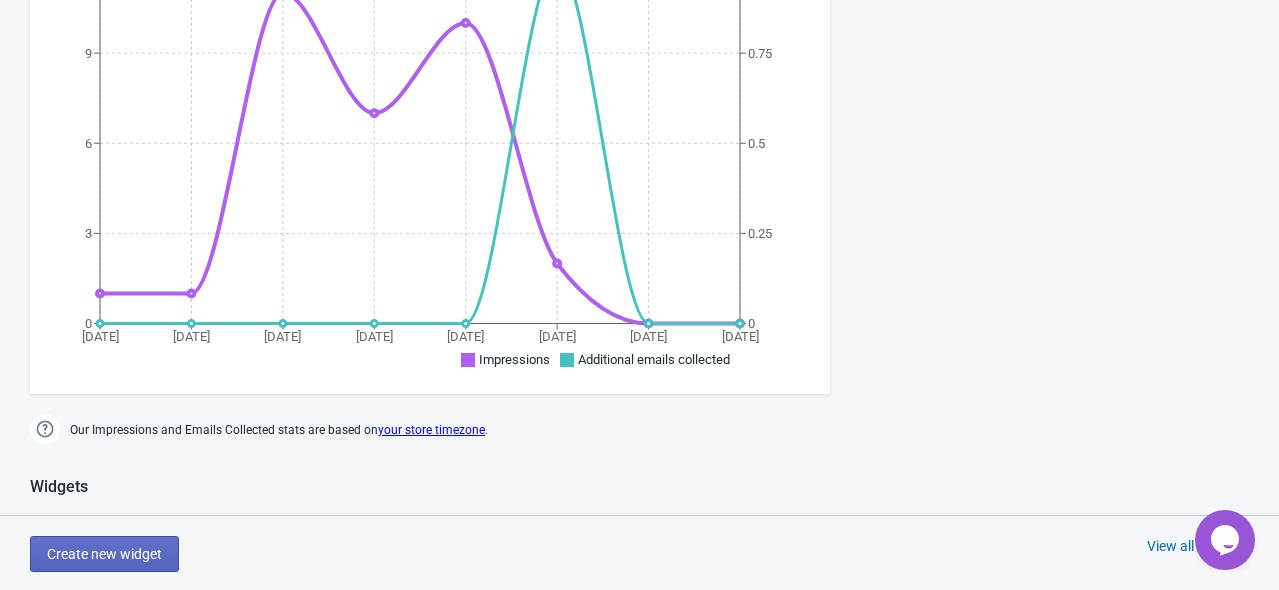 scroll, scrollTop: 1000, scrollLeft: 0, axis: vertical 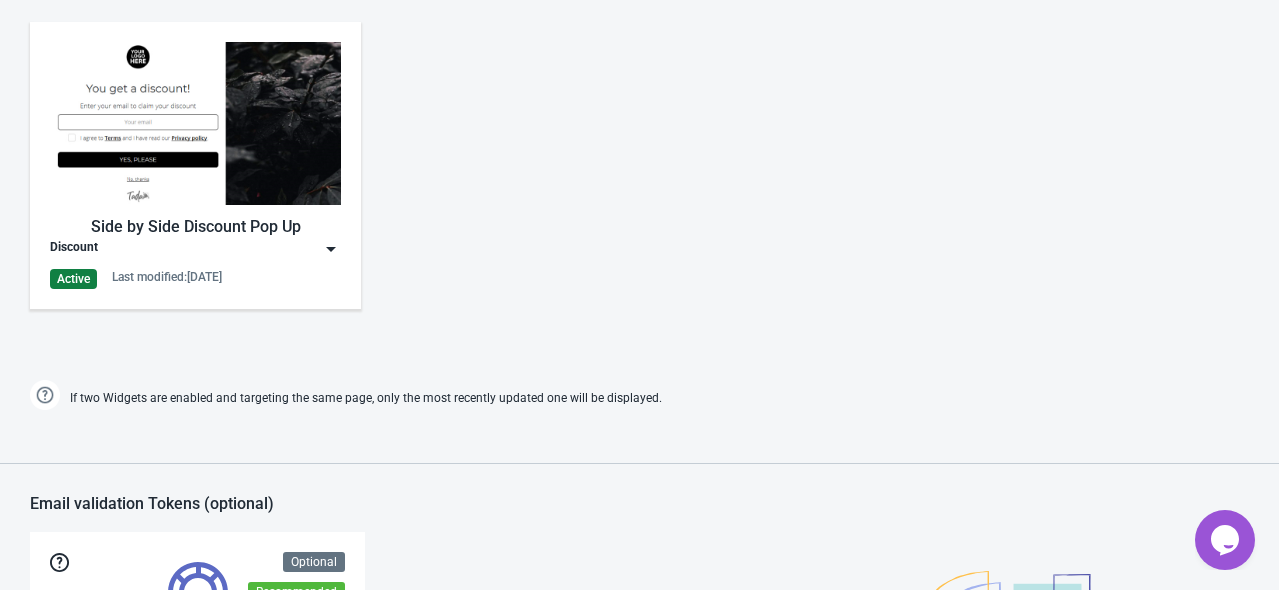 click on "Side by Side Discount Pop Up Discount Active Last modified:  [DATE]" at bounding box center [195, 165] 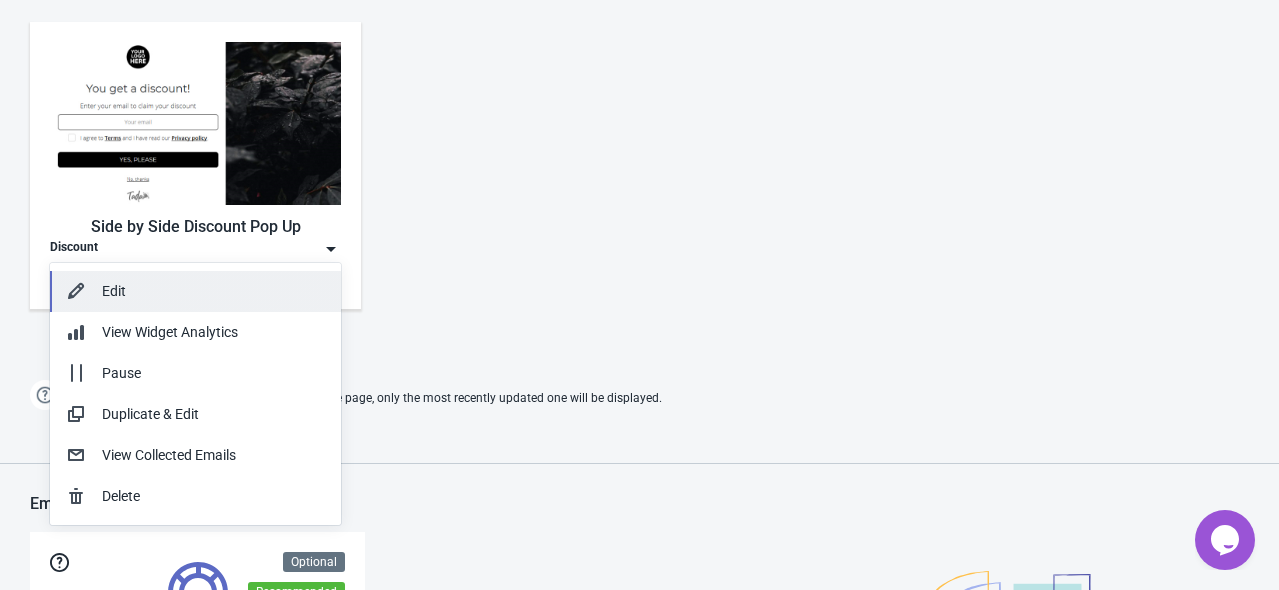 click on "Edit" at bounding box center [213, 291] 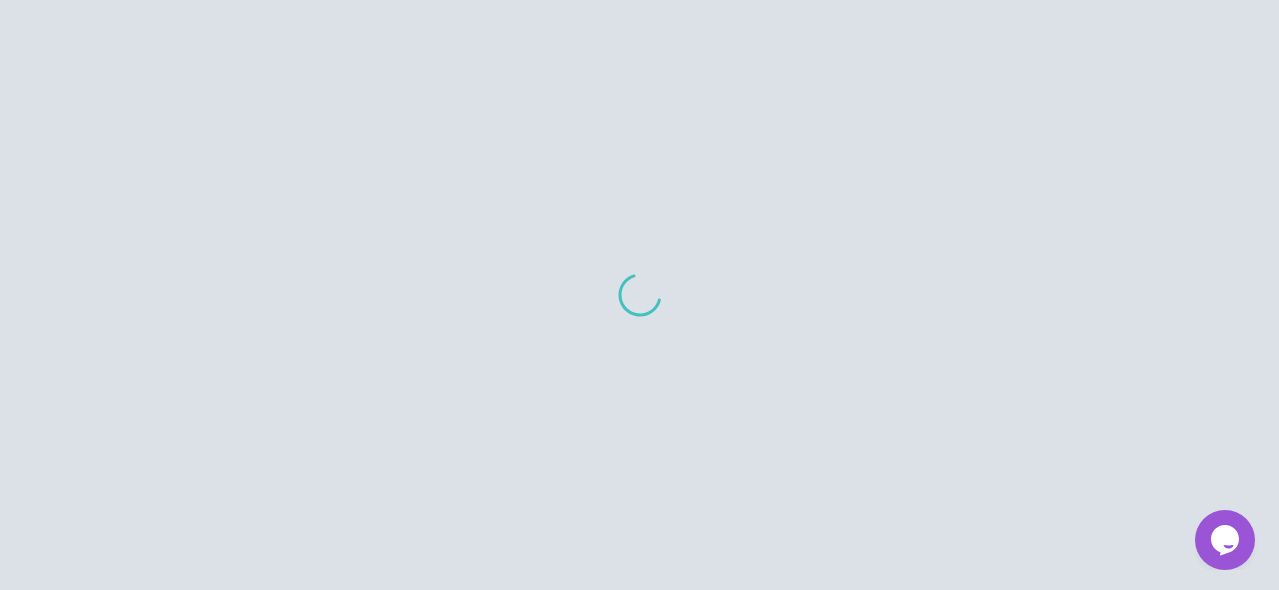 scroll, scrollTop: 0, scrollLeft: 0, axis: both 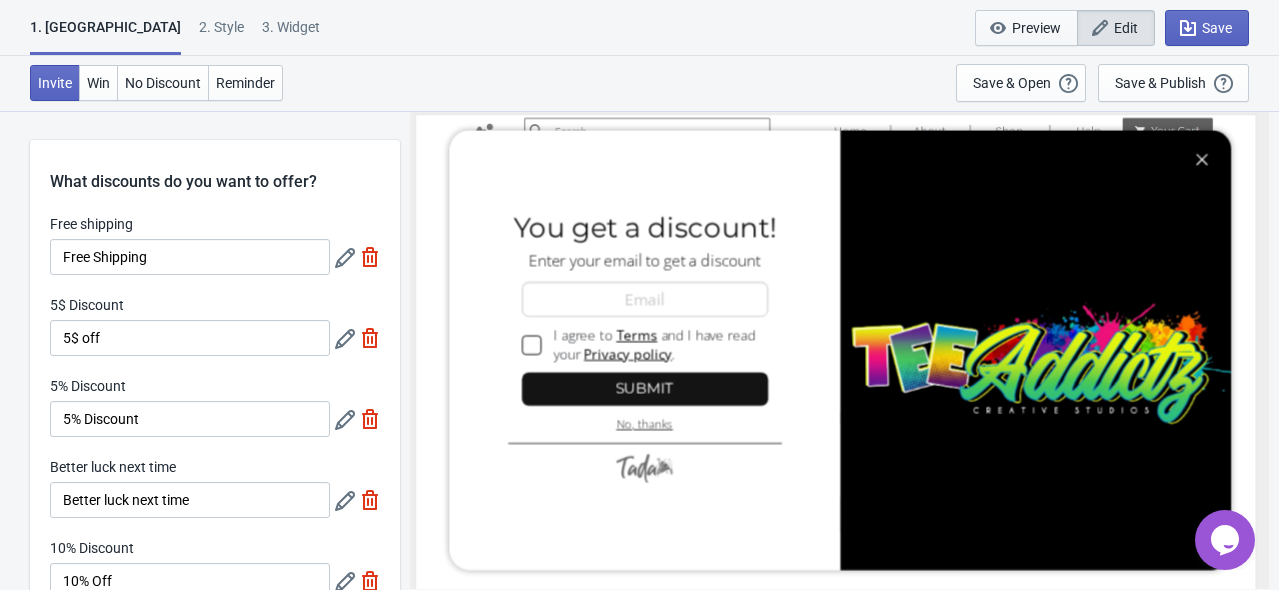 click on "Preview" at bounding box center (1036, 28) 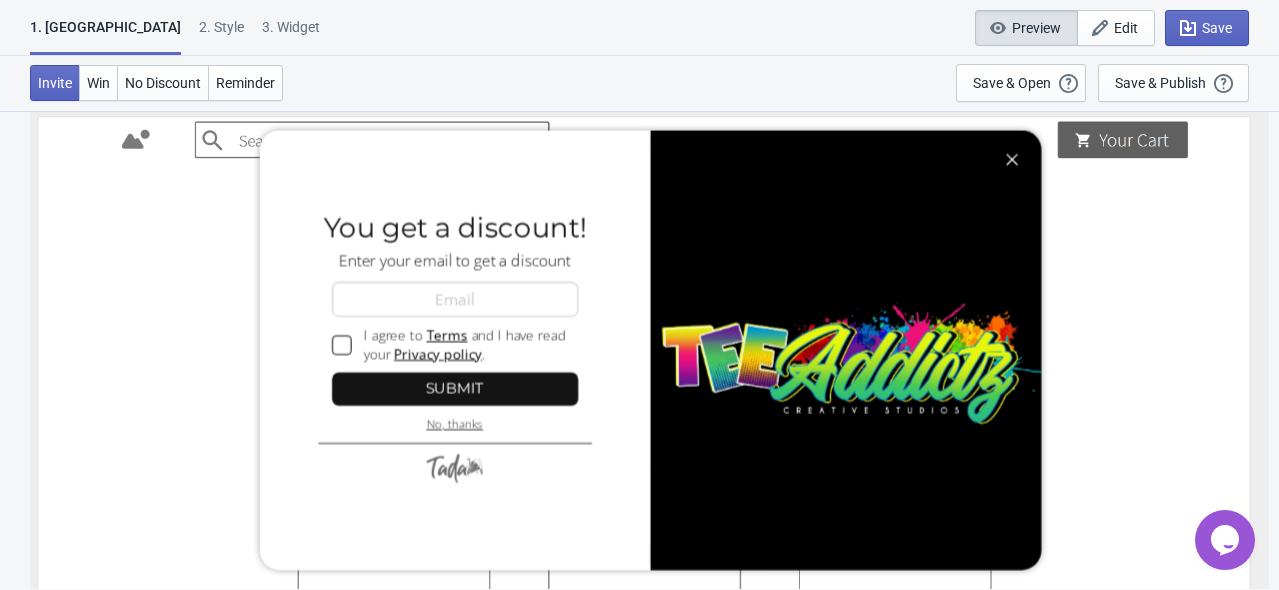 click on "Preview" at bounding box center [1026, 28] 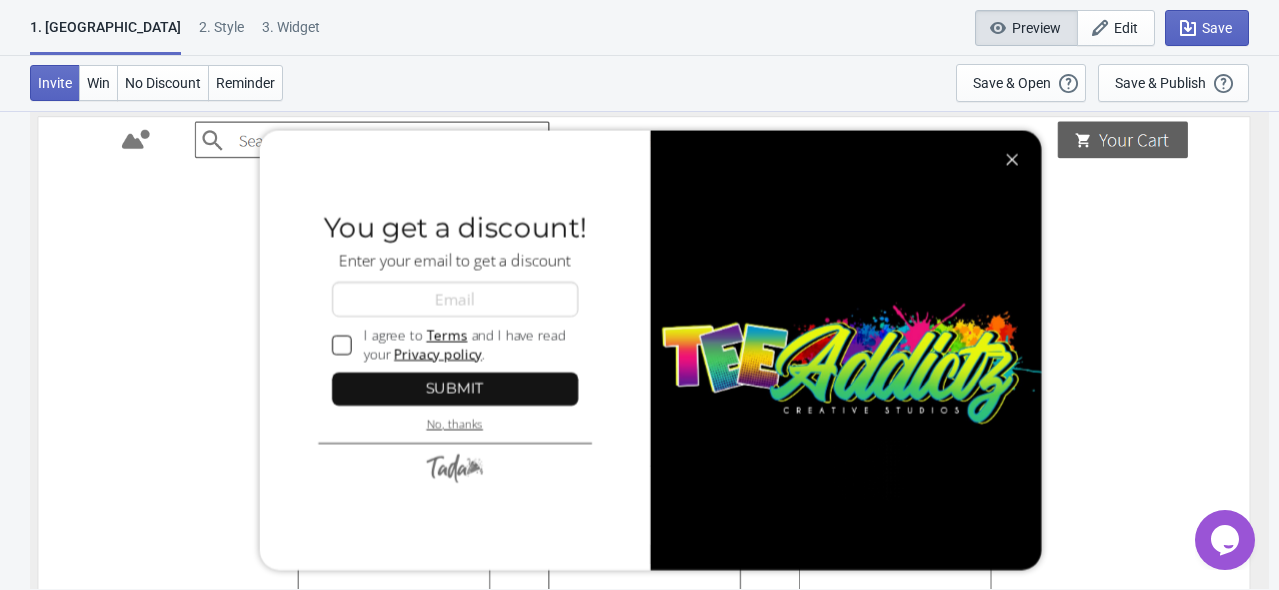scroll, scrollTop: 110, scrollLeft: 0, axis: vertical 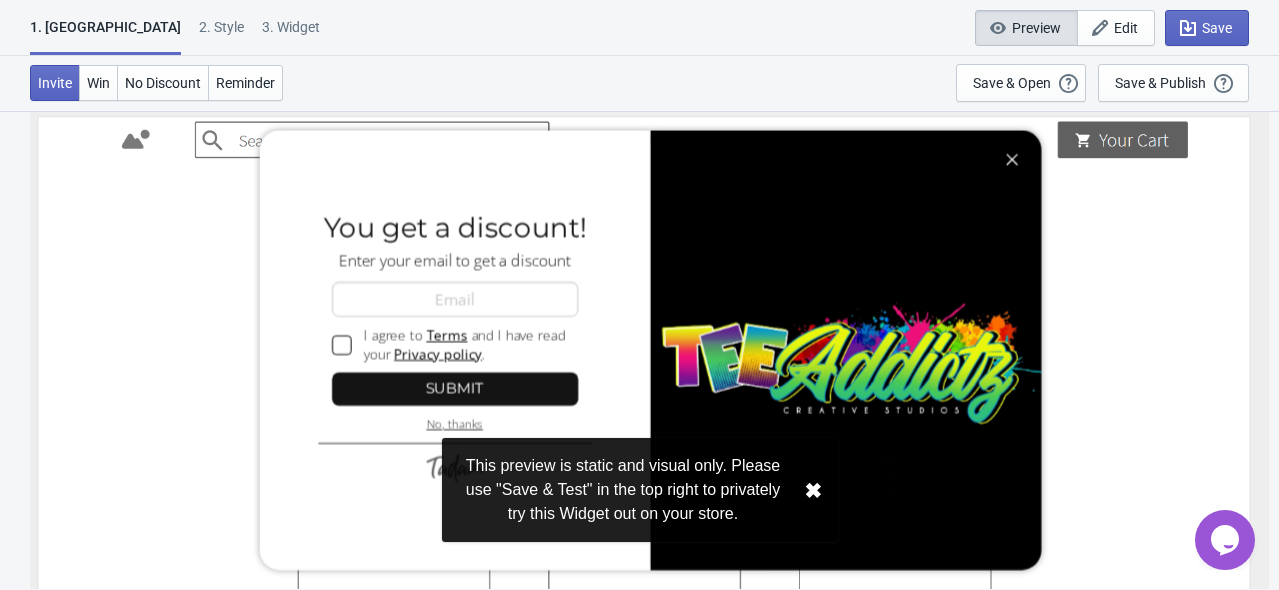 click on "2 . Style" at bounding box center (221, 34) 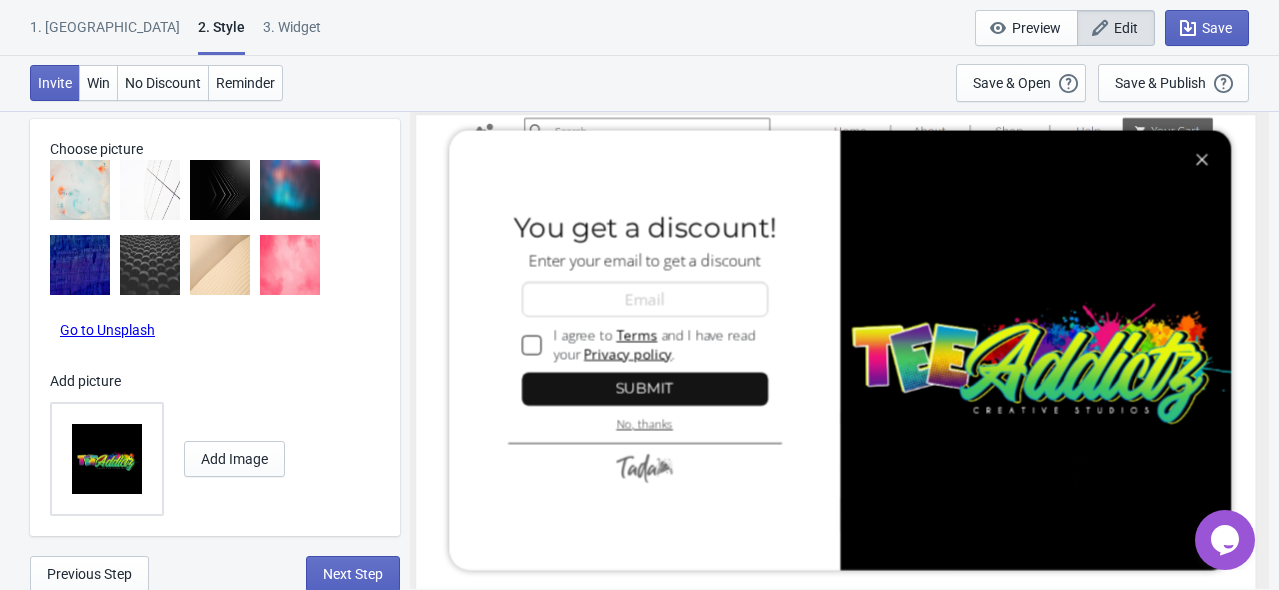 scroll, scrollTop: 1101, scrollLeft: 0, axis: vertical 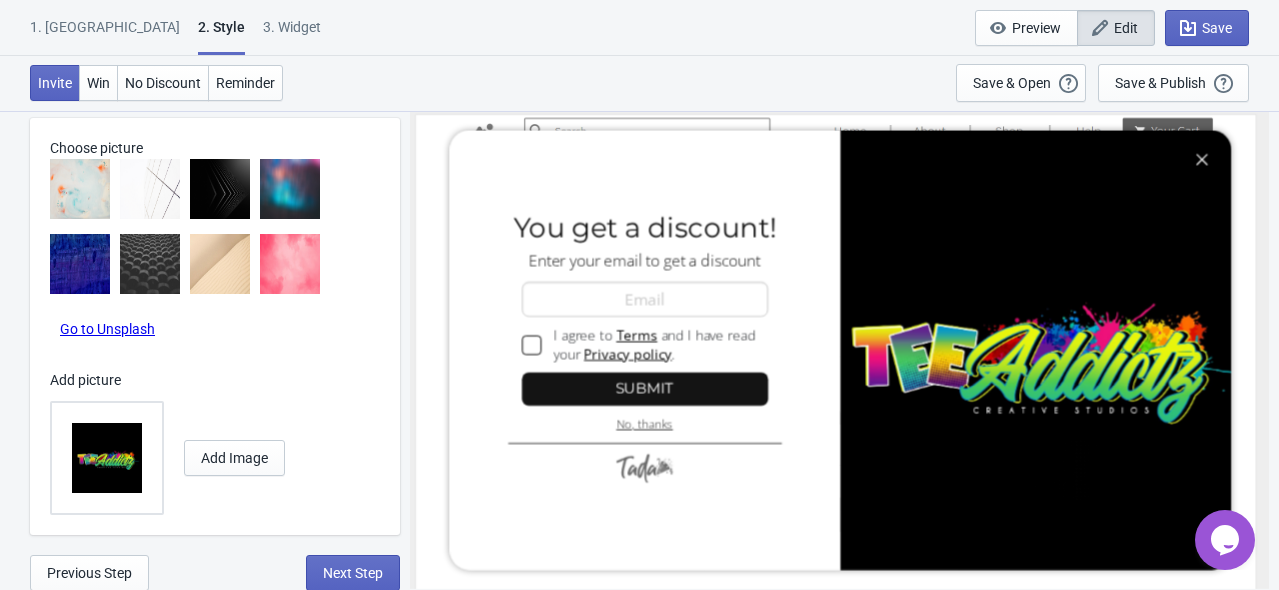 click on "1. Coupon 2 . Style 3. Widget 1. Coupon 2 . Style 3. Widget Save and Exit Preview Edit Save" at bounding box center (639, 28) 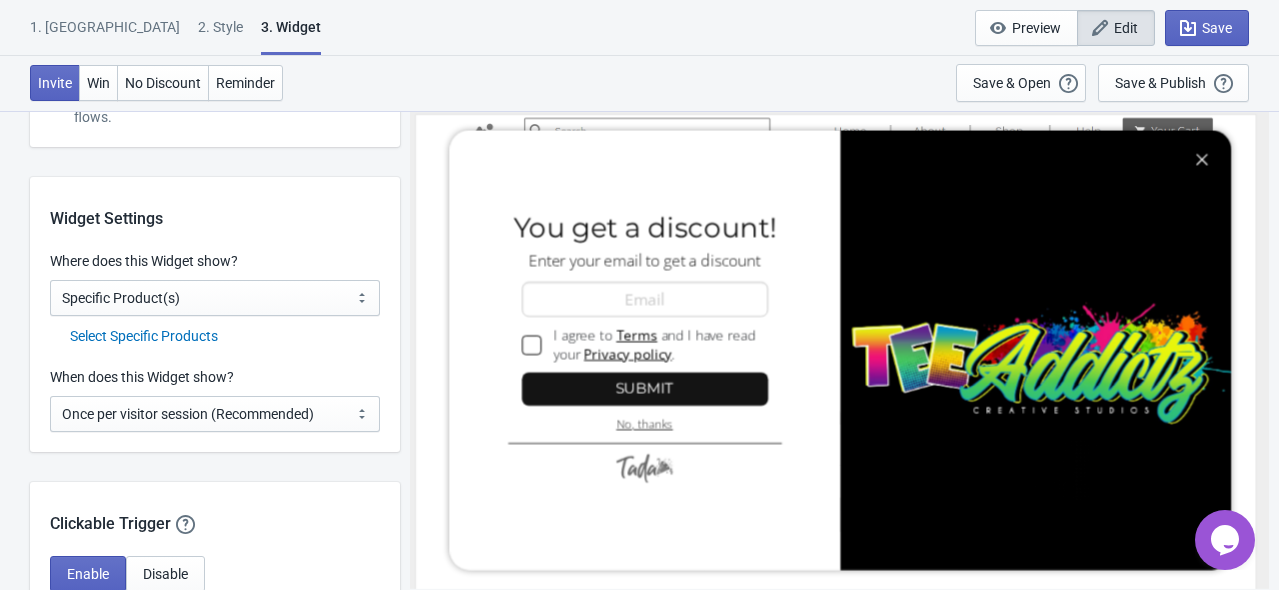 scroll, scrollTop: 1500, scrollLeft: 0, axis: vertical 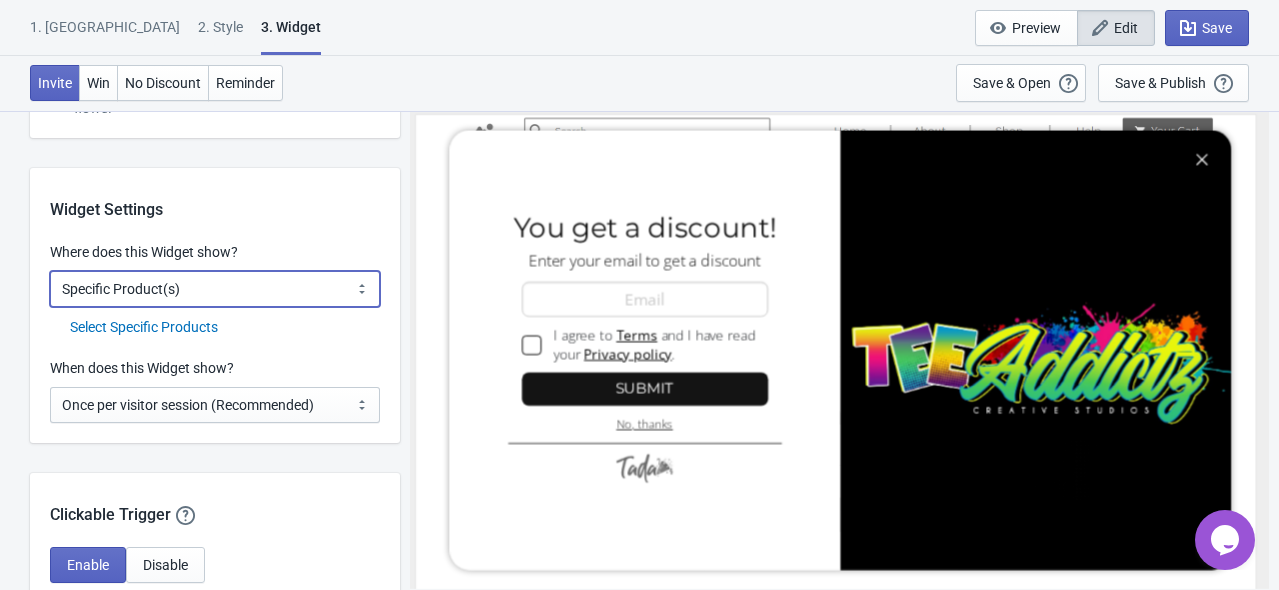 click on "All Pages All Product Pages All Blog Pages All Static Pages Specific Product(s) Specific Blog Posts Specific Pages Specific Collection Homepage Only Specific URL" at bounding box center (215, 289) 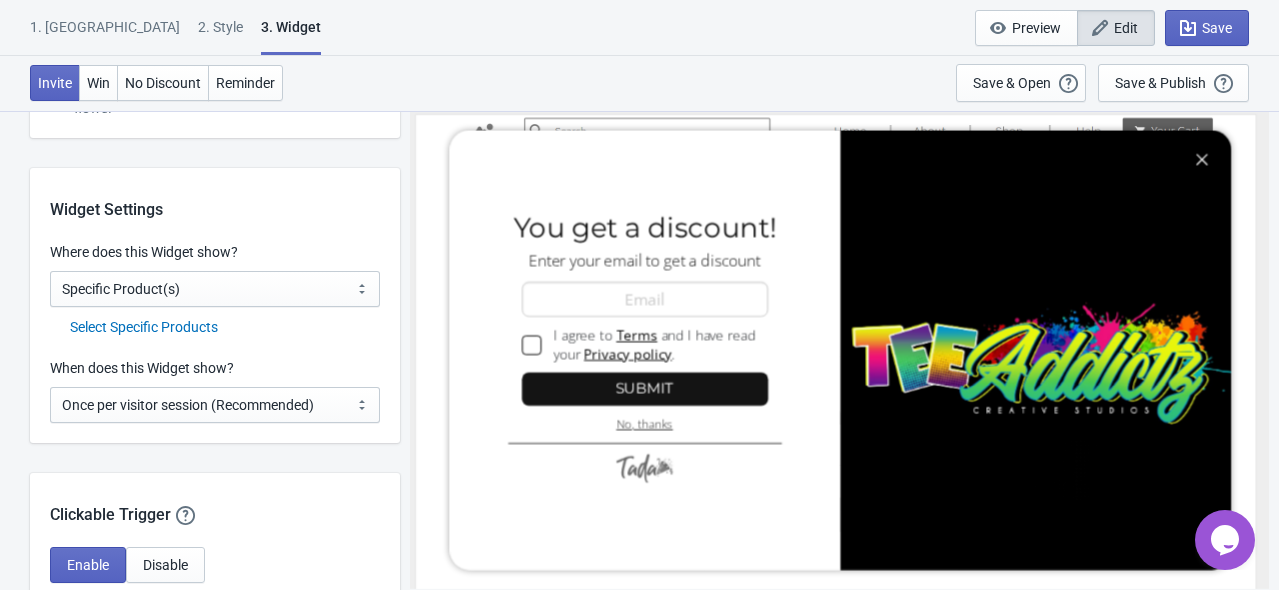 click on "What information do you want to collect? Ask visitors for to fill in our questions with this Widget We recommend keeping input fields to a minimum.  Showing a single input field is recommended to minimize drop-off. Email *Required Email Add field Optional Recommended Real-time Email Validation Email validation Tokens left  Increase conversion & ROI by over 100% 1865 Learn more Enable Real-time Email Validation on this Widget Yes  (Recommended) No If the email entered includes a "+" wildcard, should it fail verification? With most email provider, users are able to add a "+" in their email and still receive these emails. For example [PERSON_NAME][EMAIL_ADDRESS][DOMAIN_NAME] would still receive his email at [EMAIL_ADDRESS][DOMAIN_NAME]. This could get abused to get infinite discount and we recommend that you prevent these cases with this option. Yes  (Recommended) No If the email entered fails validation, do you still want to give a discount? Yes No  (Recommended) Prevent Email Duplication Yes  (Recommended) No Zapier Integration Enable" at bounding box center [639, 2262] 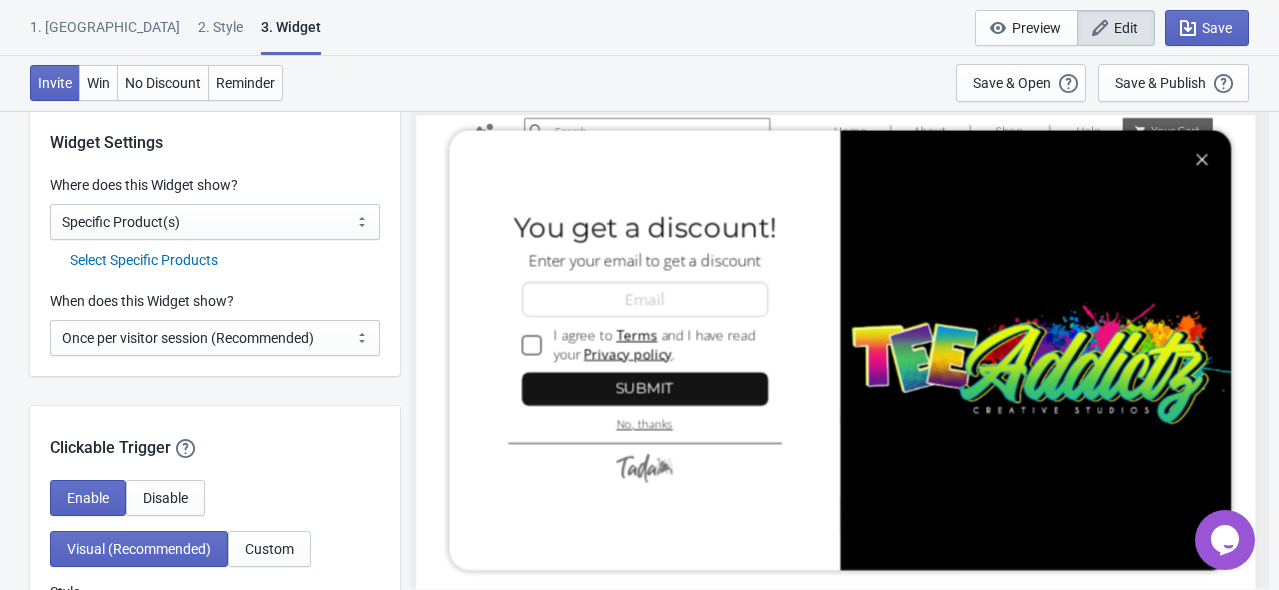scroll, scrollTop: 1600, scrollLeft: 0, axis: vertical 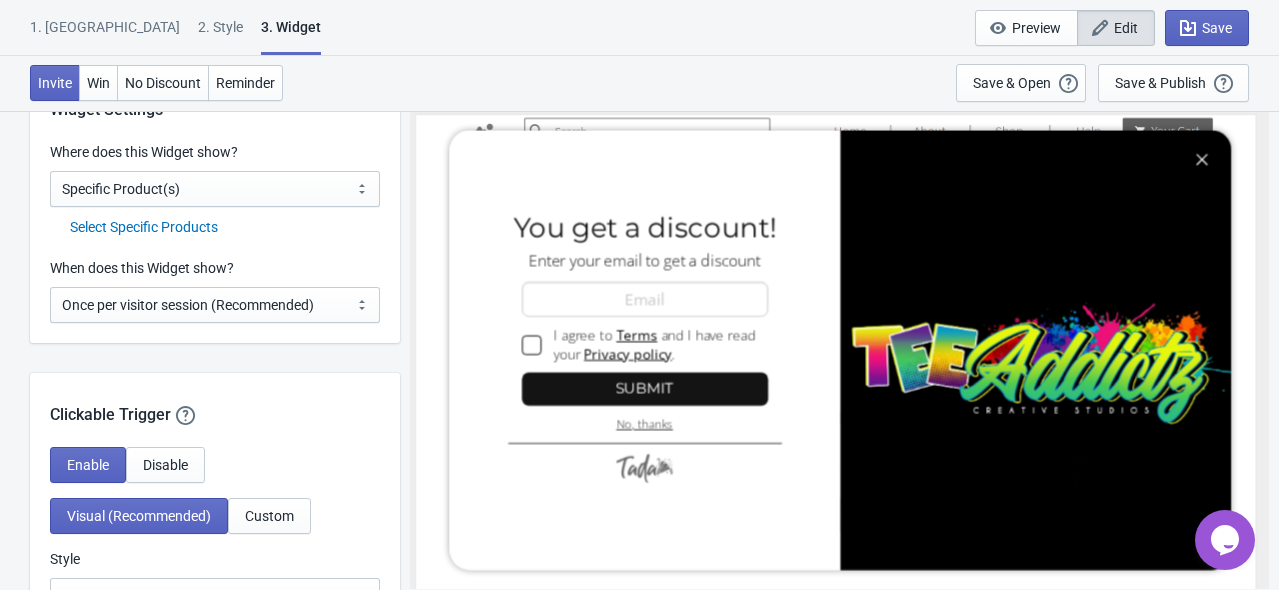 click on "Select Specific Products" at bounding box center [225, 227] 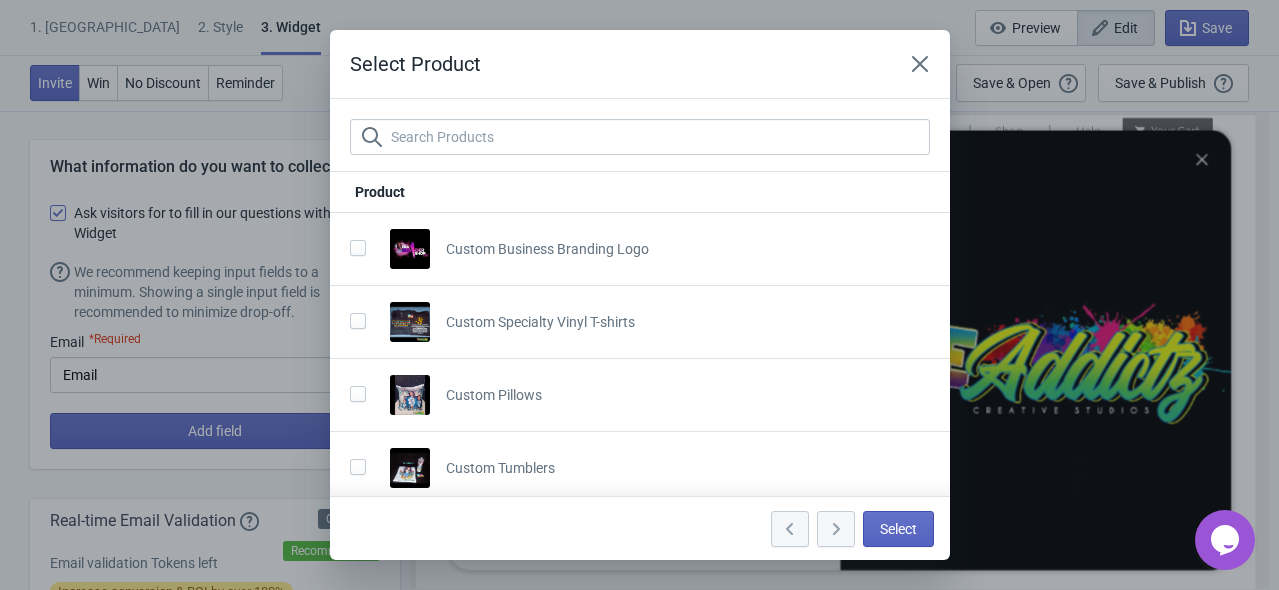 scroll, scrollTop: 0, scrollLeft: 0, axis: both 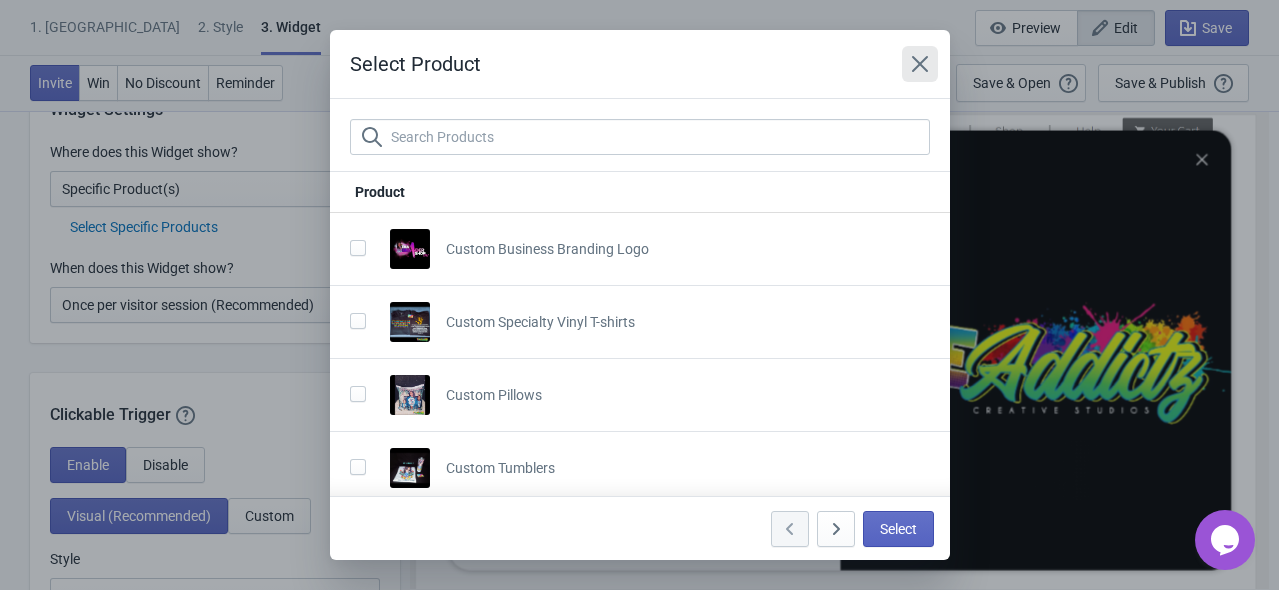 click at bounding box center (920, 64) 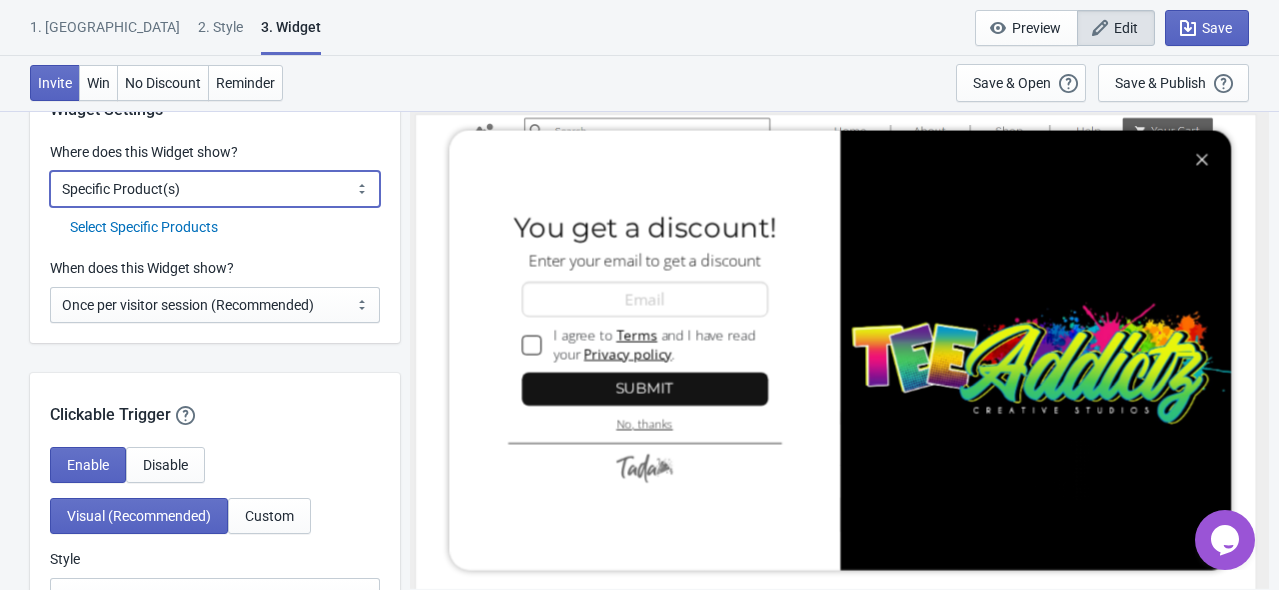 click on "All Pages All Product Pages All Blog Pages All Static Pages Specific Product(s) Specific Blog Posts Specific Pages Specific Collection Homepage Only Specific URL" at bounding box center [215, 189] 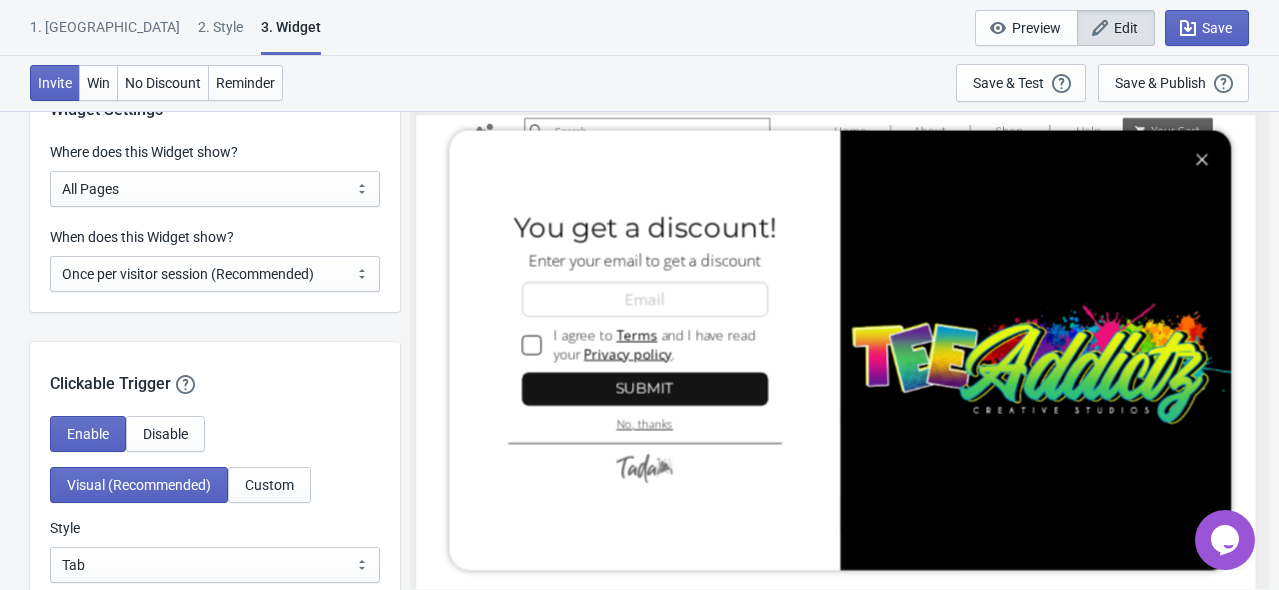 click on "When does this Widget show? Every new visit of page Once every period of time Once per visitor session (Recommended) Once per user Once per visitor session (Recommended)" at bounding box center (215, 259) 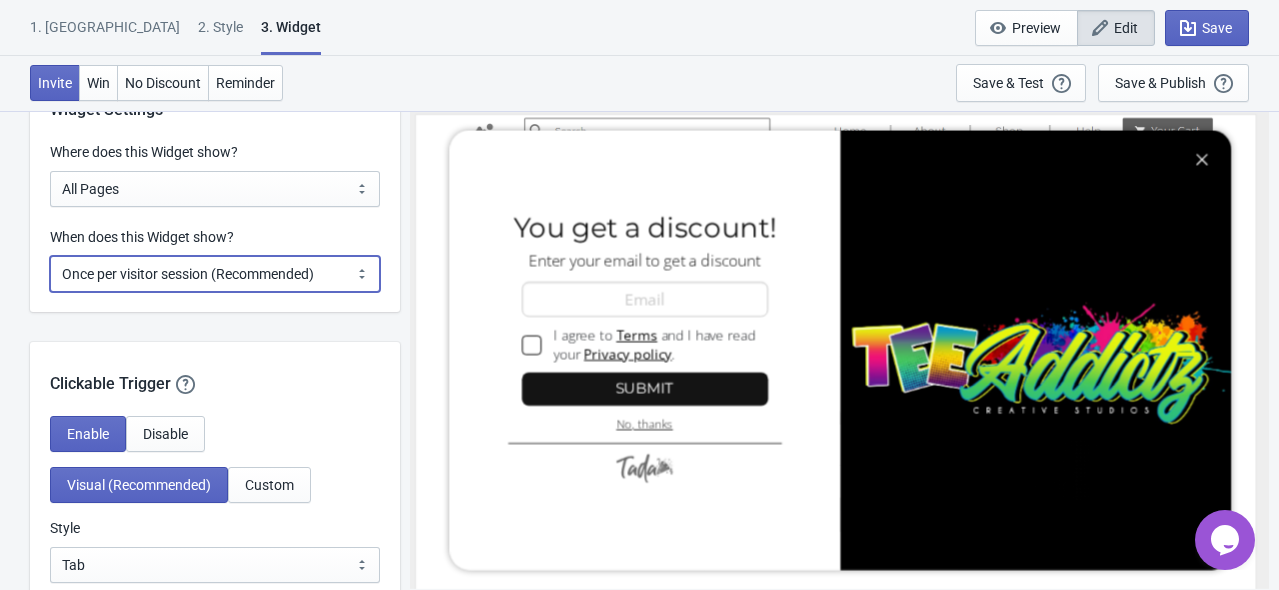 click on "Every new visit of page Once every period of time Once per visitor session (Recommended) Once per user" at bounding box center [215, 274] 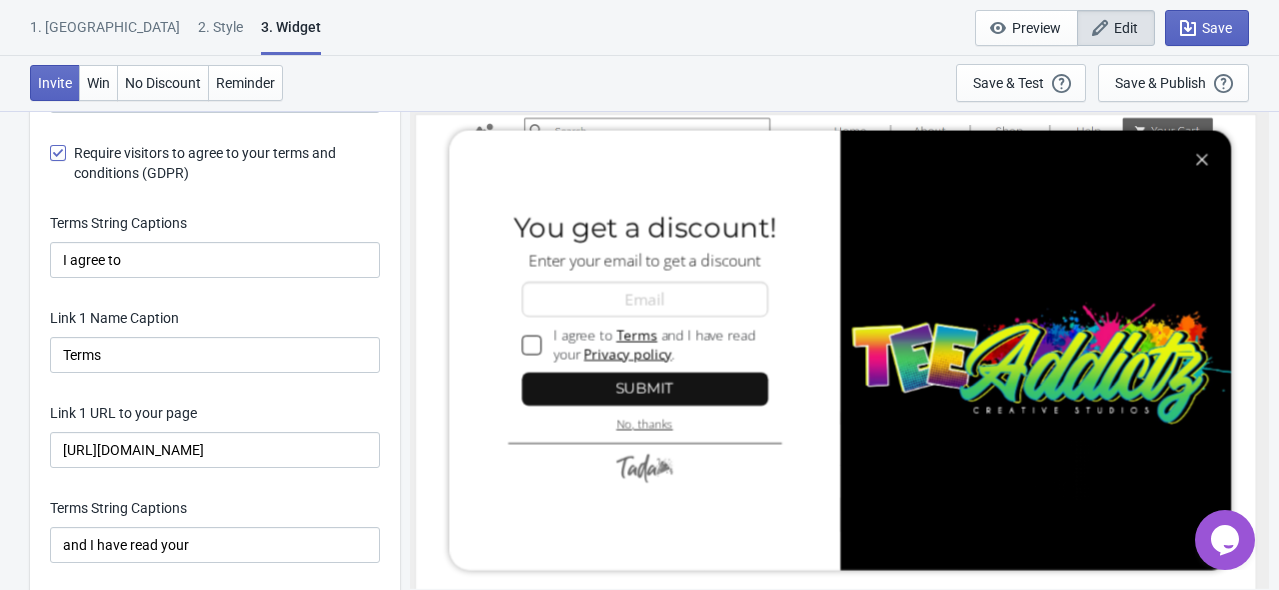scroll, scrollTop: 4192, scrollLeft: 0, axis: vertical 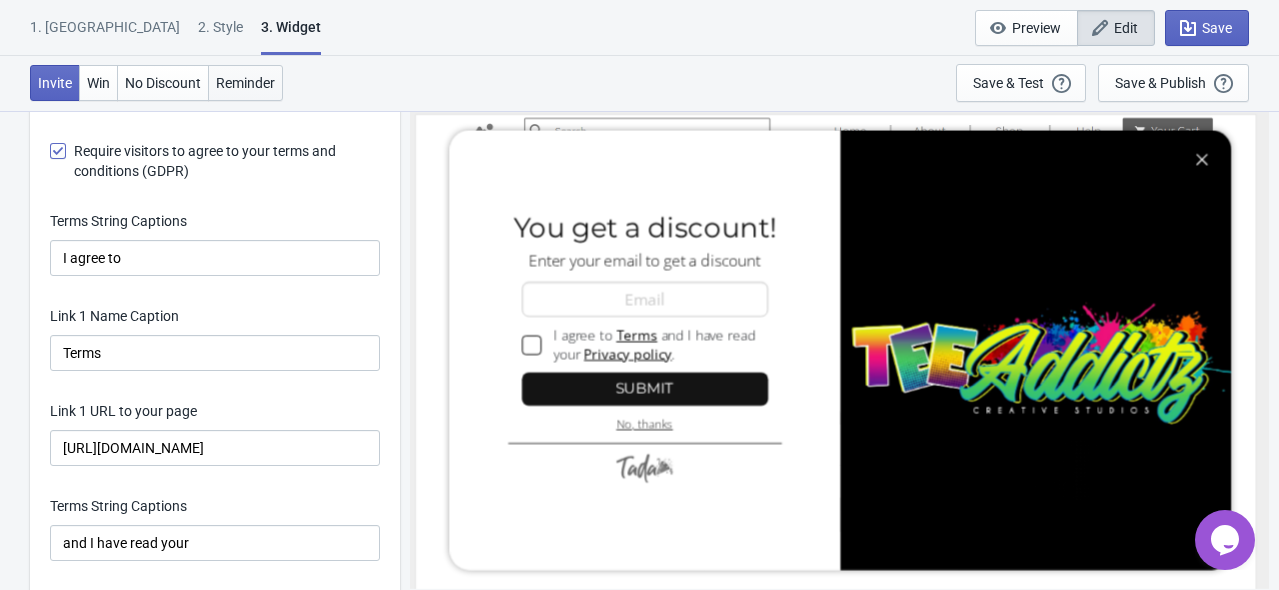 click on "Reminder" at bounding box center [245, 83] 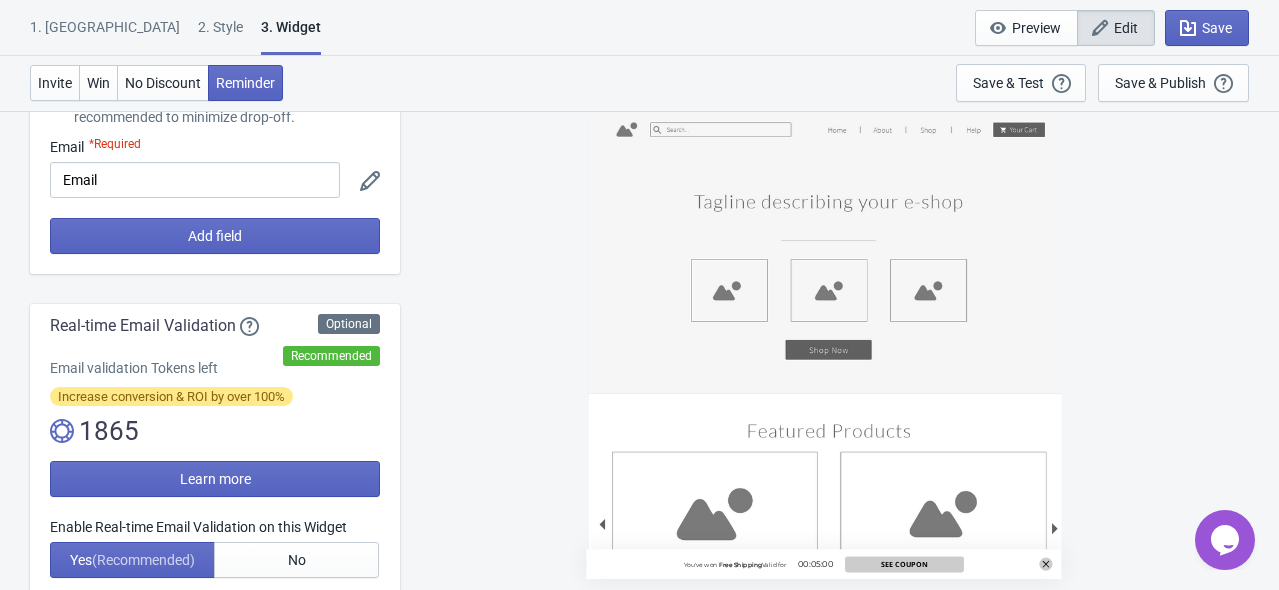 scroll, scrollTop: 192, scrollLeft: 0, axis: vertical 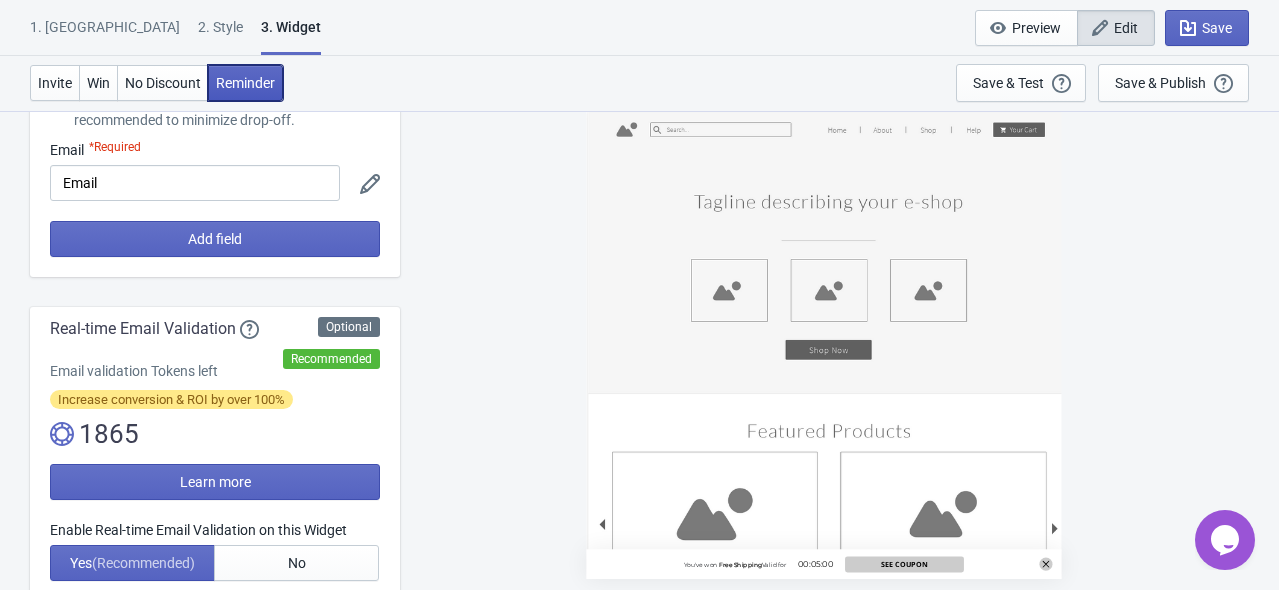 click on "Reminder" at bounding box center (245, 83) 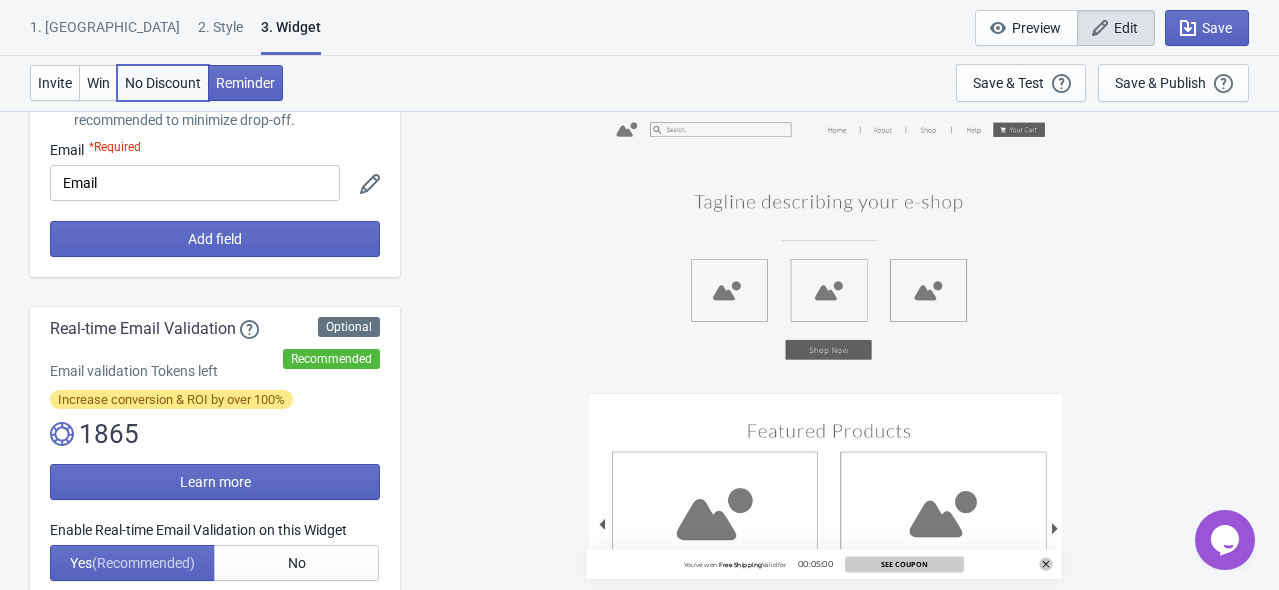 click on "No Discount" at bounding box center [163, 83] 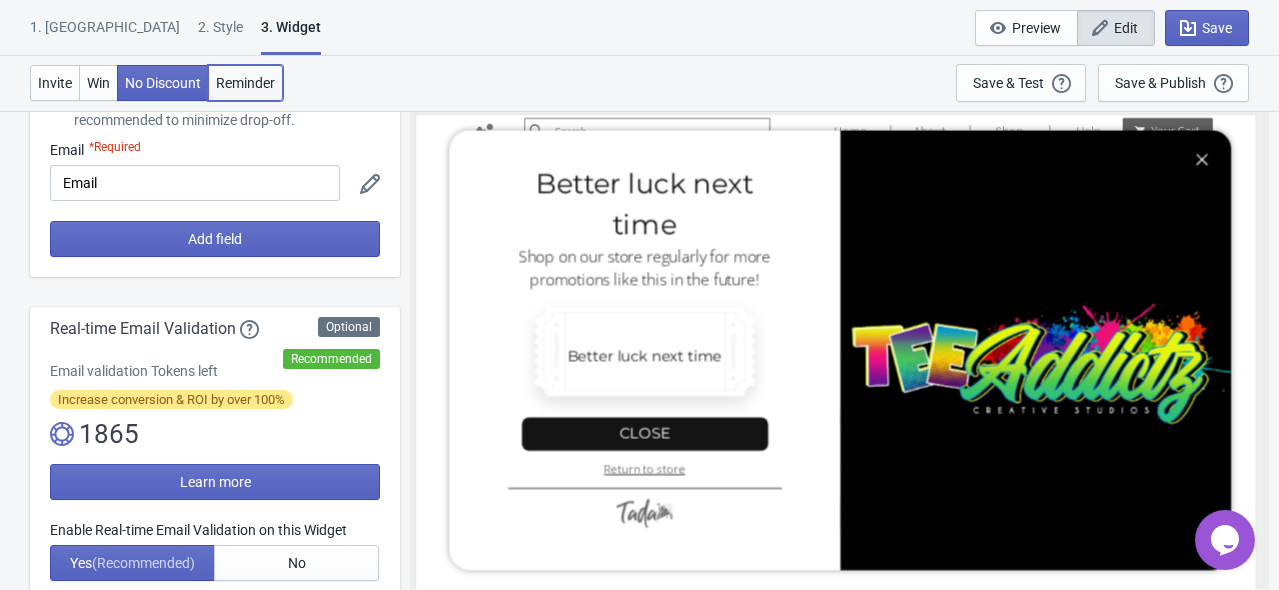 click on "Reminder" at bounding box center (245, 83) 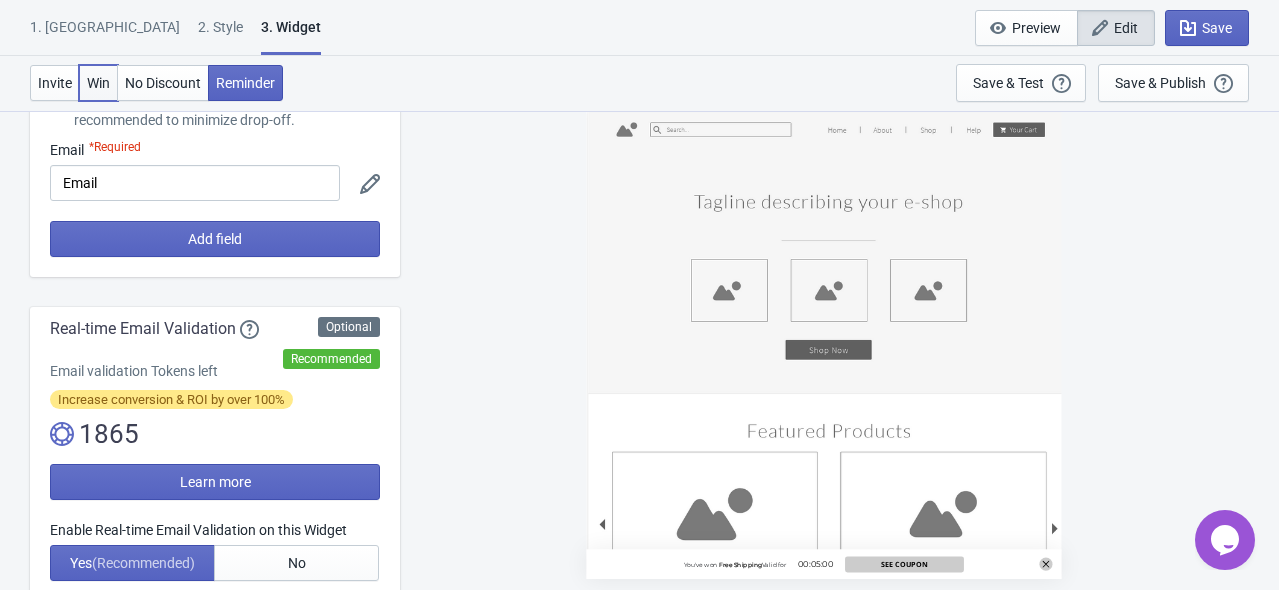 click on "Win" at bounding box center (98, 83) 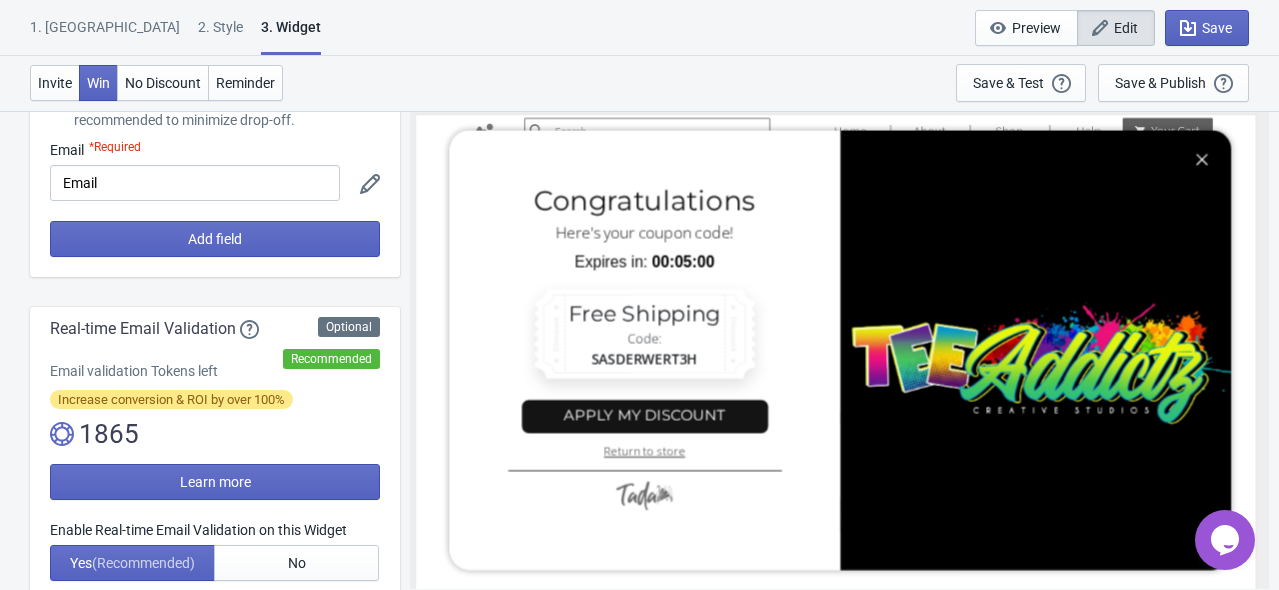 click on "Invite Win No Discount Reminder Save & Test Open a Widget Preview of your site so that you can try it out. It will show over and over again on every page view (test mode). Your Widget will NOT be visibile to your visitors until you click “Save & Publish” Save & Publish This option will save your Widget so that it will be visible to your visitors. You can come back and edit your Widget at any time." at bounding box center [639, 83] 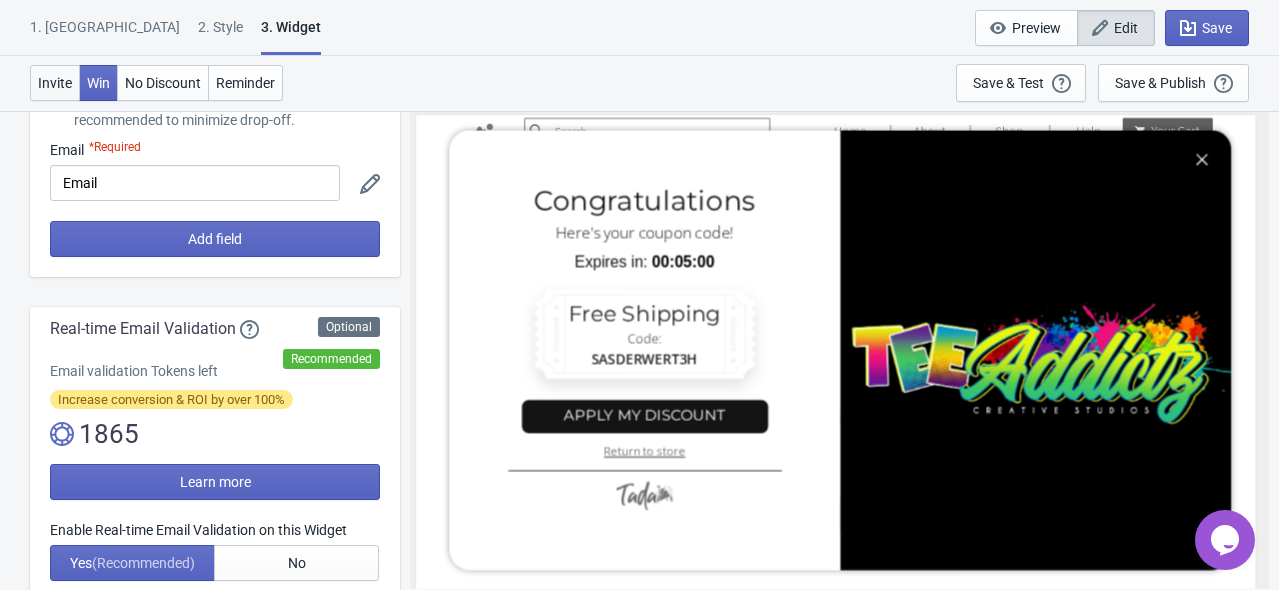 click on "Invite" at bounding box center [55, 83] 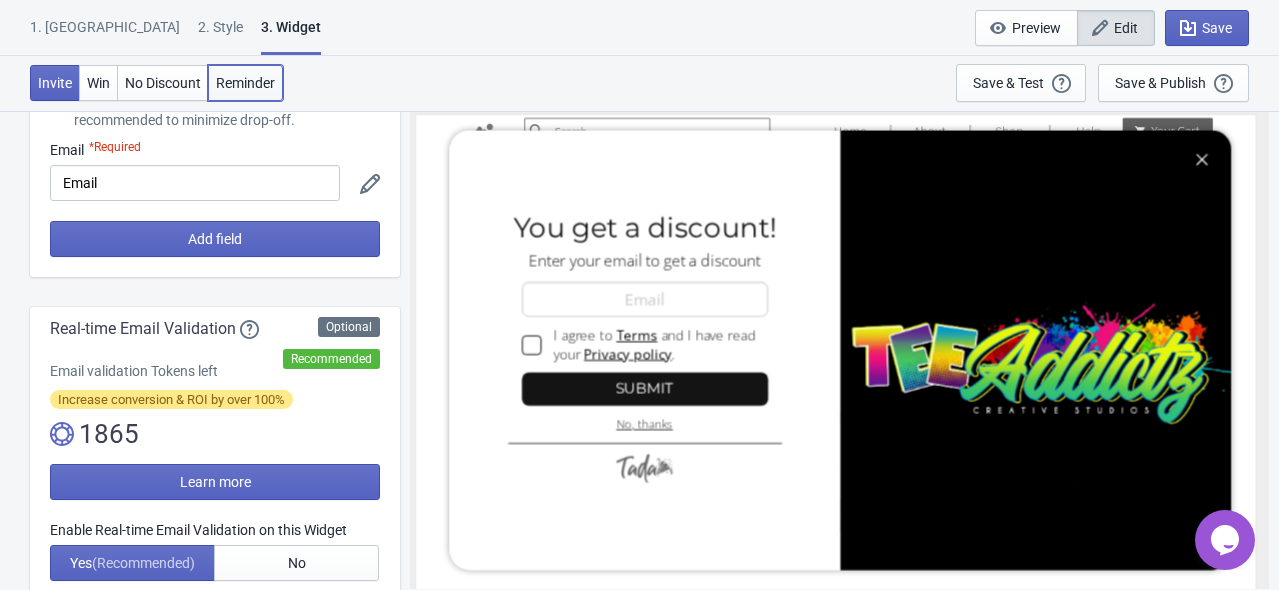 click on "Reminder" at bounding box center (245, 83) 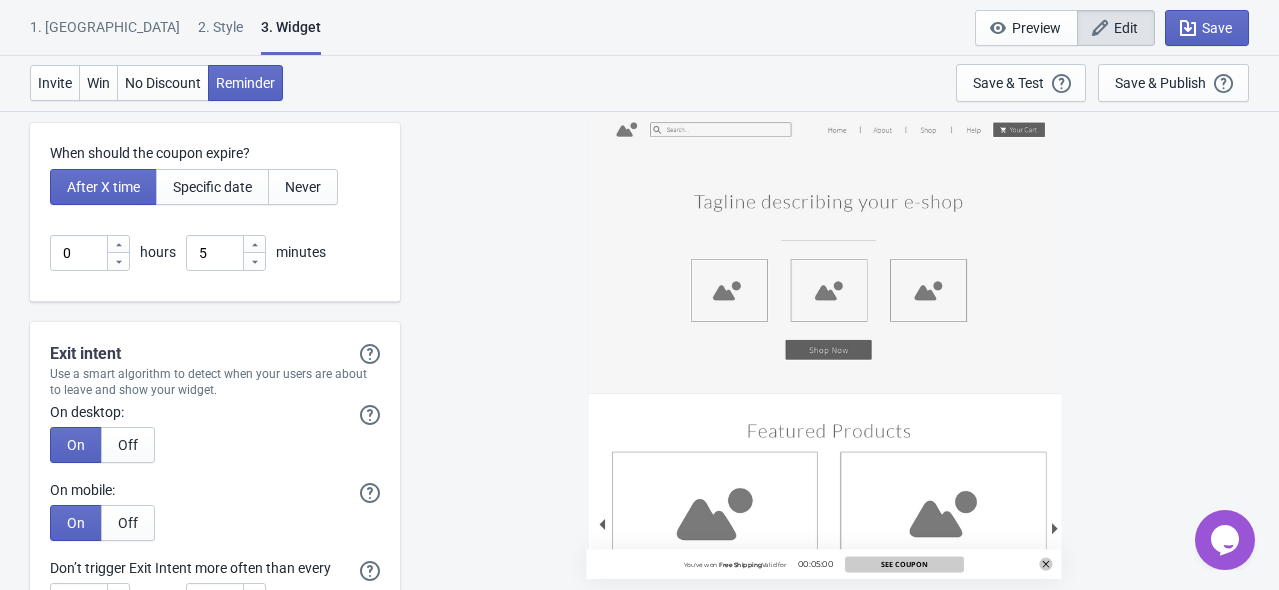 scroll, scrollTop: 6792, scrollLeft: 0, axis: vertical 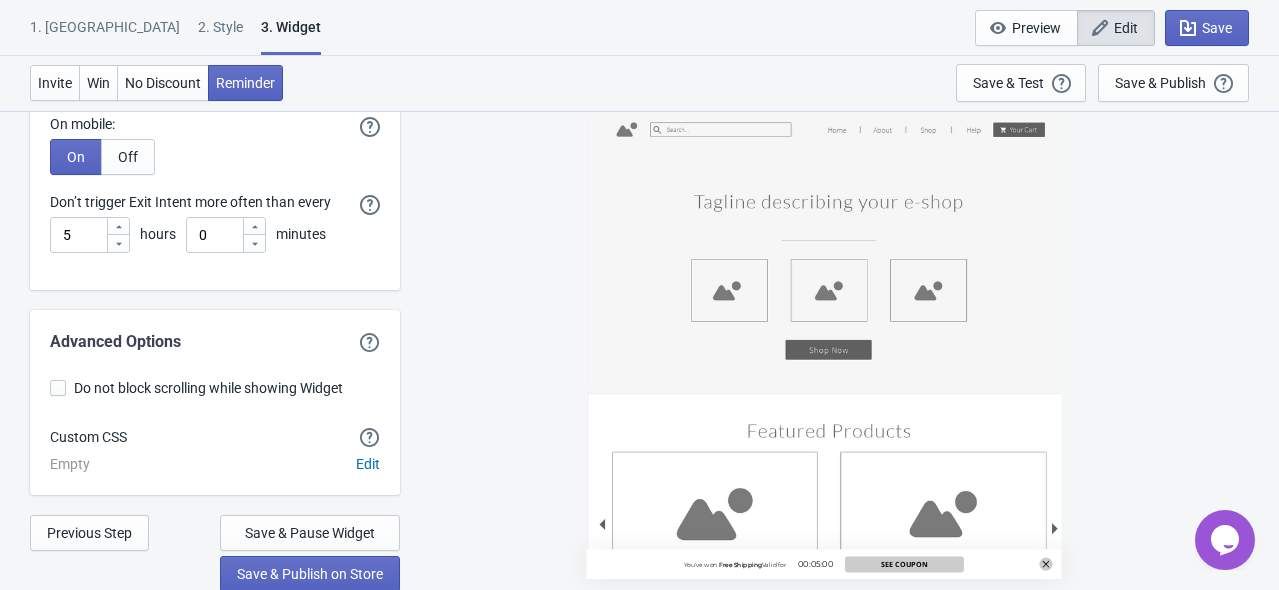 drag, startPoint x: 664, startPoint y: 348, endPoint x: 653, endPoint y: 678, distance: 330.1833 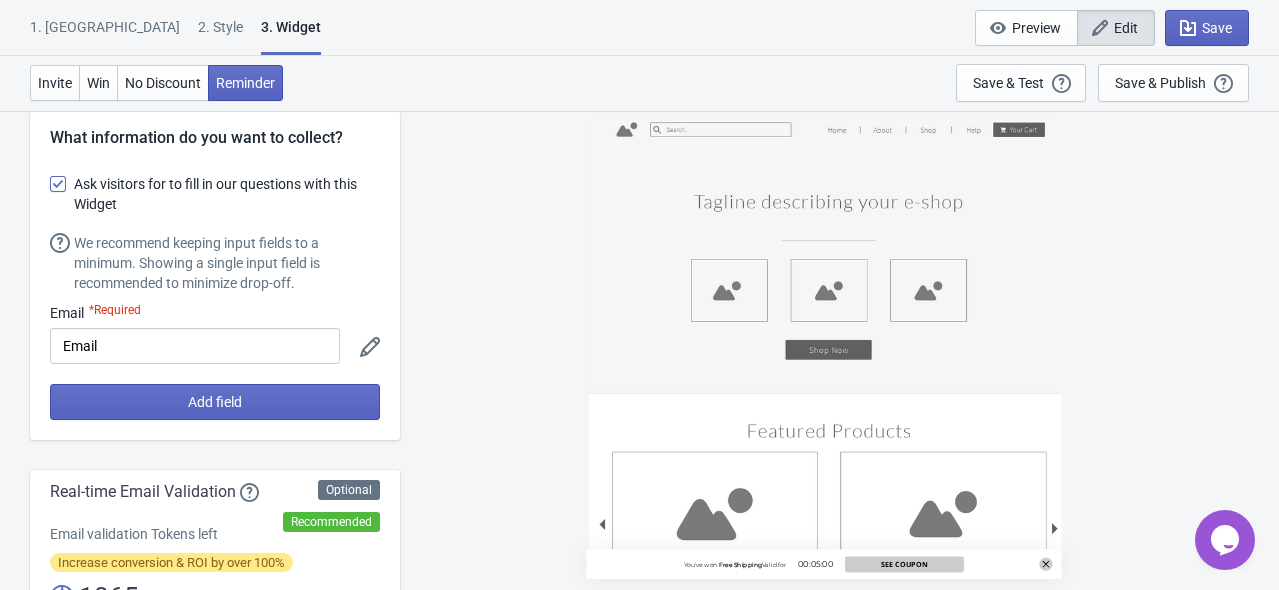 scroll, scrollTop: 0, scrollLeft: 0, axis: both 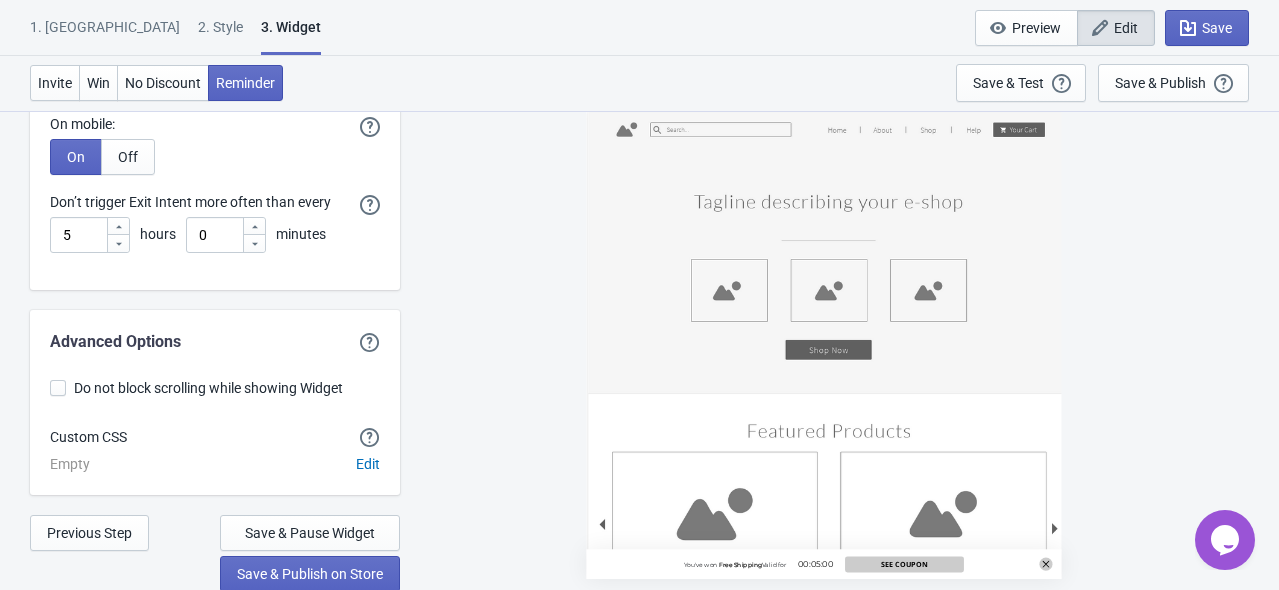 drag, startPoint x: 612, startPoint y: 397, endPoint x: 616, endPoint y: 632, distance: 235.03404 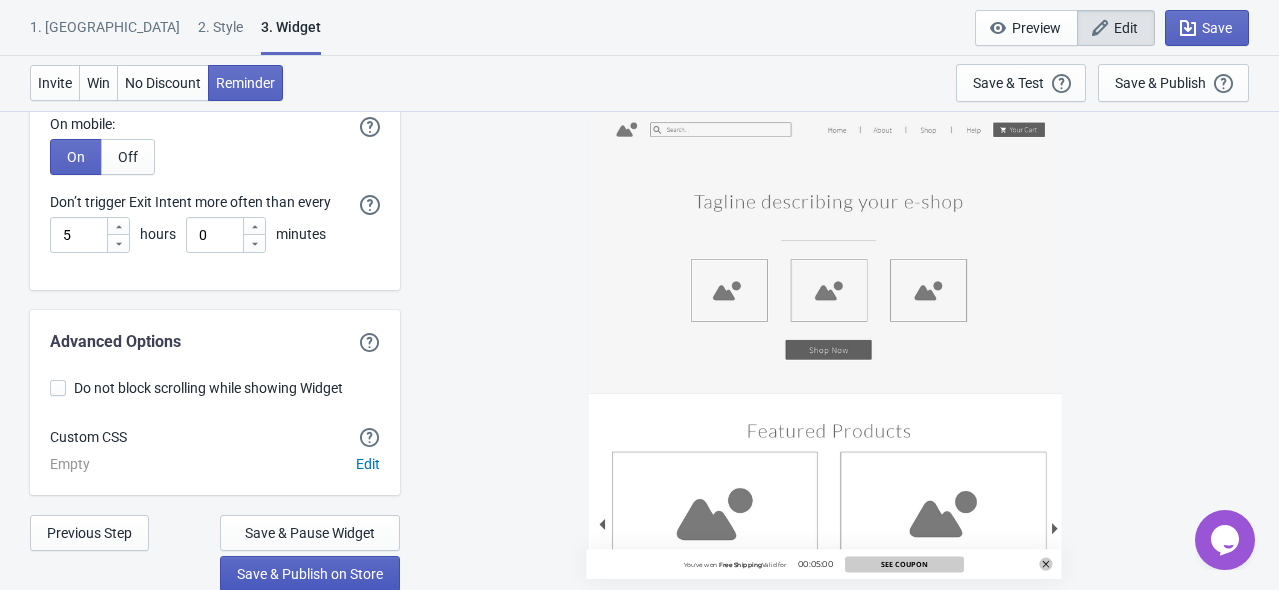 click on "Save & Publish on Store" at bounding box center (310, 574) 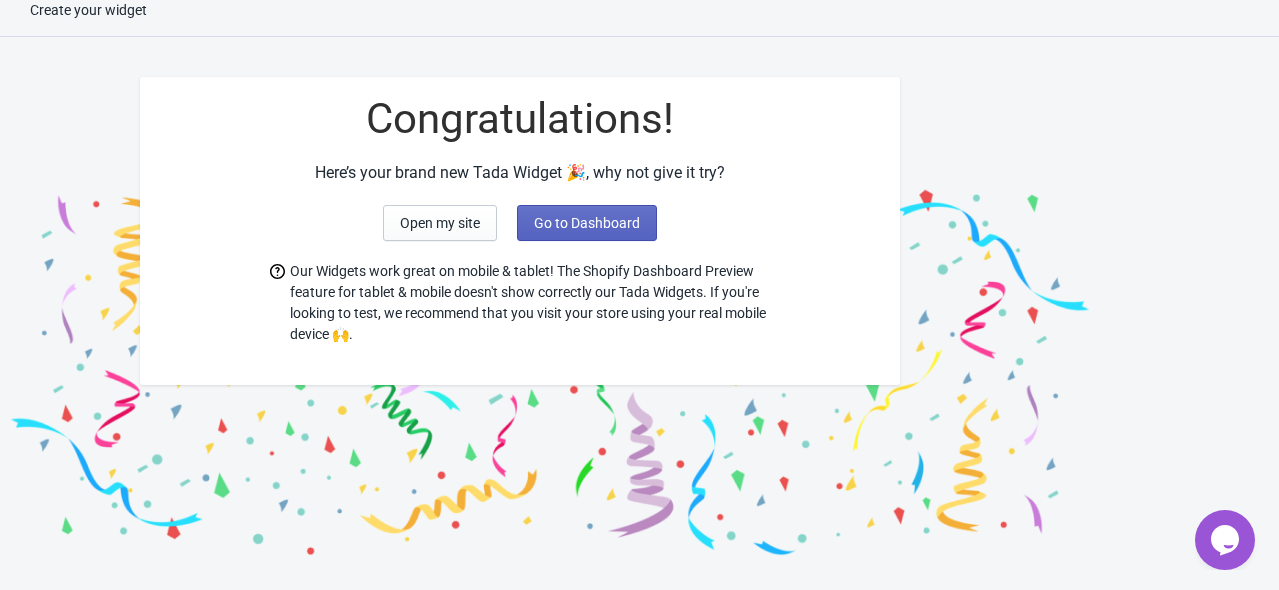 scroll, scrollTop: 20, scrollLeft: 0, axis: vertical 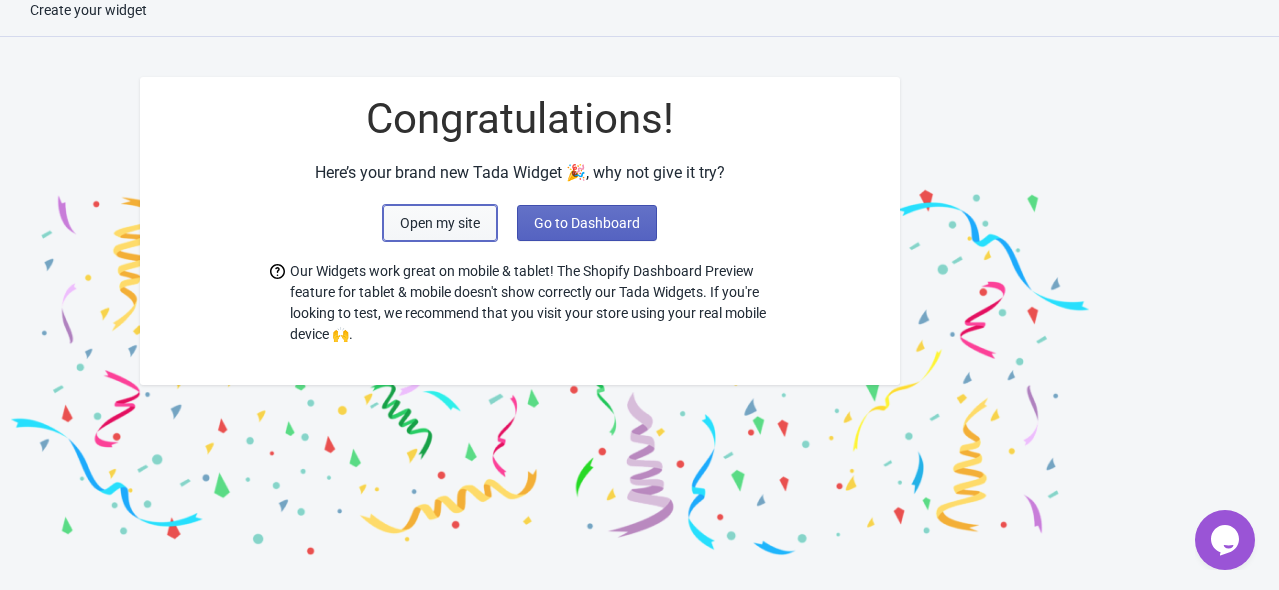 click on "Open my site" at bounding box center [440, 223] 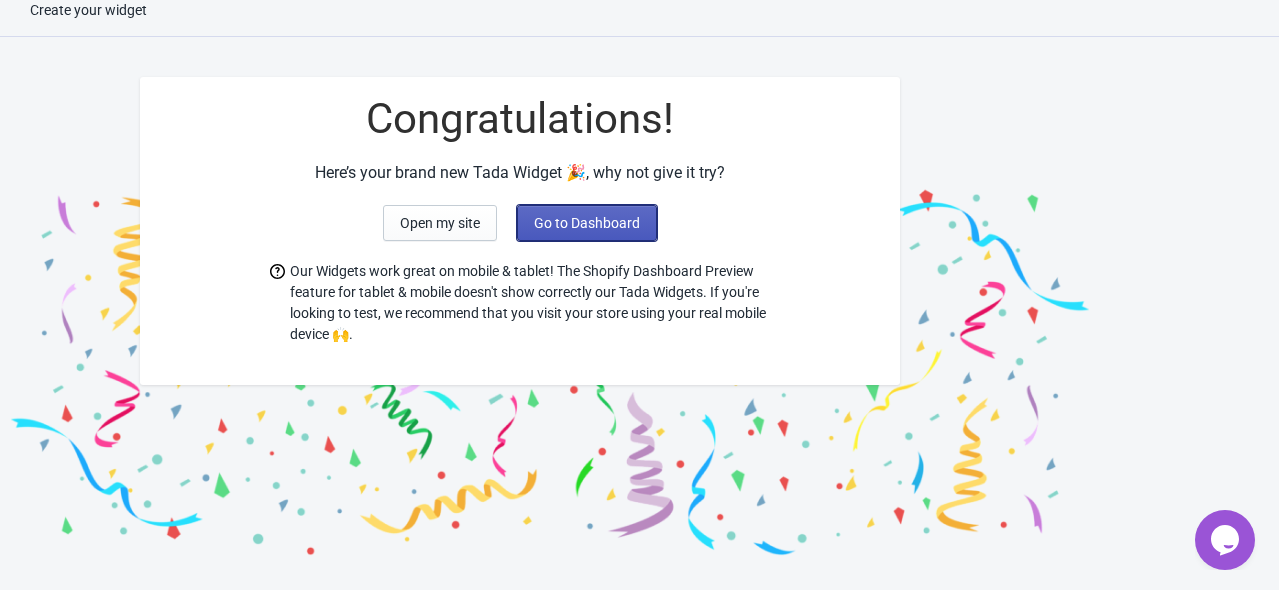 click on "Go to Dashboard" at bounding box center [587, 223] 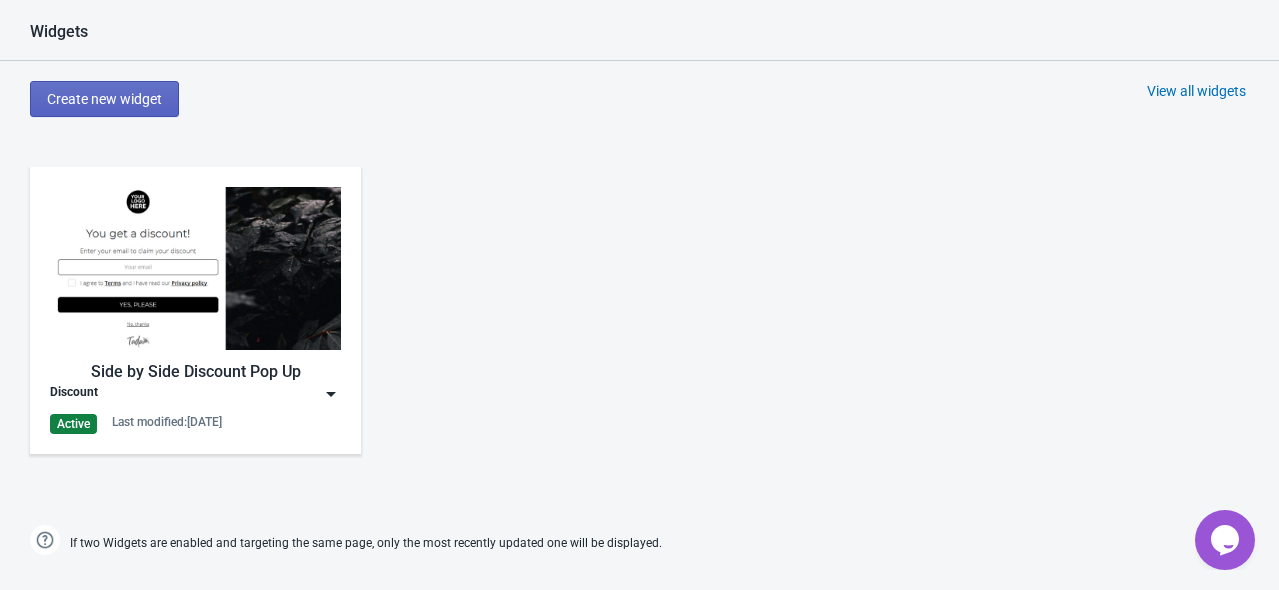 scroll, scrollTop: 1020, scrollLeft: 0, axis: vertical 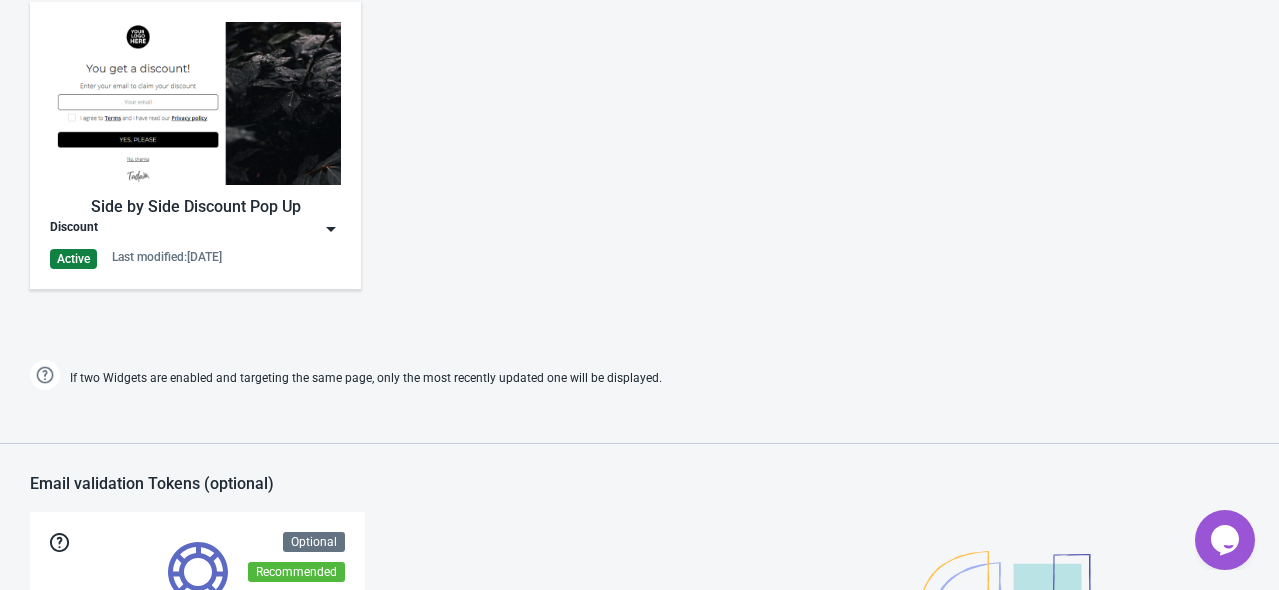 click at bounding box center (195, 103) 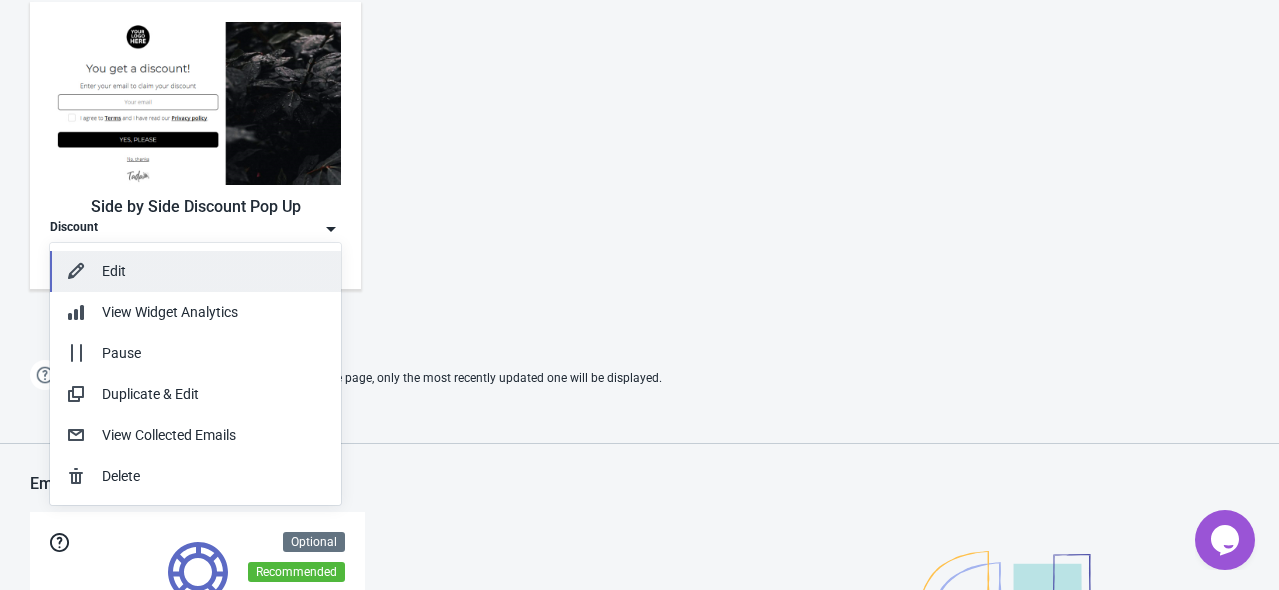 click on "Edit" at bounding box center (213, 271) 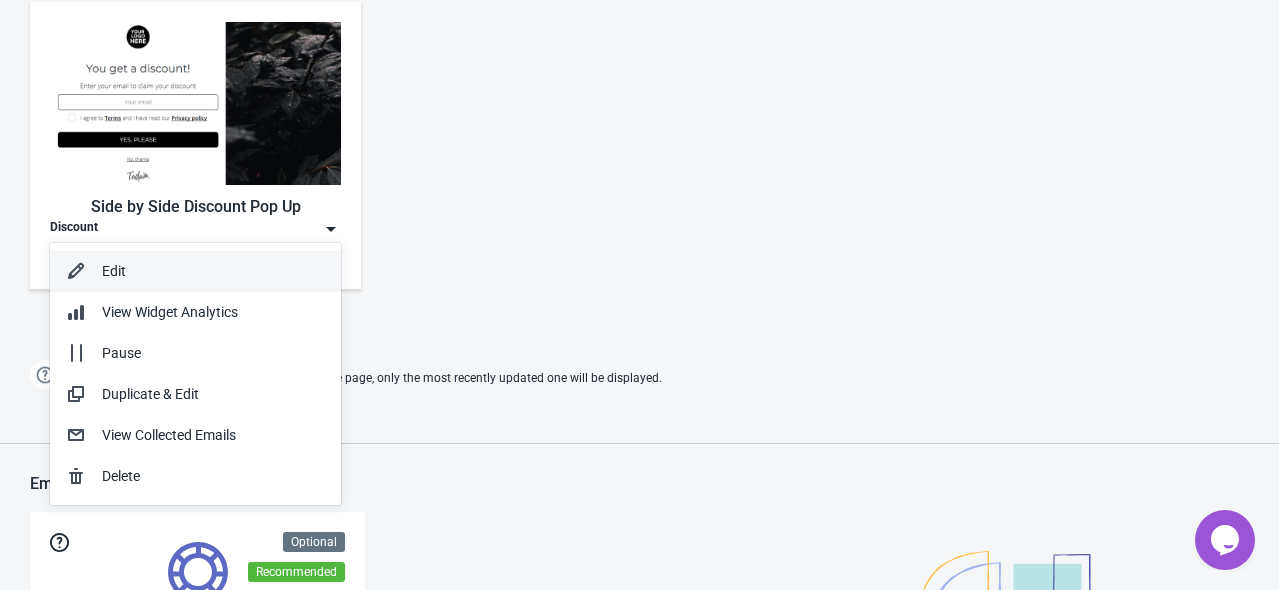 scroll, scrollTop: 0, scrollLeft: 0, axis: both 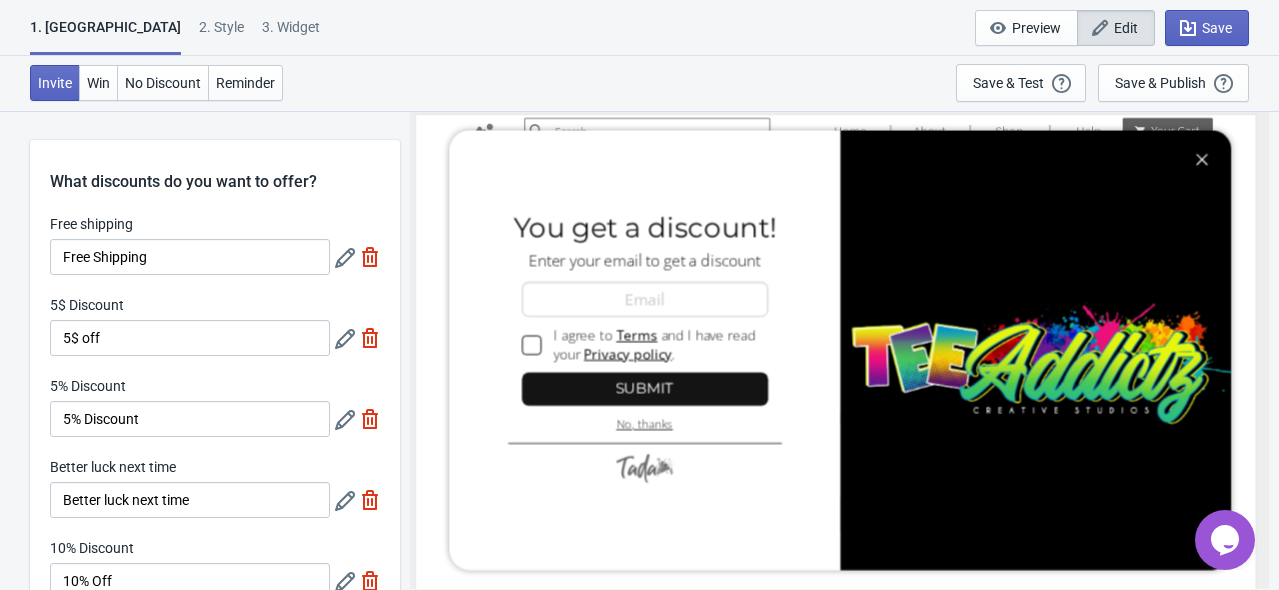 click on "2 . Style" at bounding box center [221, 34] 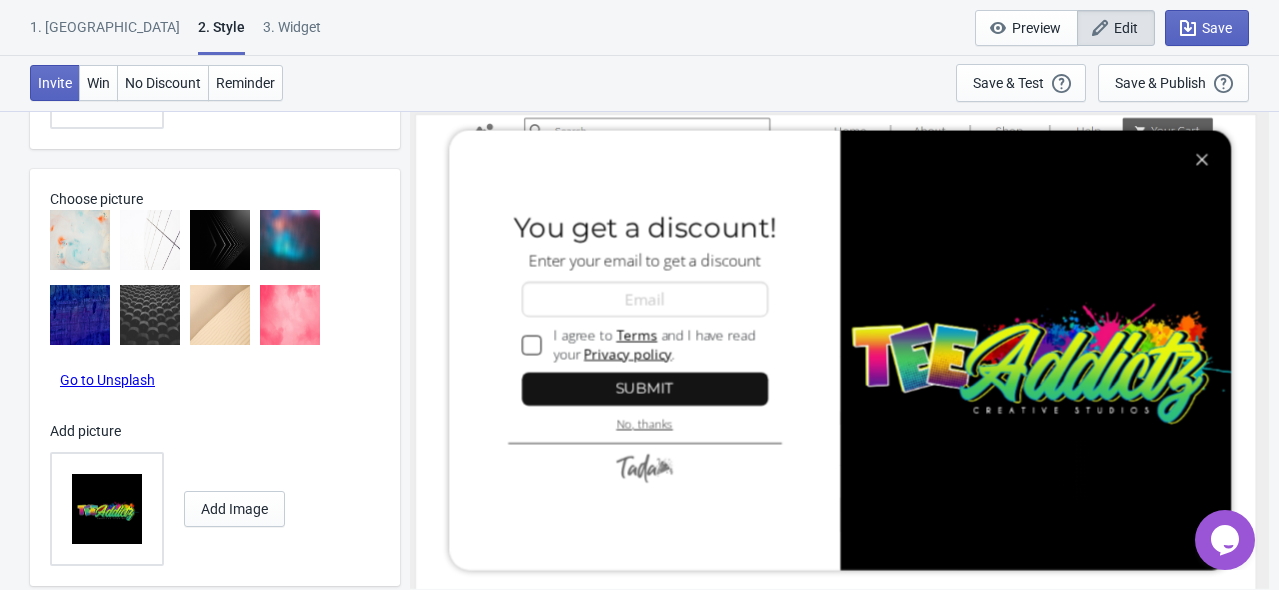 scroll, scrollTop: 1101, scrollLeft: 0, axis: vertical 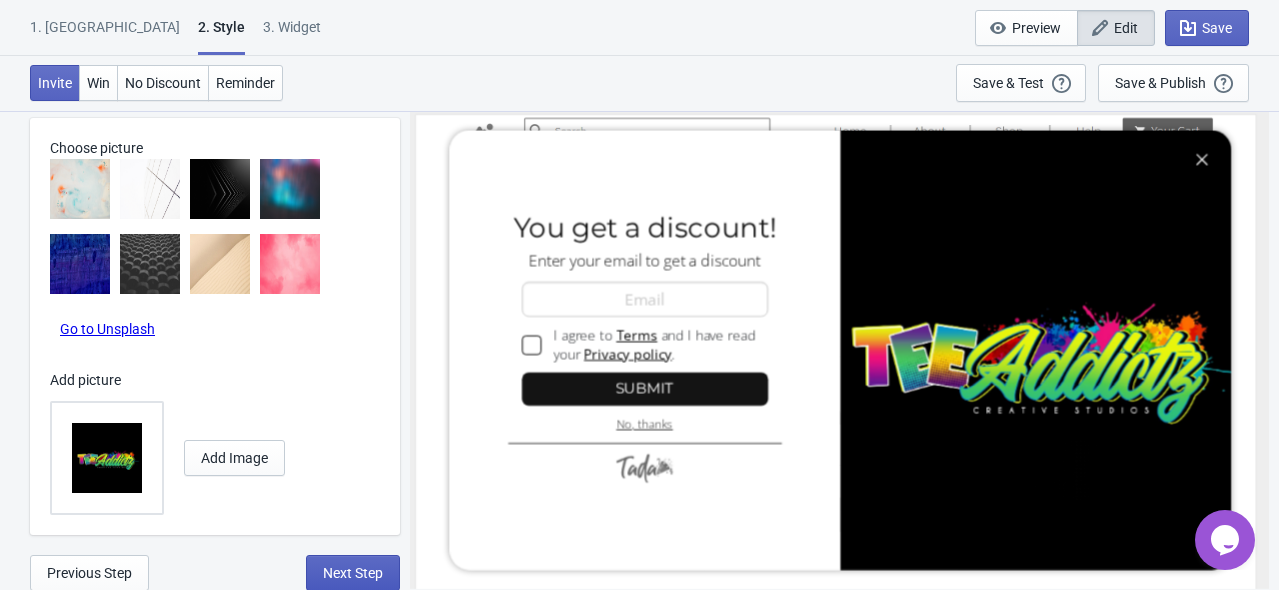 click on "Next Step" at bounding box center [353, 573] 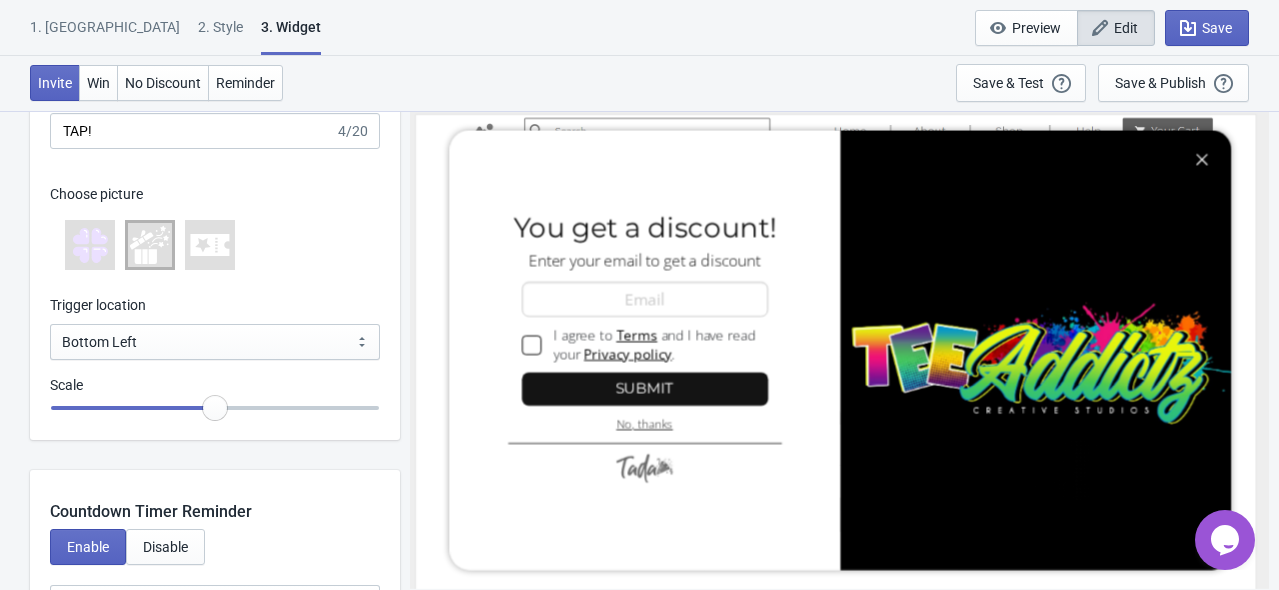 scroll, scrollTop: 2000, scrollLeft: 0, axis: vertical 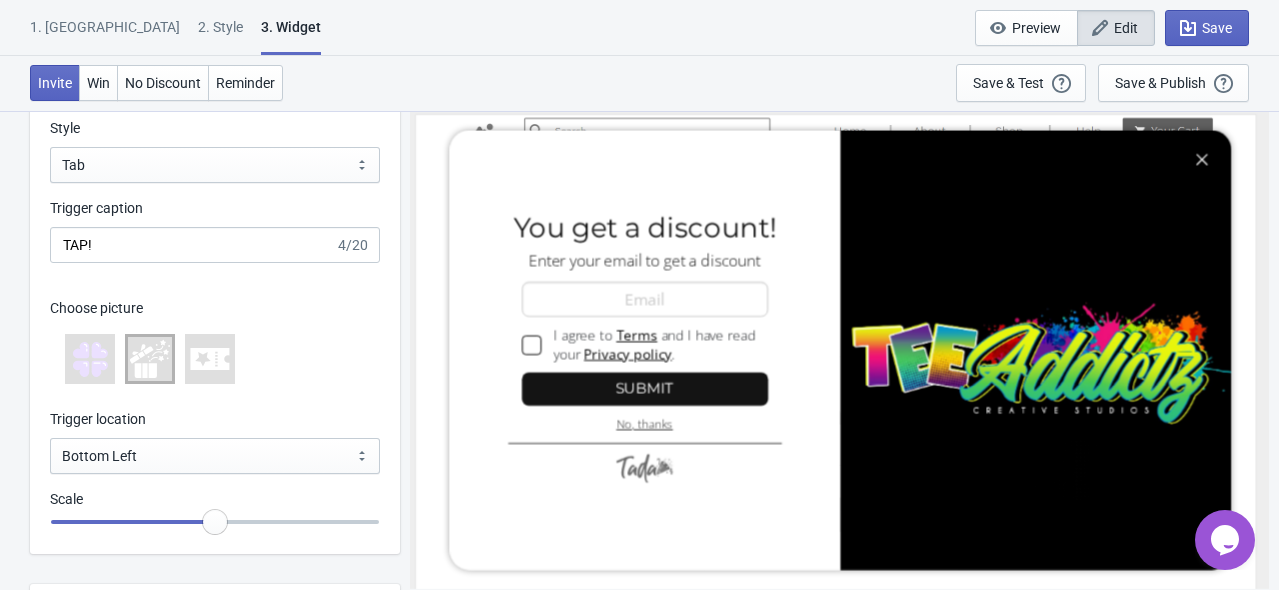 click on "Enable Disable Visual (Recommended) Custom Style Square Circle Tab Tab Trigger caption TAP! 4/20 Choose picture Trigger location Bottom Left Bottom Right Middle Left Middle Right Top Left Top Right Bottom Left Scale" at bounding box center [215, 285] 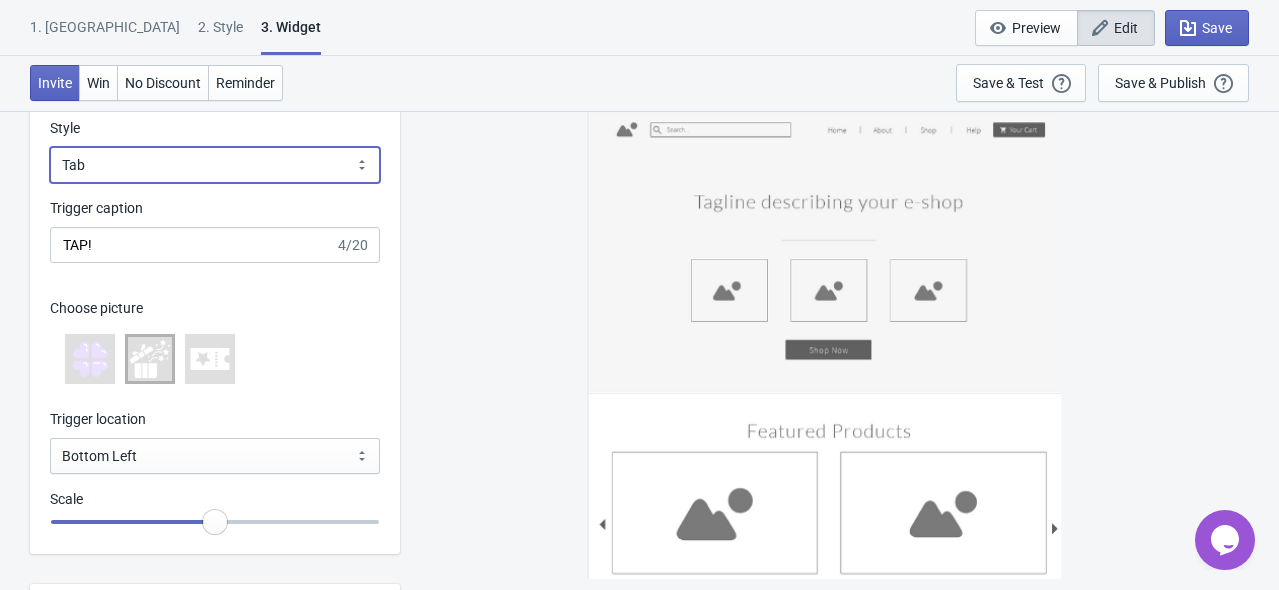 click on "Square Circle Tab" at bounding box center [215, 165] 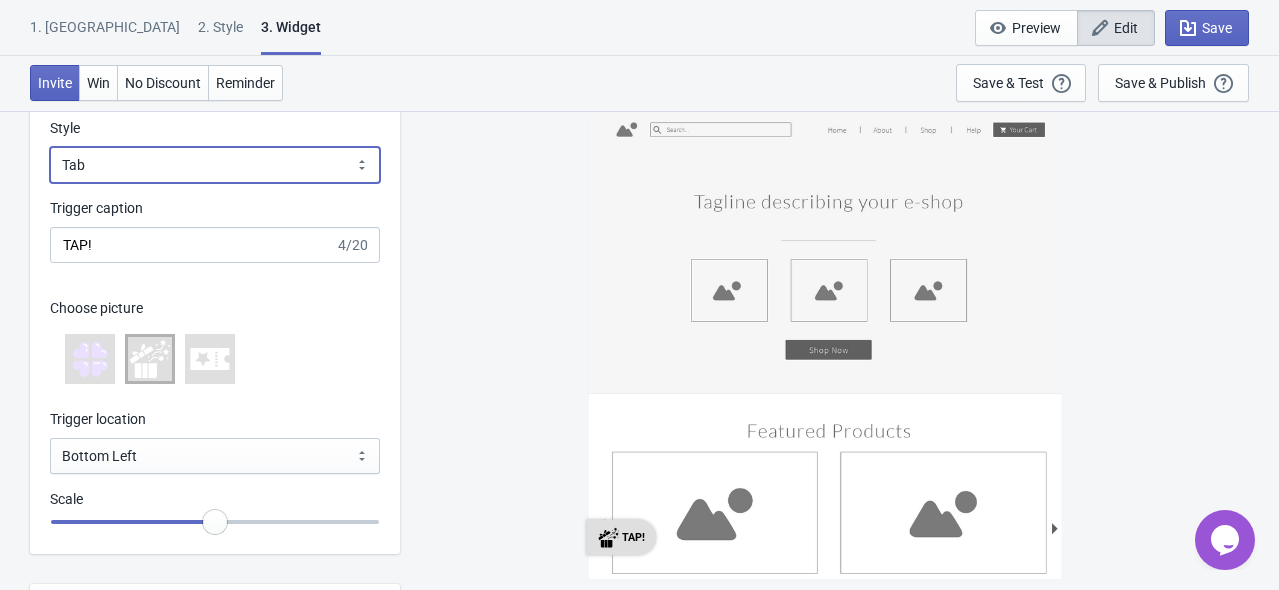 click on "Square Circle Tab" at bounding box center [215, 165] 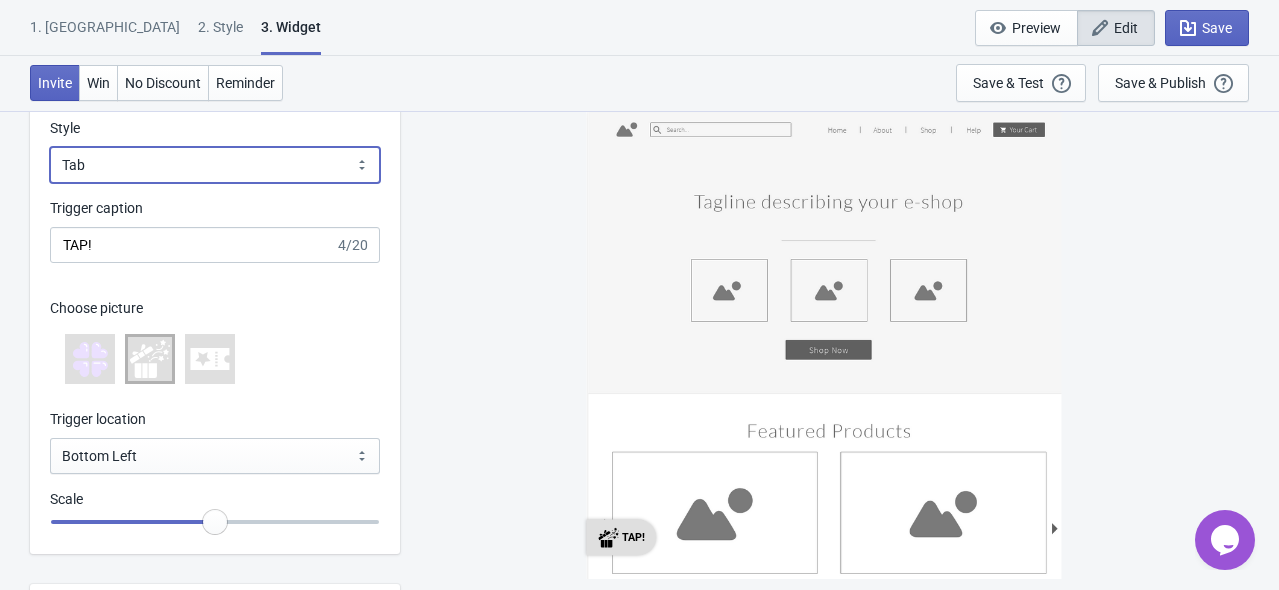 scroll, scrollTop: 2200, scrollLeft: 0, axis: vertical 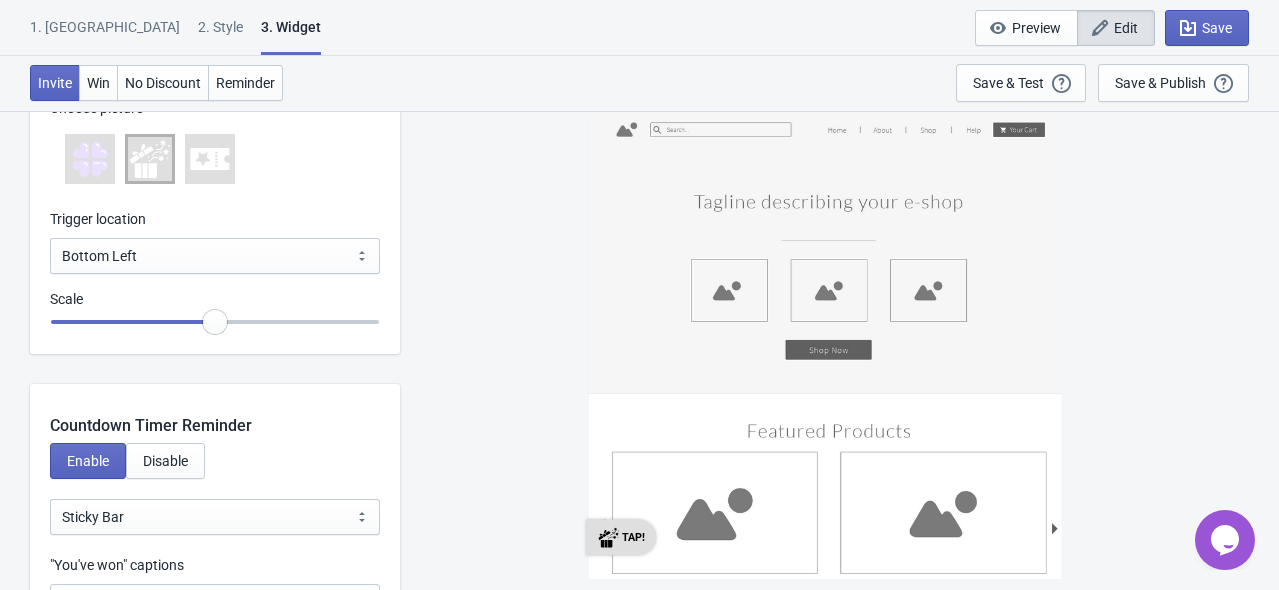 click on "TAP!" at bounding box center [839, 349] 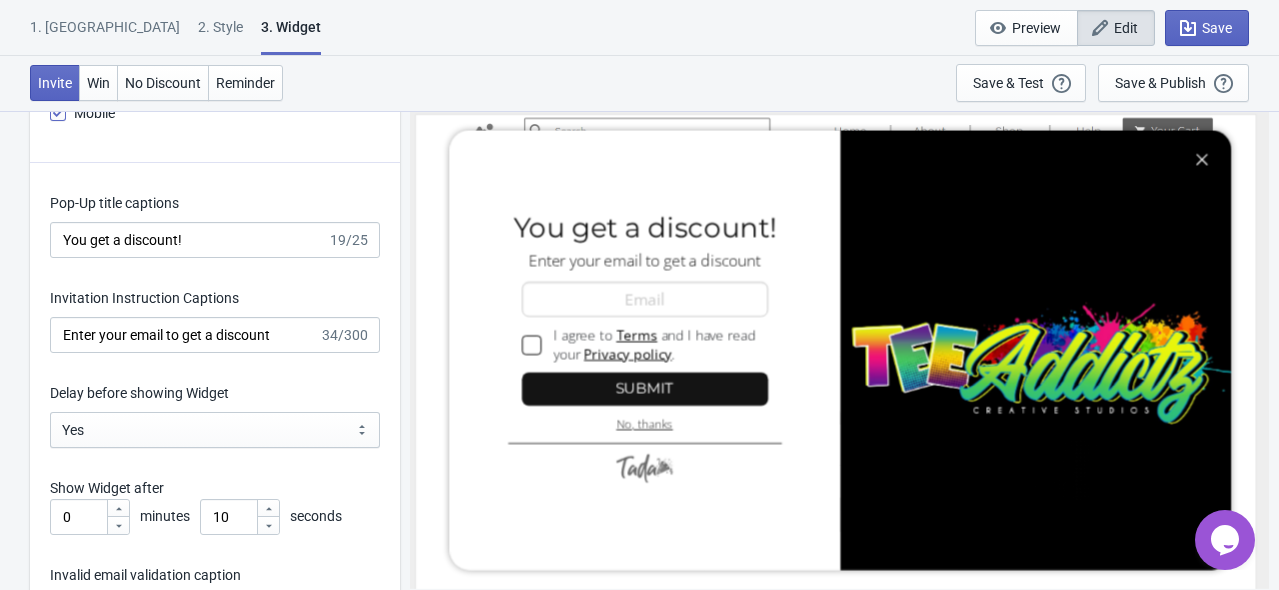 scroll, scrollTop: 3200, scrollLeft: 0, axis: vertical 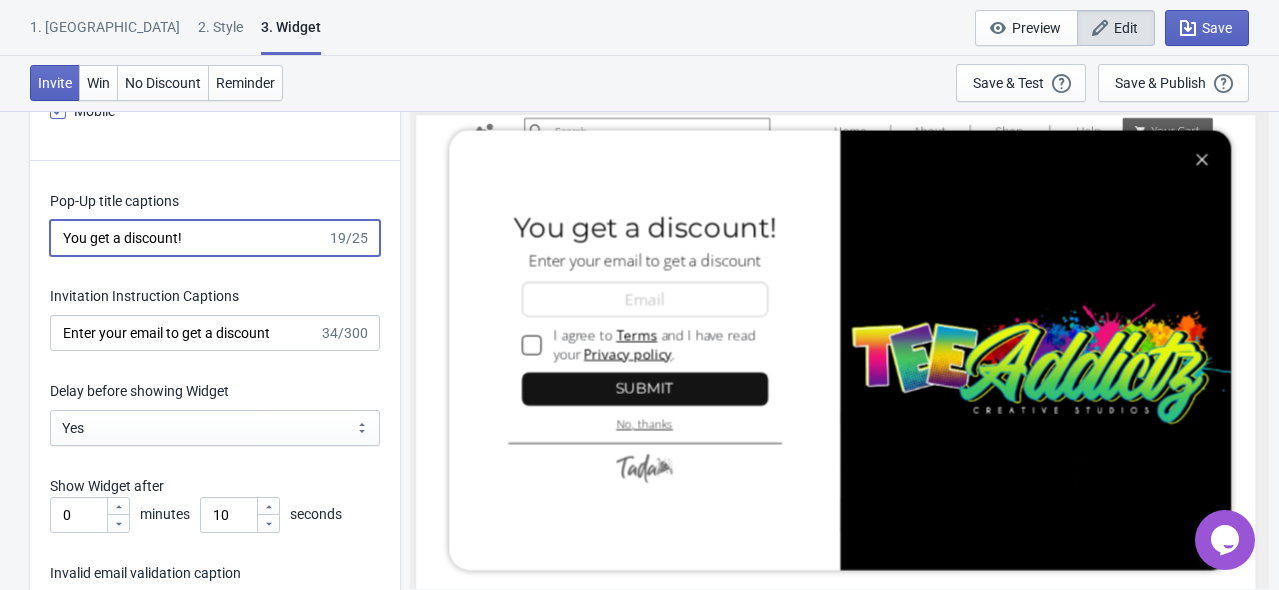 drag, startPoint x: 214, startPoint y: 232, endPoint x: 52, endPoint y: 236, distance: 162.04938 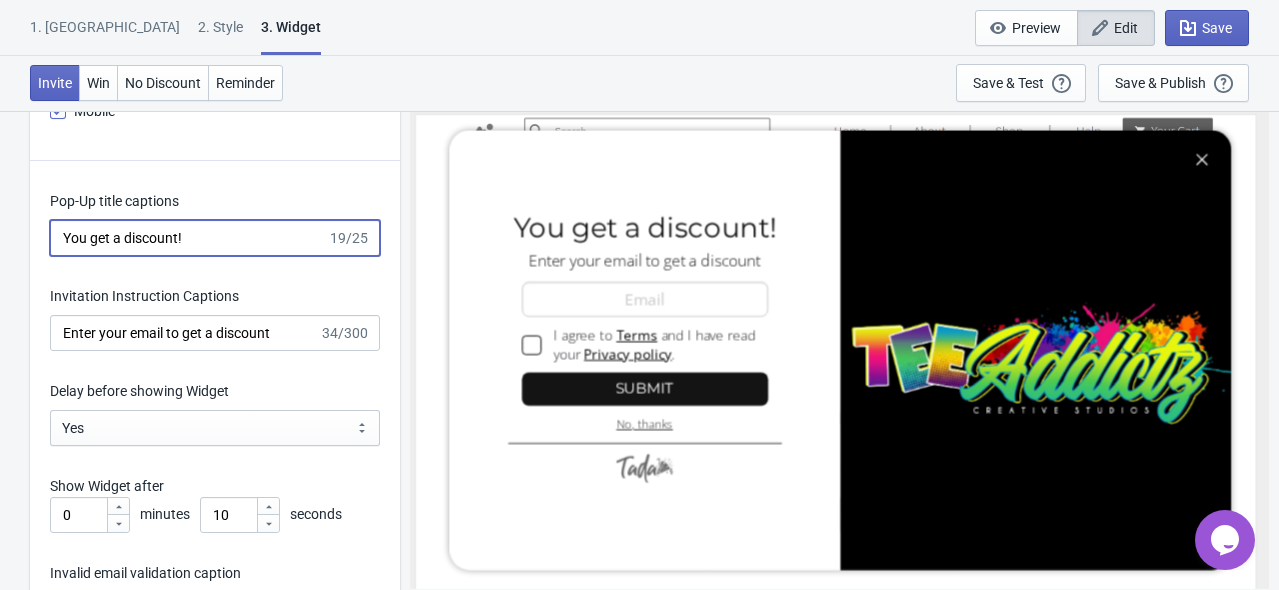 click on "You get a discount!" at bounding box center [188, 238] 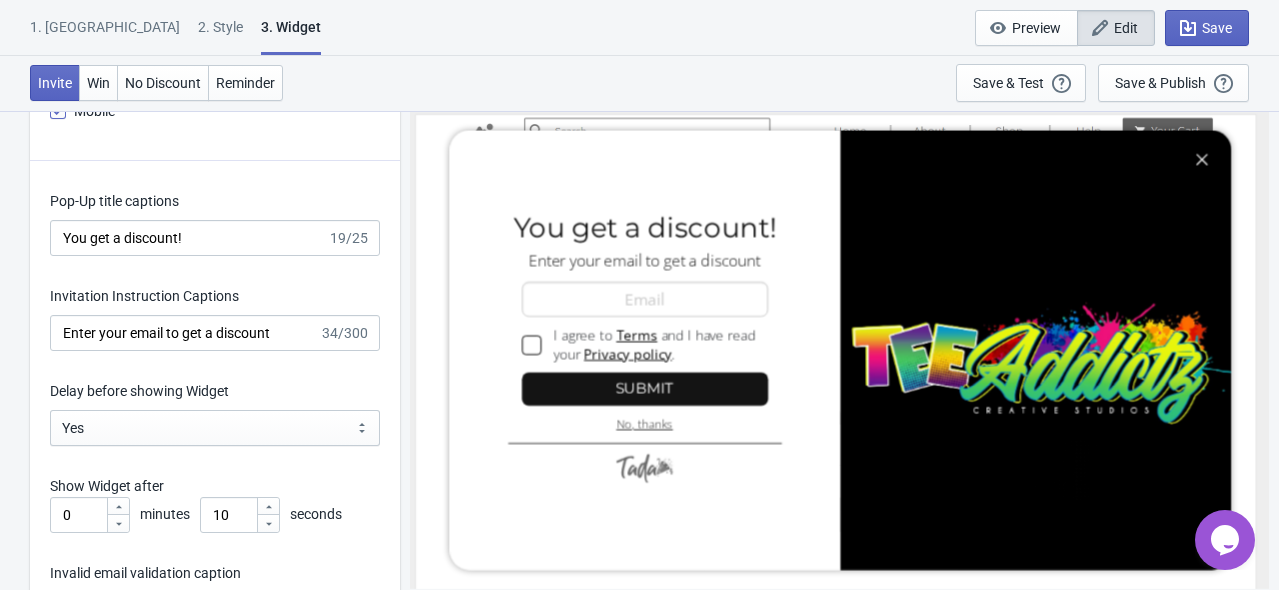 click on "Pop-Up title captions You get a discount! 19/25 Invitation Instruction Captions Enter your email to get a discount 34/300 Delay before showing Widget Yes No Yes Show Widget after 0 minutes 10 seconds Invalid email validation caption You have entered an invalid e-mail address. Please try again. 61/70 Invalid data entry validation caption There was a problem with your entry, please try again. 54/70 Duplicate email validation caption Your email is already subscribed to our list. 45/70 Continue button captions Continue 8/20 Submit button captions Submit 6/20 Exit link captions No, thanks 10/20 Require visitors to agree to your terms and conditions (GDPR) Terms String Captions I agree to Link 1 Name Caption Terms Link 1 URL to your page [URL][DOMAIN_NAME] Terms String Captions and I have read your Link 1 Name Caption Privacy policy Link 2 URL to your page [URL][DOMAIN_NAME] GDPR notice validation caption" at bounding box center (215, 1015) 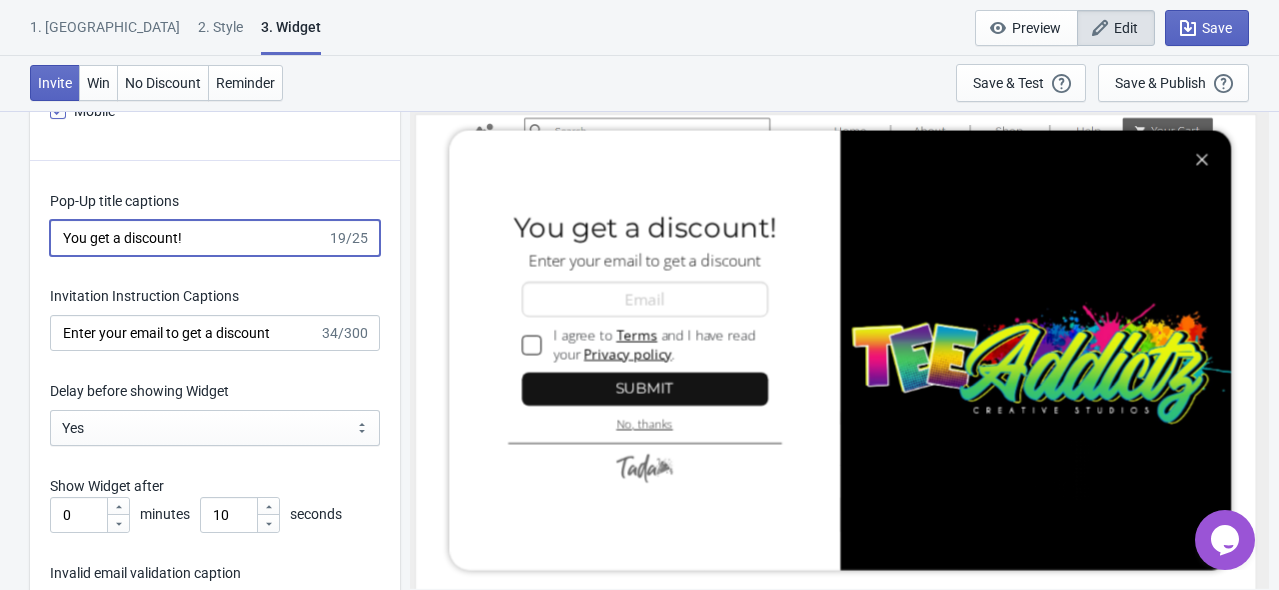 click on "You get a discount!" at bounding box center [188, 238] 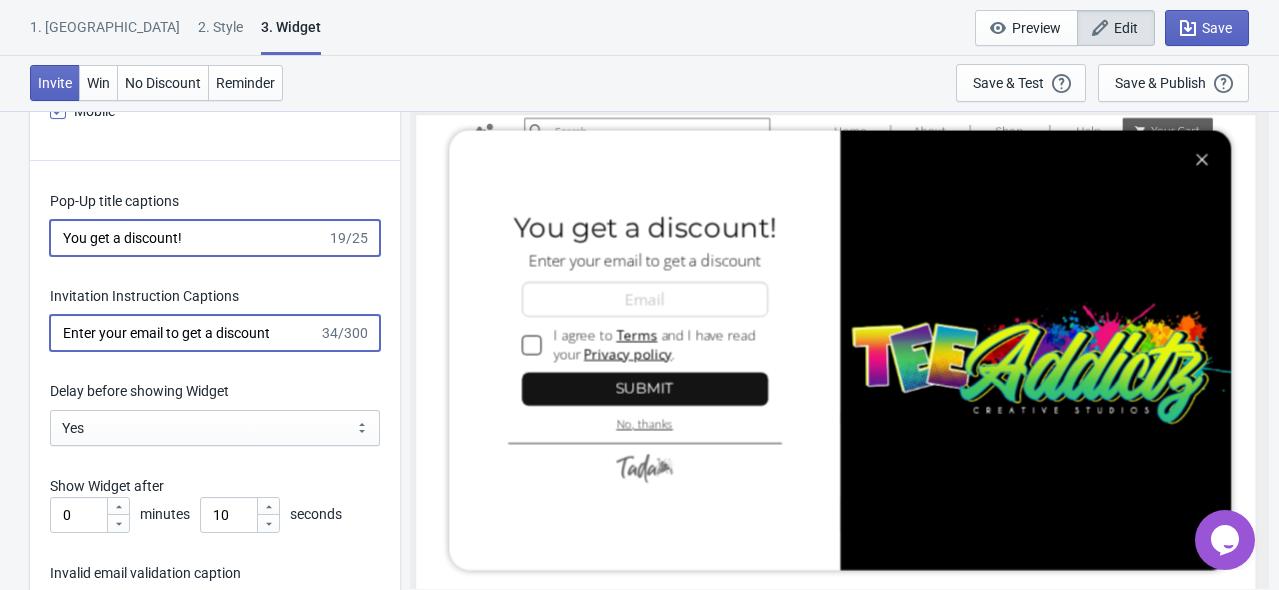 click on "Enter your email to get a discount" at bounding box center (184, 333) 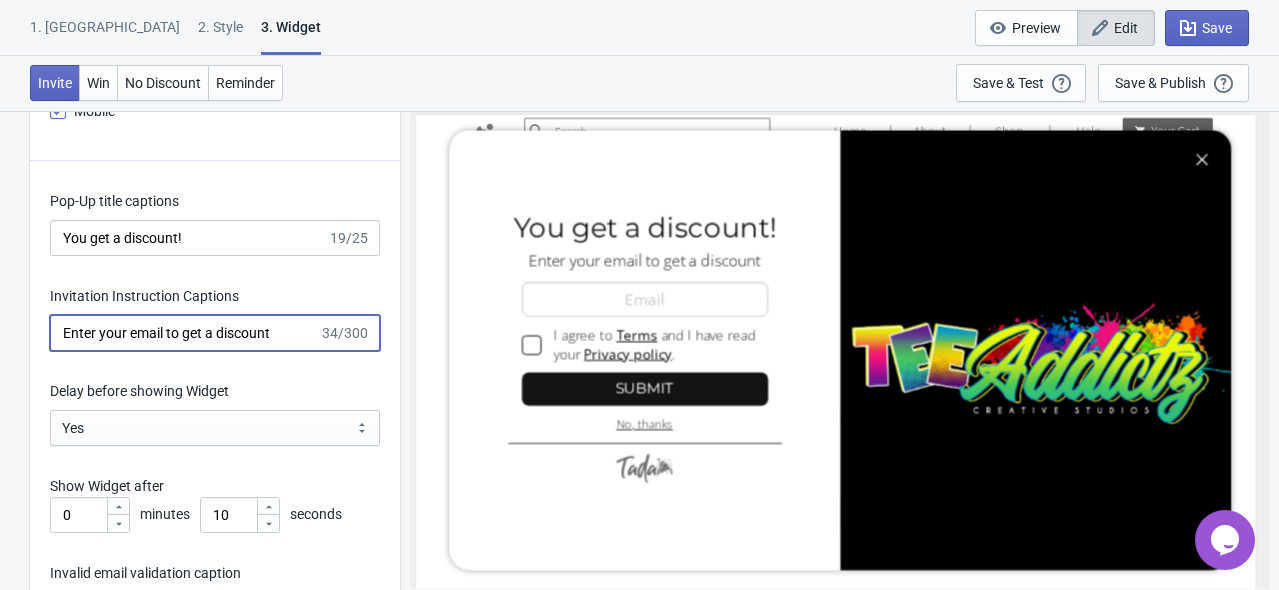 click on "Enter your email to get a discount" at bounding box center [184, 333] 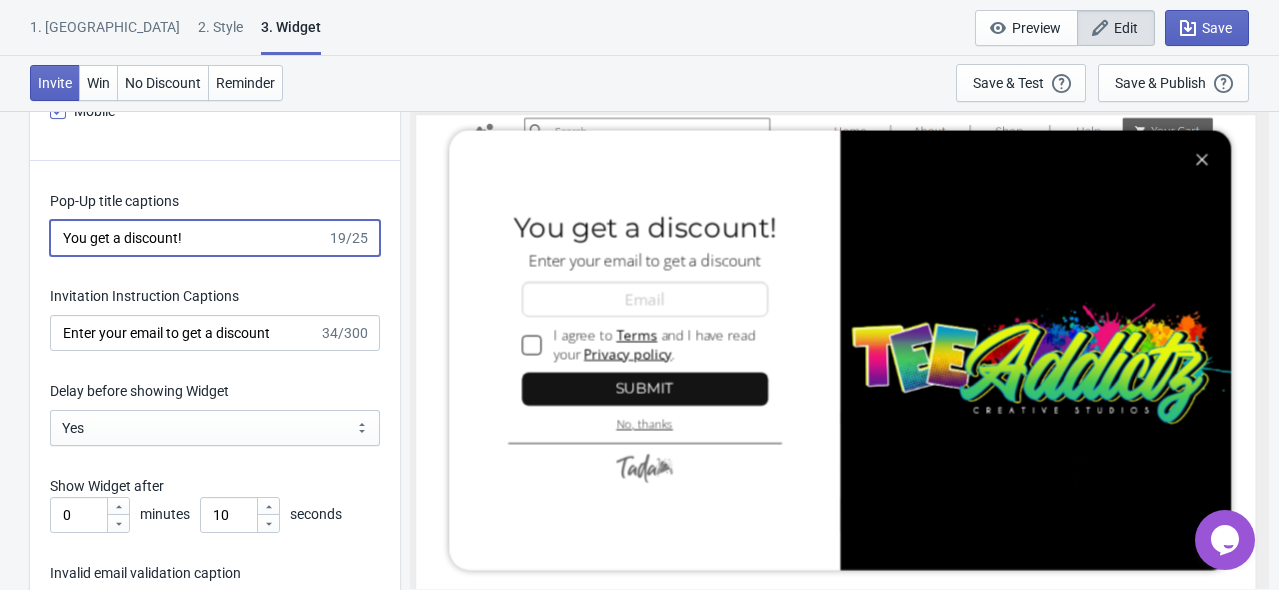 drag, startPoint x: 211, startPoint y: 232, endPoint x: 67, endPoint y: 239, distance: 144.17004 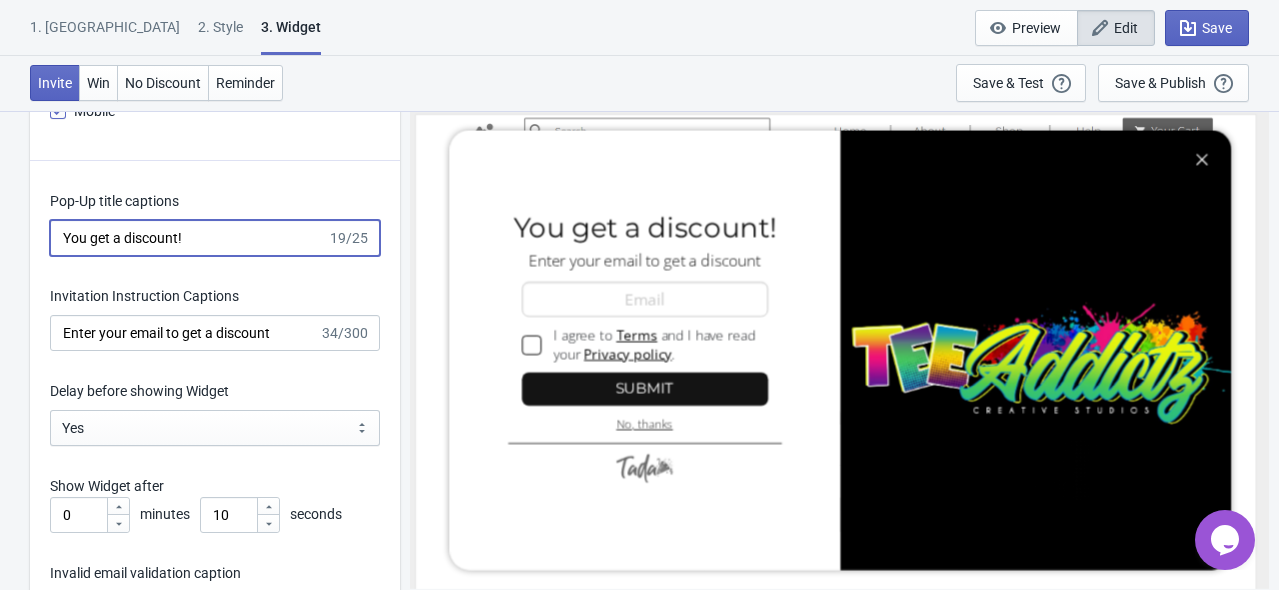 type on "Y" 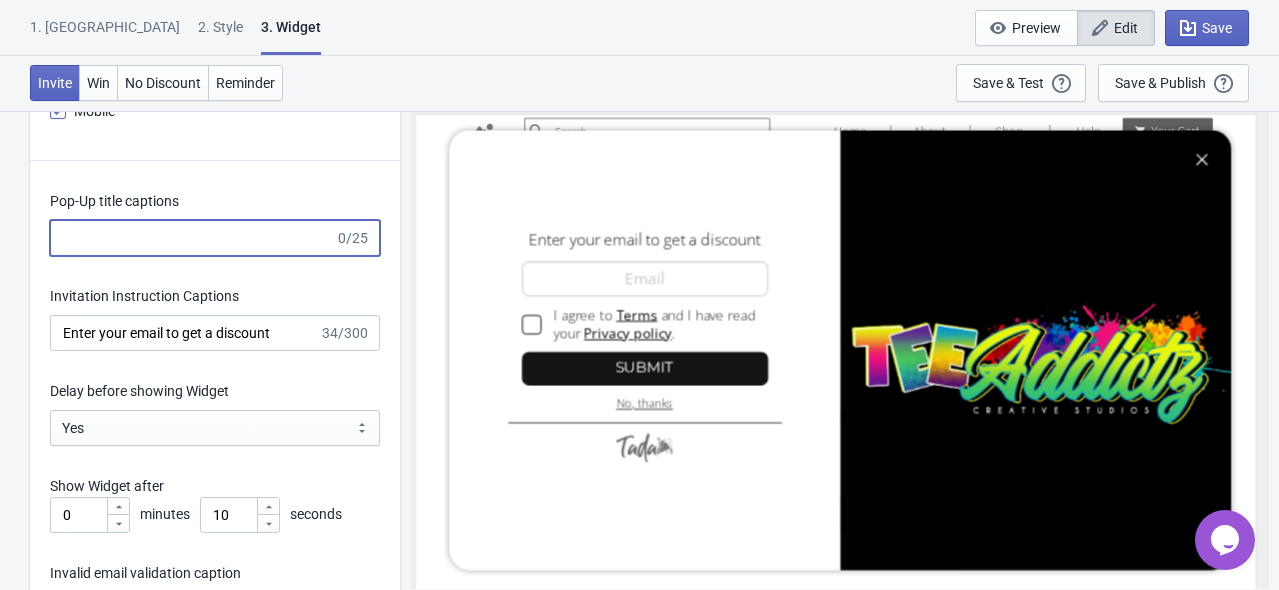 paste on "Unlock a Surprise Offer" 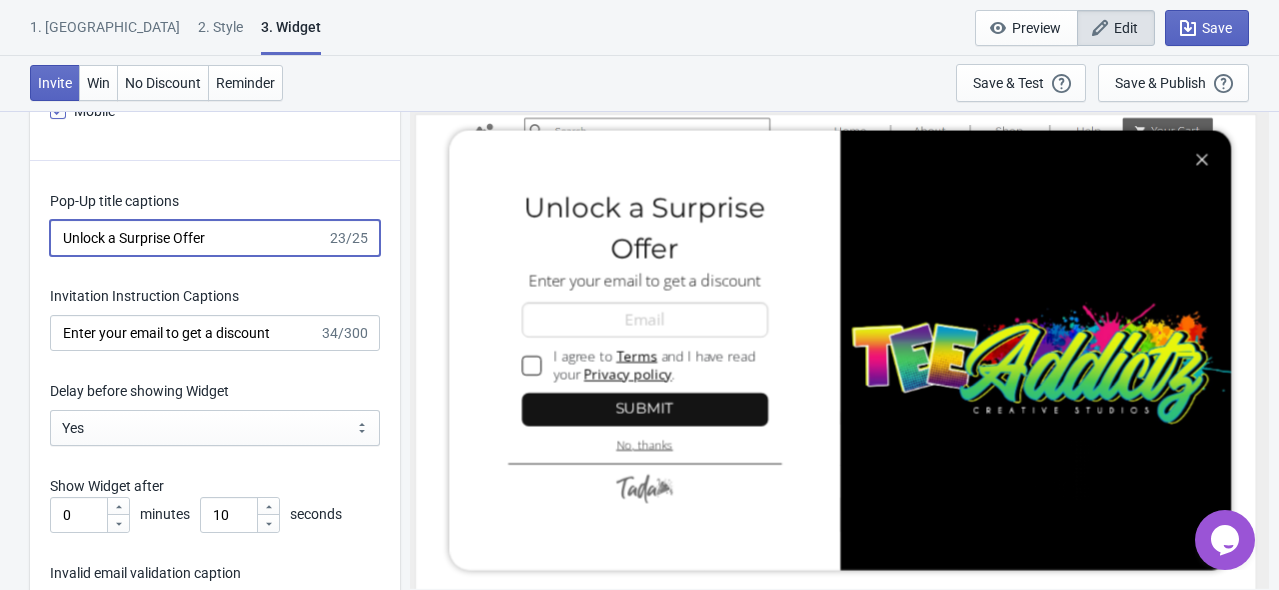 drag, startPoint x: 208, startPoint y: 243, endPoint x: -46, endPoint y: 247, distance: 254.0315 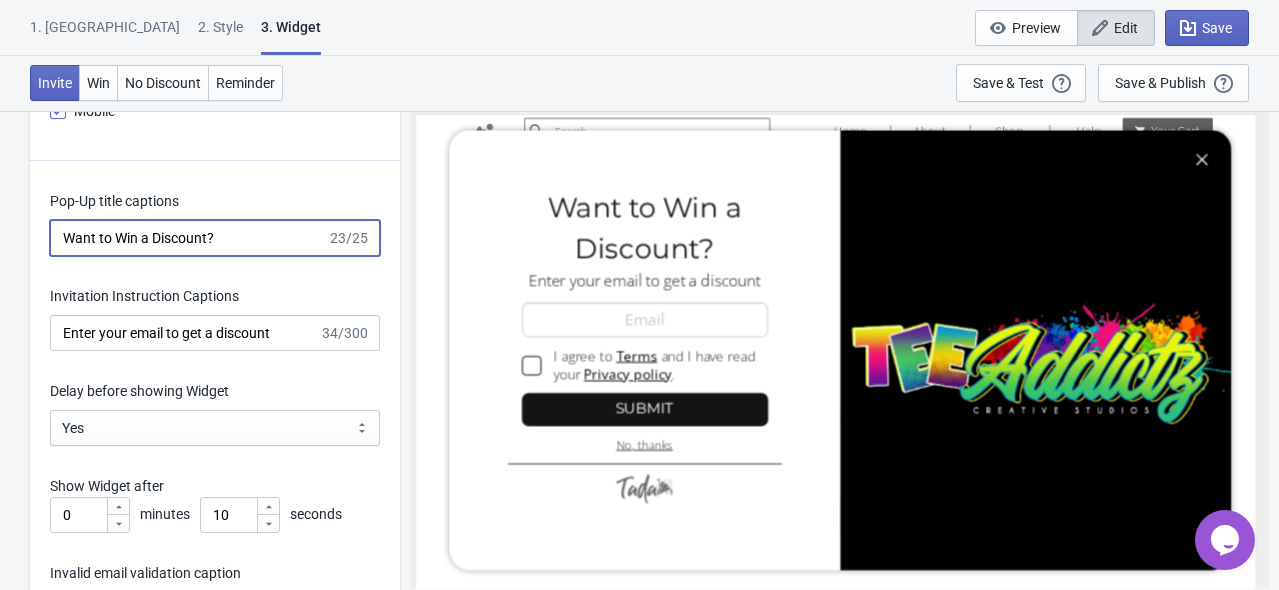 type on "Want to Win a Discount?" 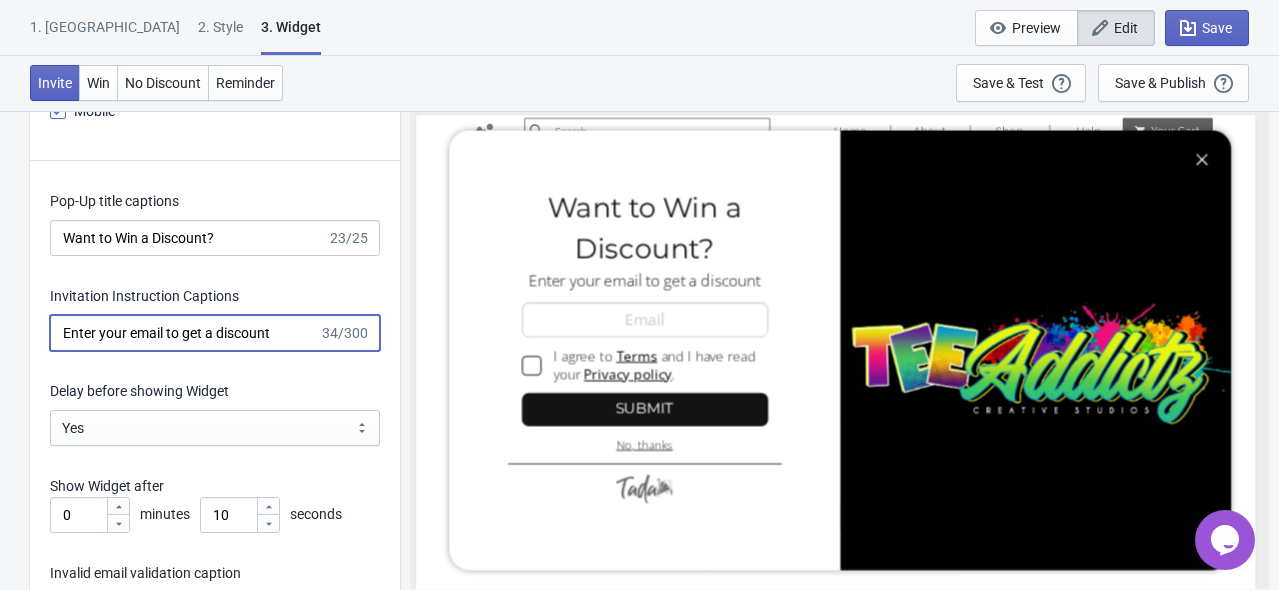 click on "Enter your email to get a discount" at bounding box center (184, 333) 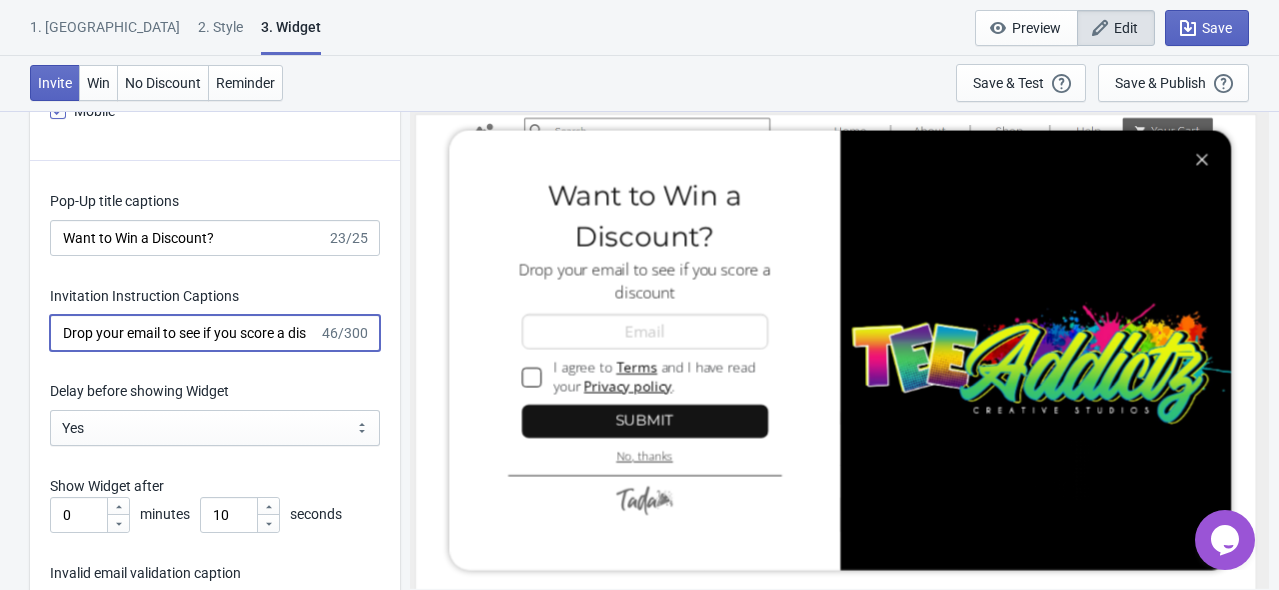 scroll, scrollTop: 0, scrollLeft: 39, axis: horizontal 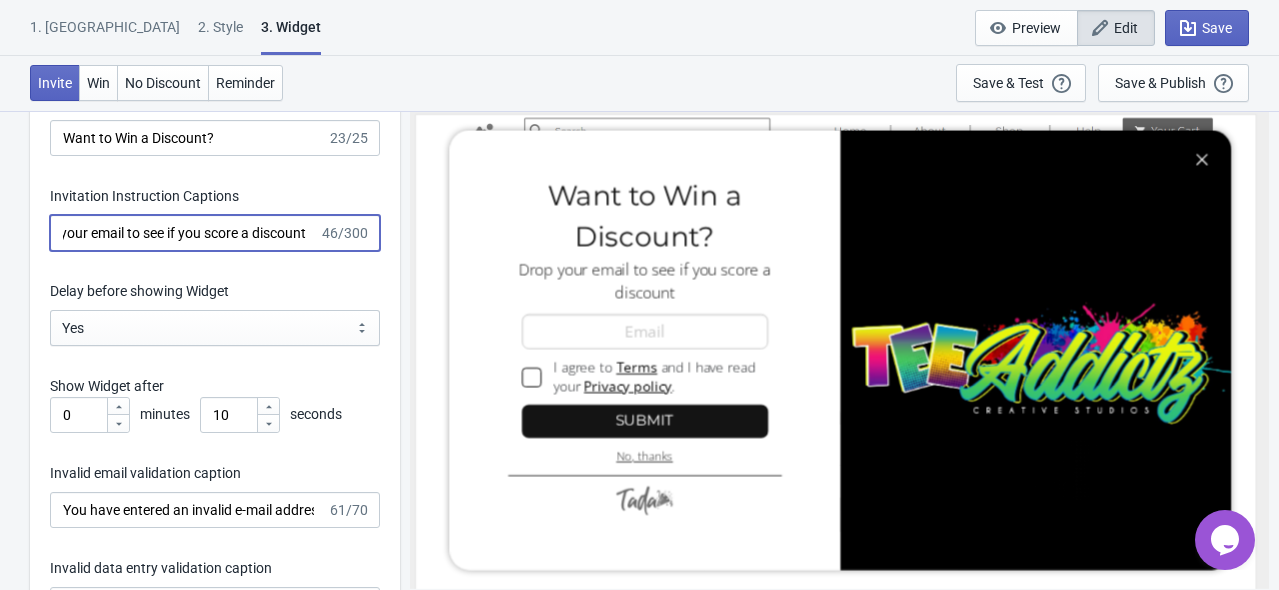 type on "Drop your email to see if you score a discount" 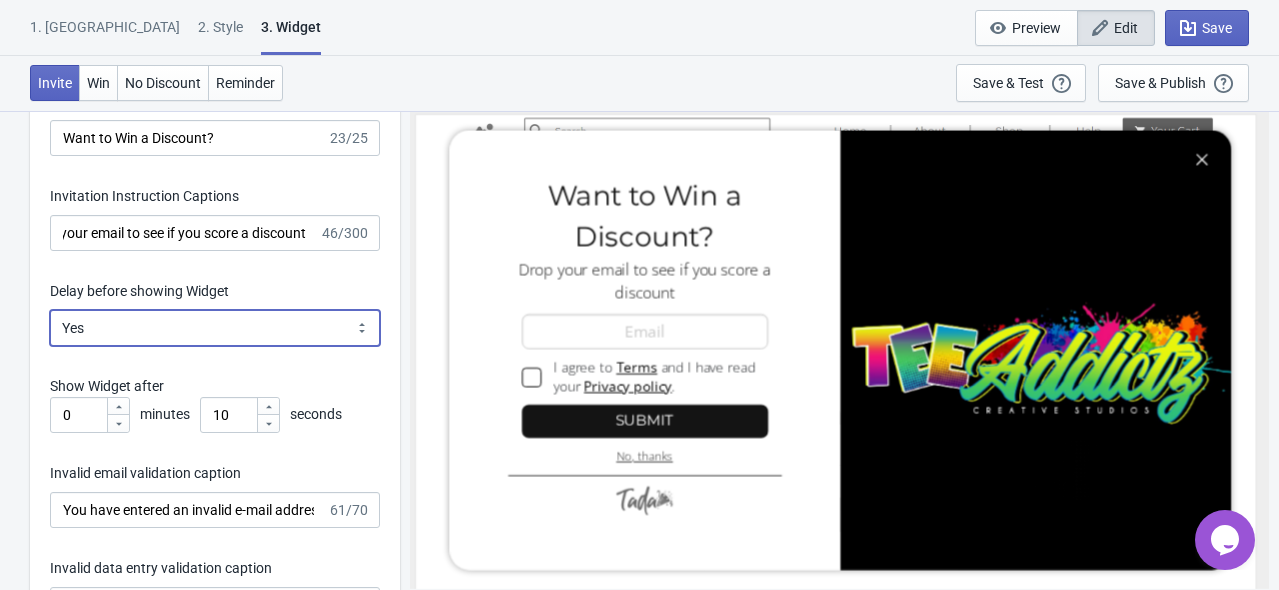 click on "Yes No" at bounding box center [215, 328] 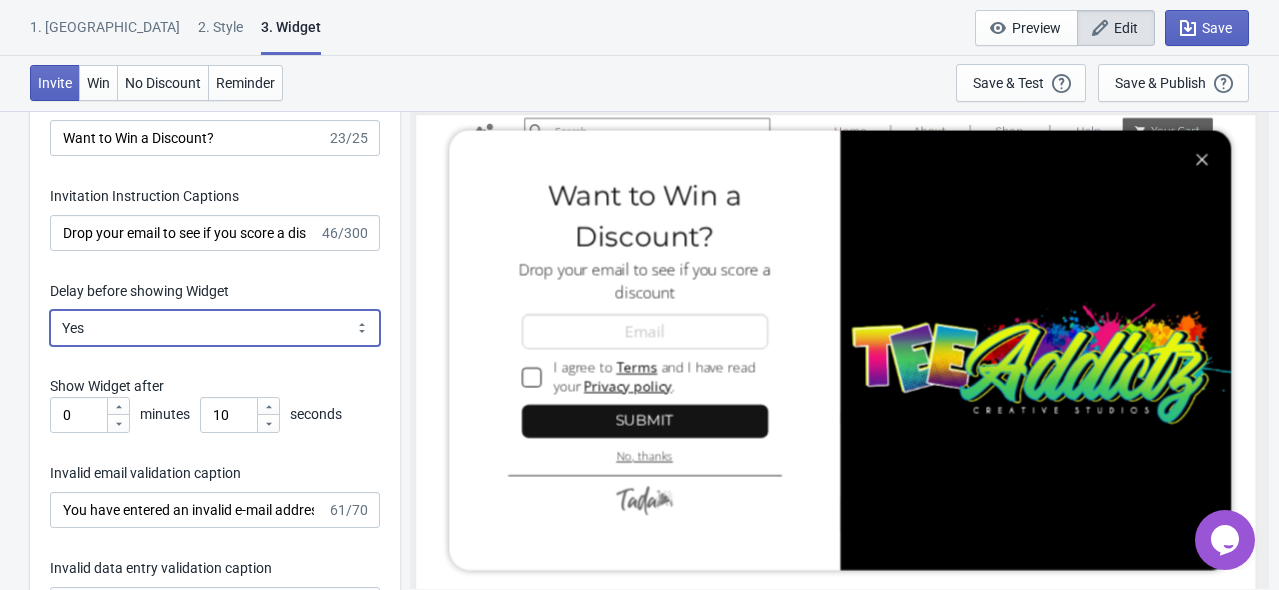 click on "Yes No" at bounding box center [215, 328] 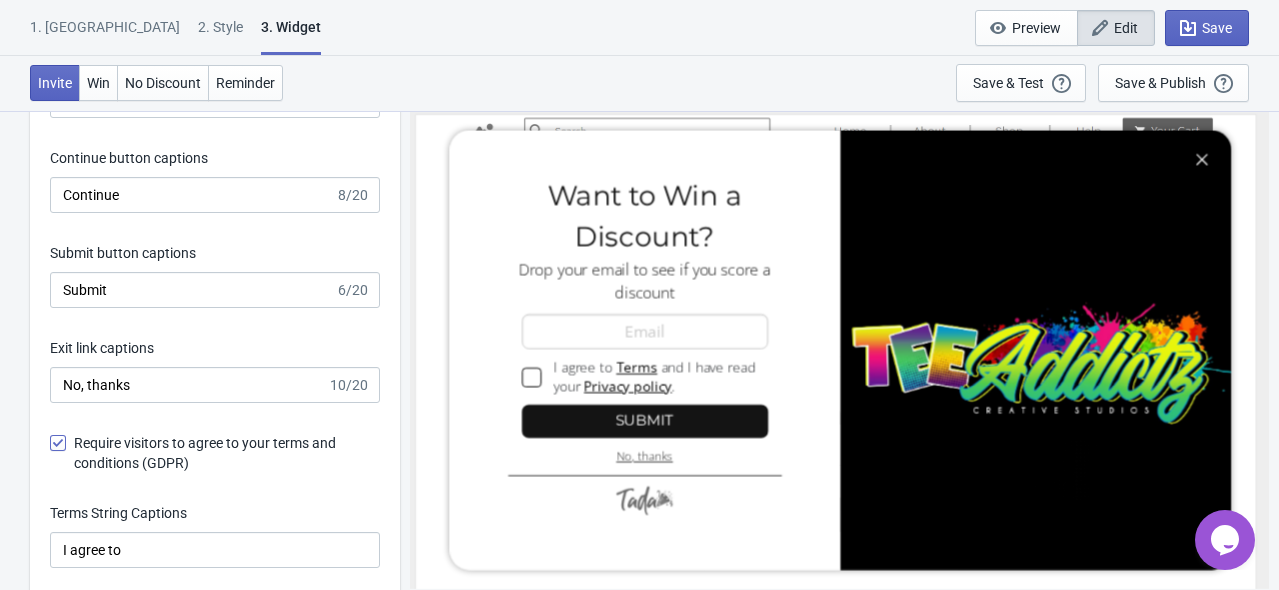 scroll, scrollTop: 4000, scrollLeft: 0, axis: vertical 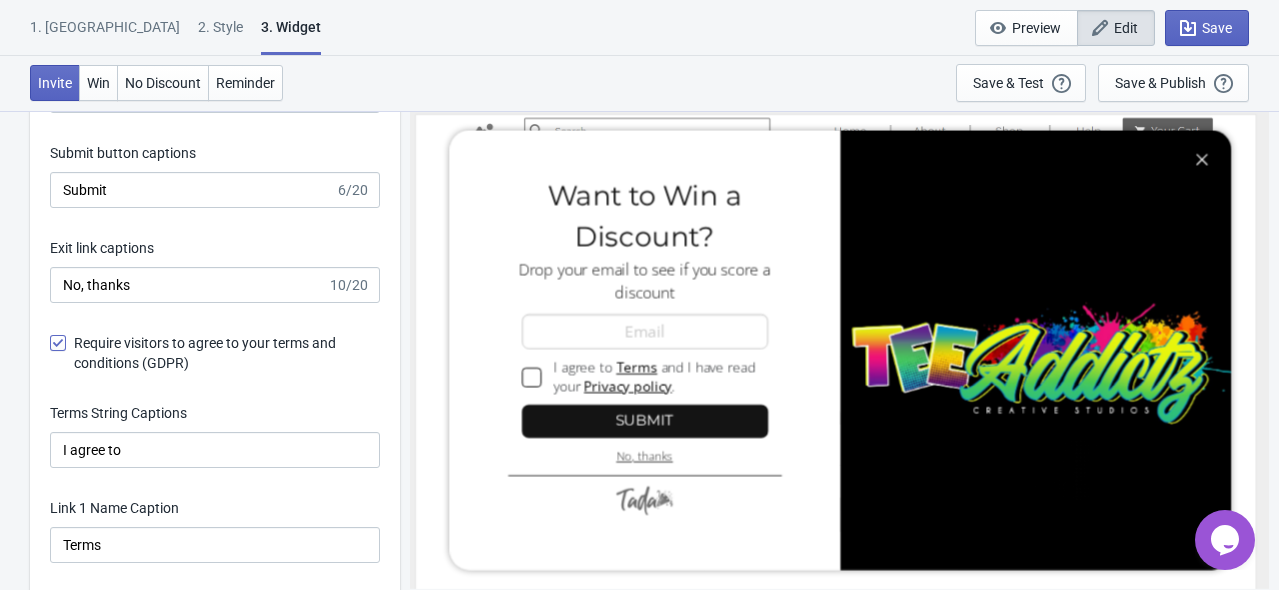 click on "Require visitors to agree to your terms and conditions (GDPR)" at bounding box center [215, 353] 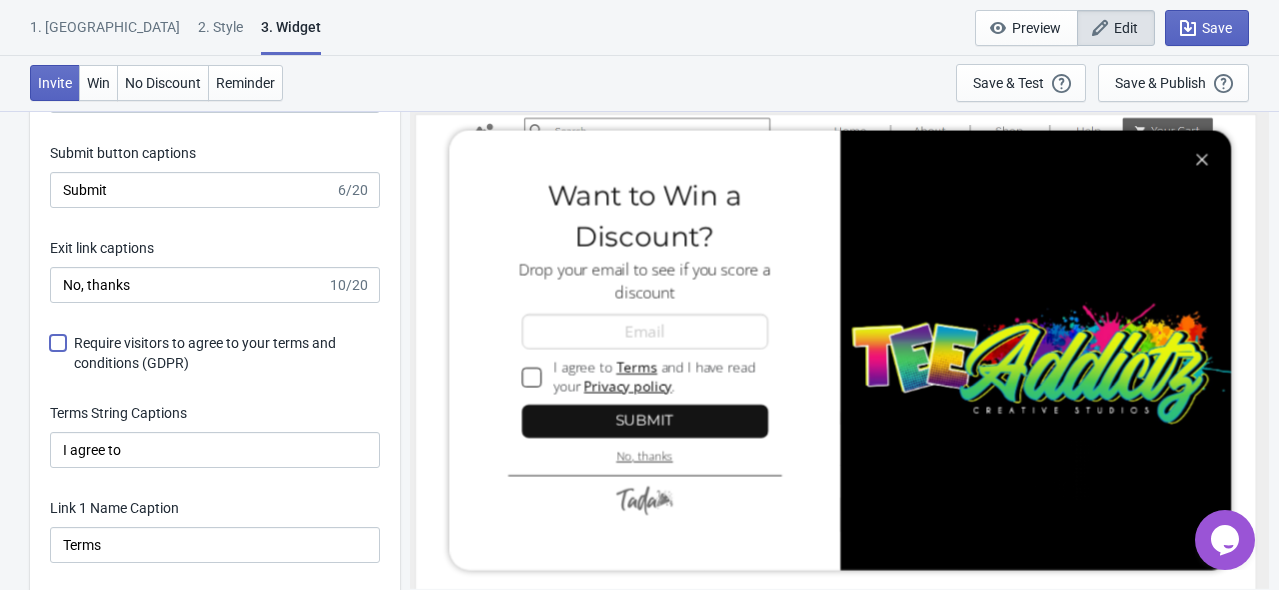 click on "Require visitors to agree to your terms and conditions (GDPR)" at bounding box center (50, 353) 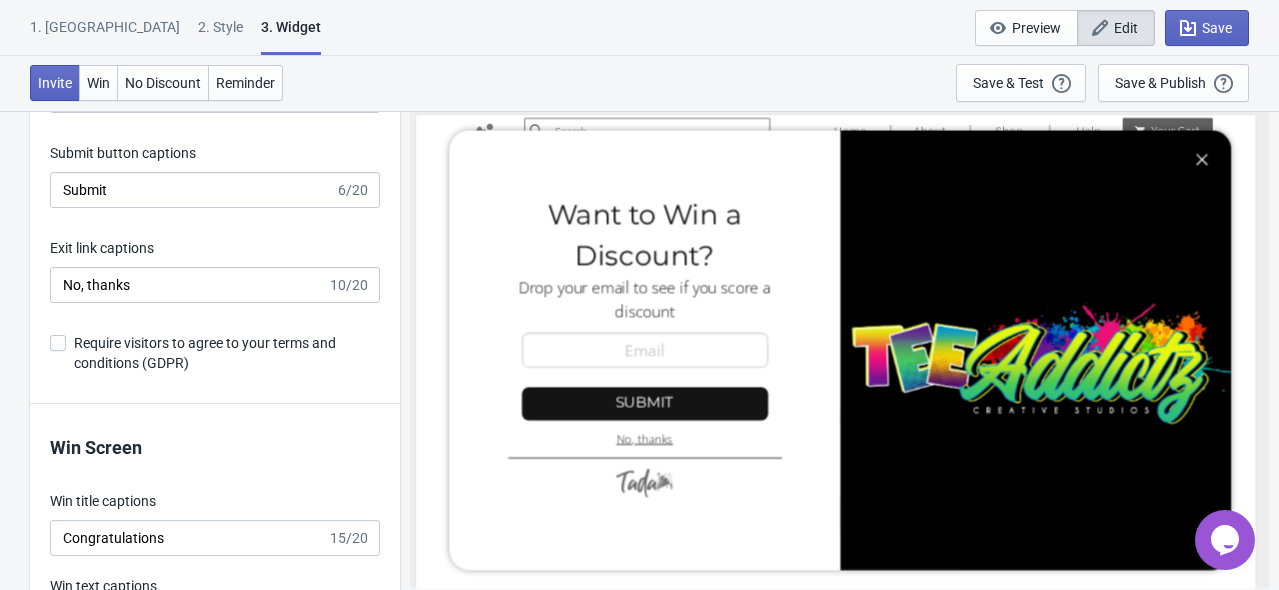 click on "Require visitors to agree to your terms and conditions (GDPR)" at bounding box center (215, 353) 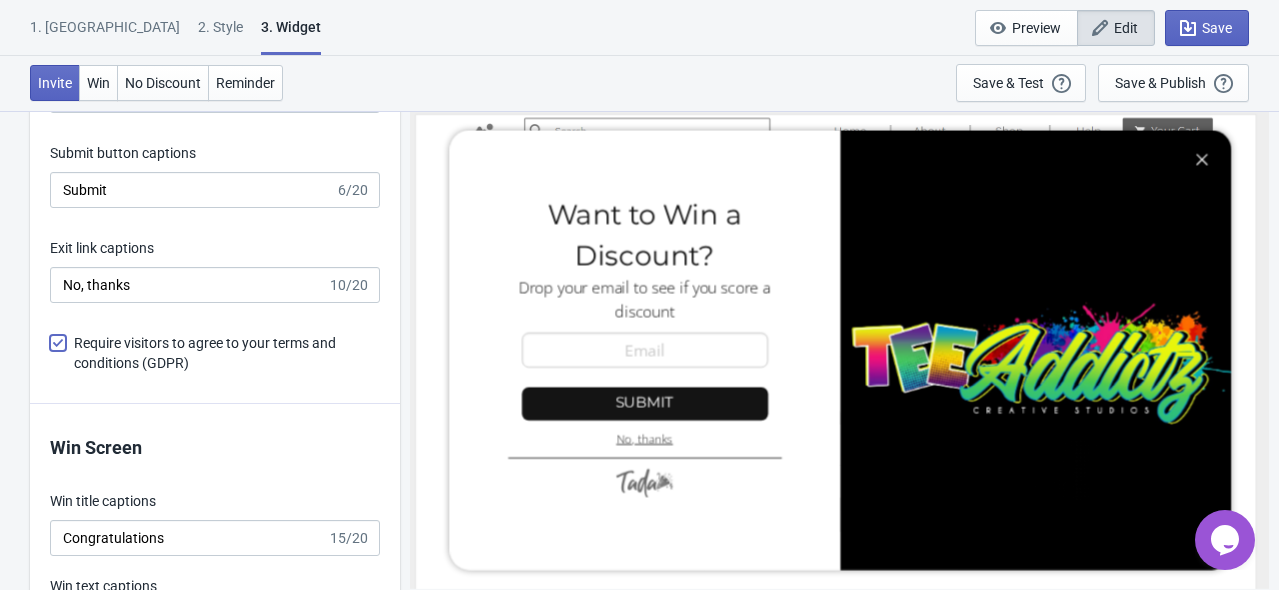 click on "Require visitors to agree to your terms and conditions (GDPR)" at bounding box center [50, 353] 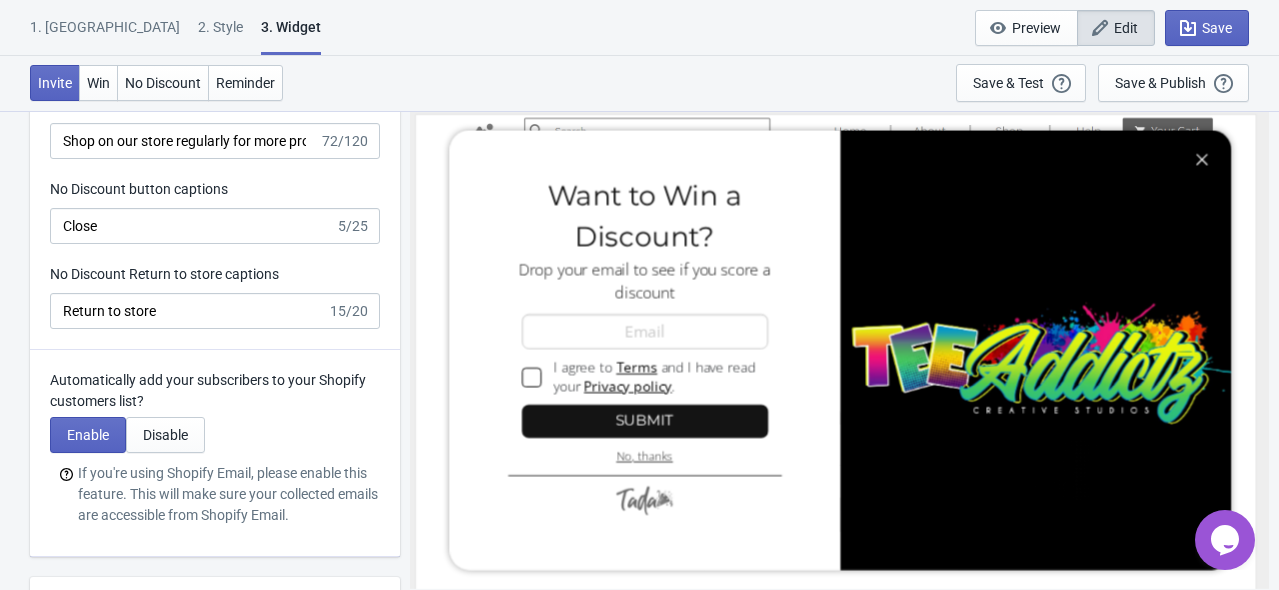scroll, scrollTop: 5800, scrollLeft: 0, axis: vertical 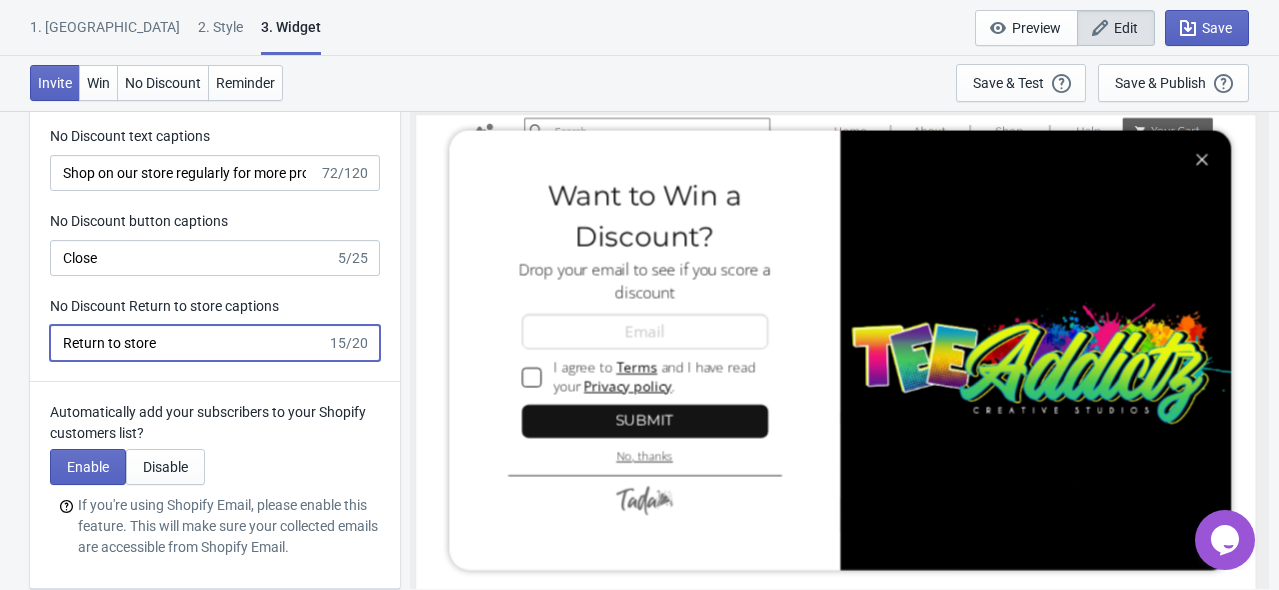 click on "Return to store" at bounding box center [188, 343] 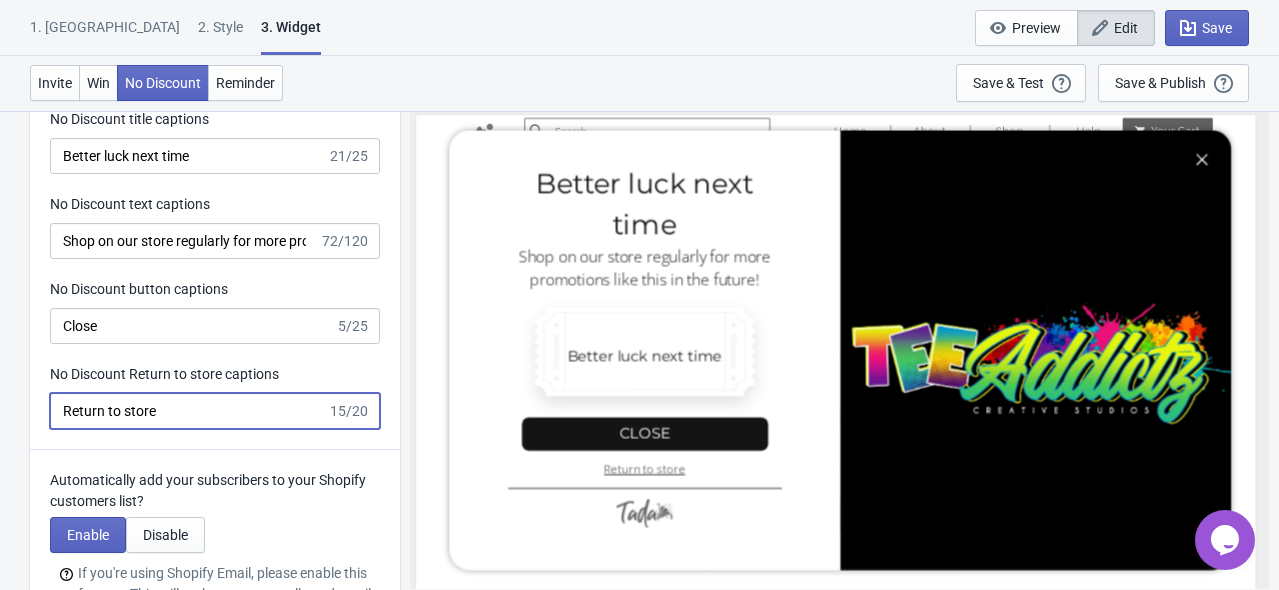 scroll, scrollTop: 5700, scrollLeft: 0, axis: vertical 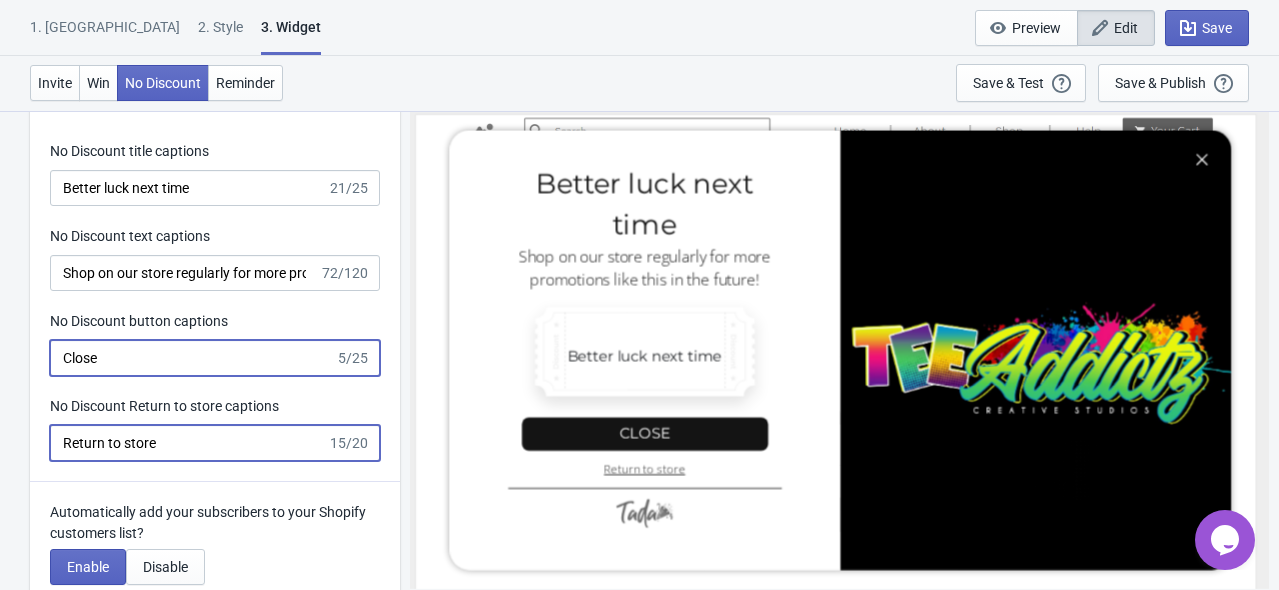 click on "Close" at bounding box center (192, 358) 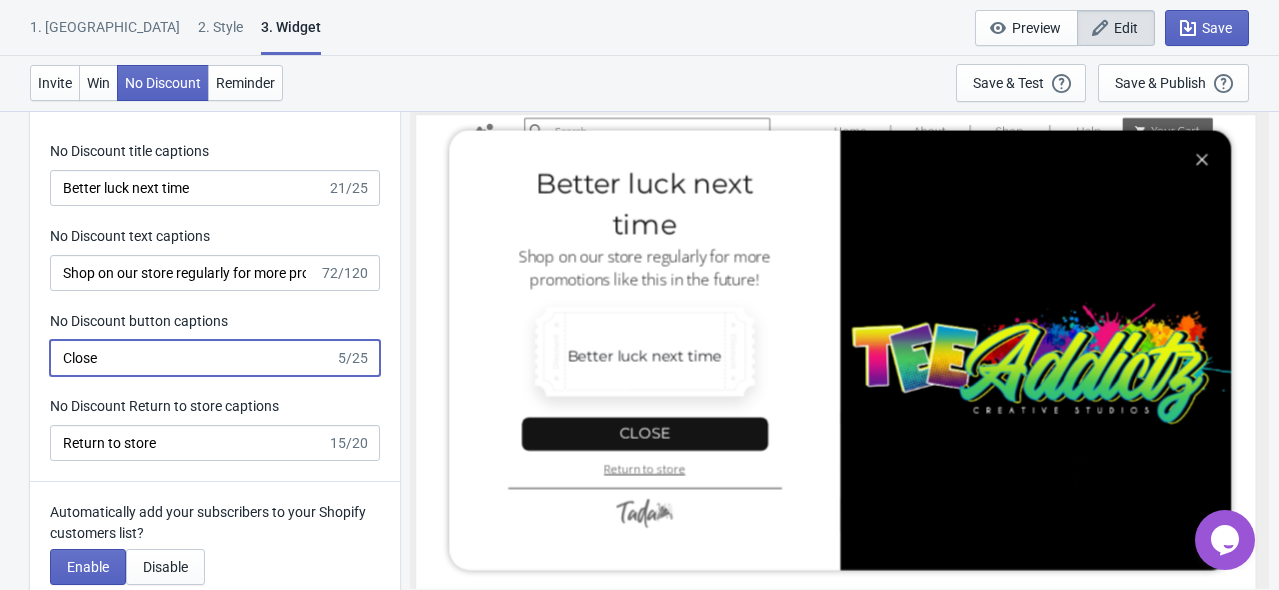 click on "Close" at bounding box center (192, 358) 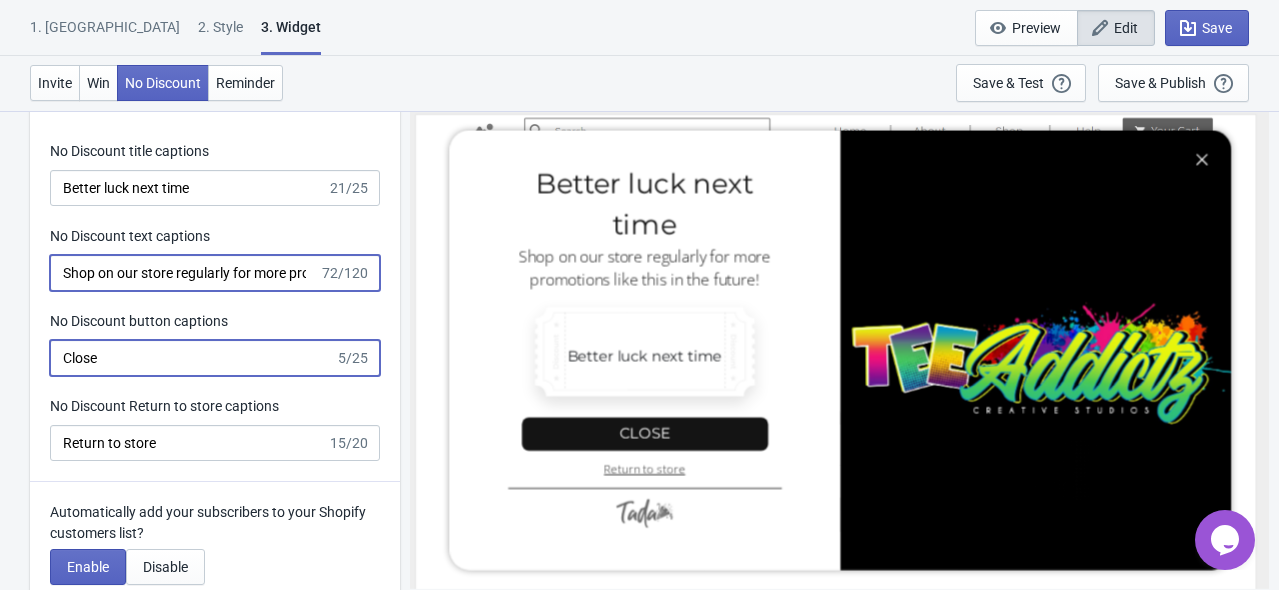 click on "Shop on our store regularly for more promotions like this in the future!" at bounding box center [184, 273] 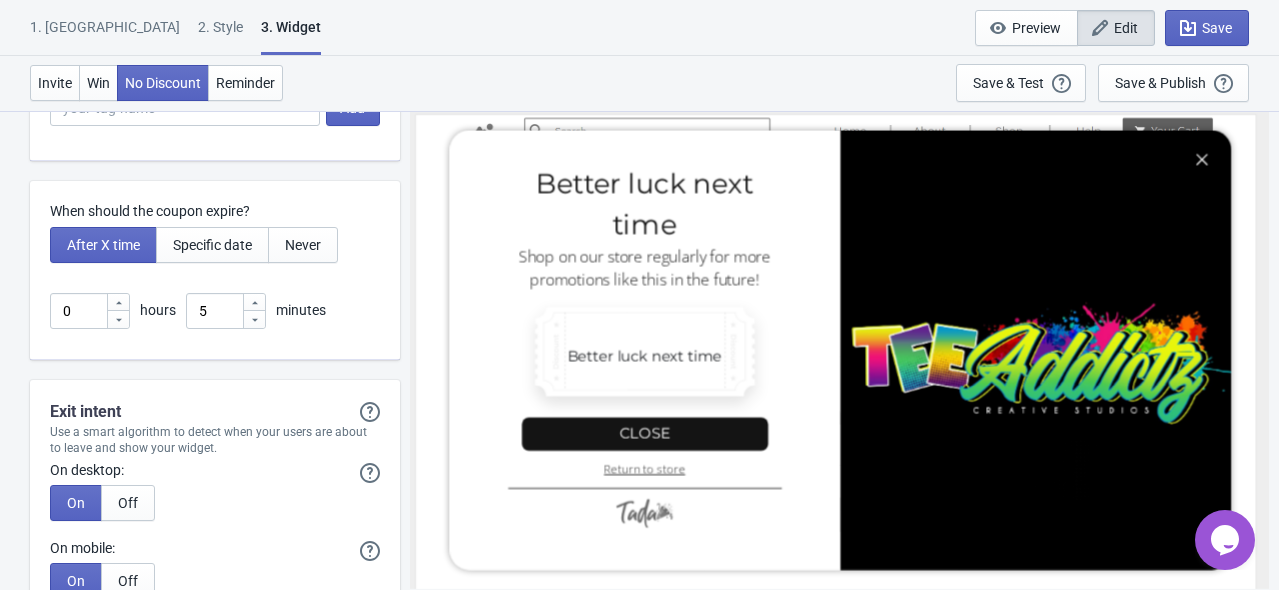 scroll, scrollTop: 6400, scrollLeft: 0, axis: vertical 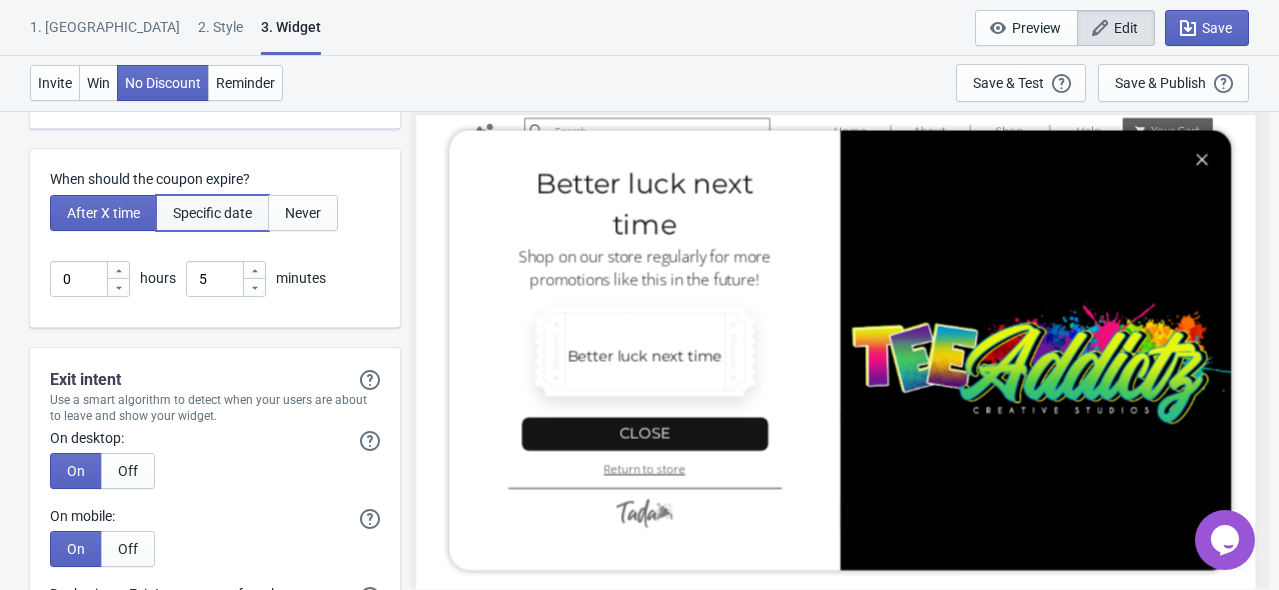 type on "SASDERWERT3H" 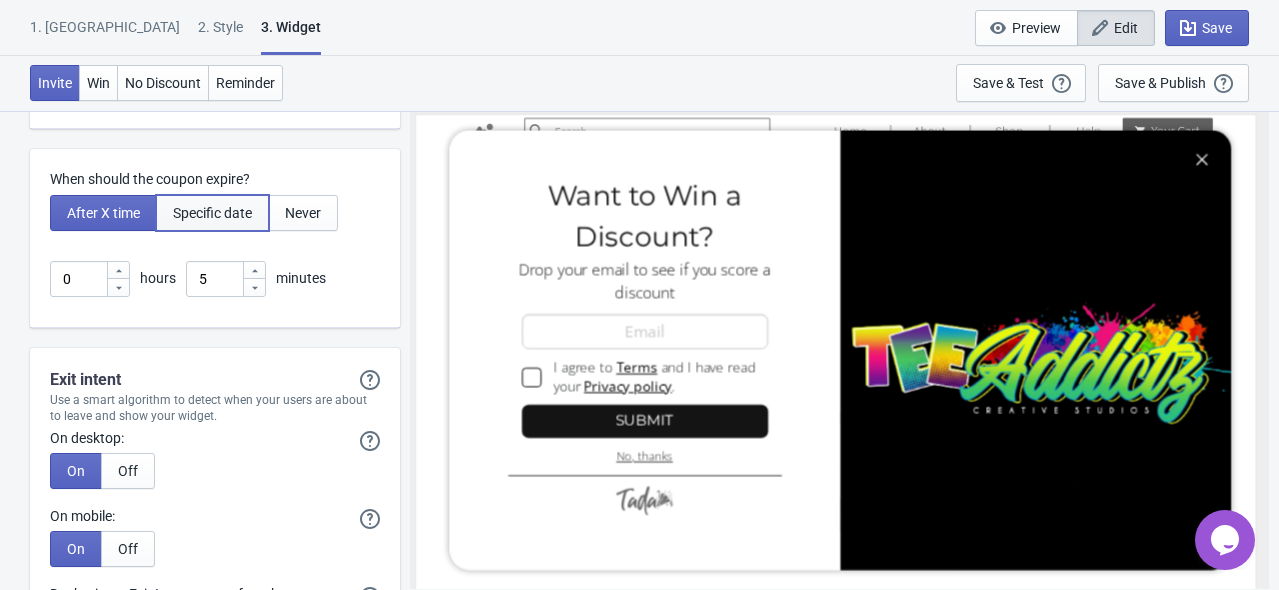 click on "Specific date" at bounding box center (212, 213) 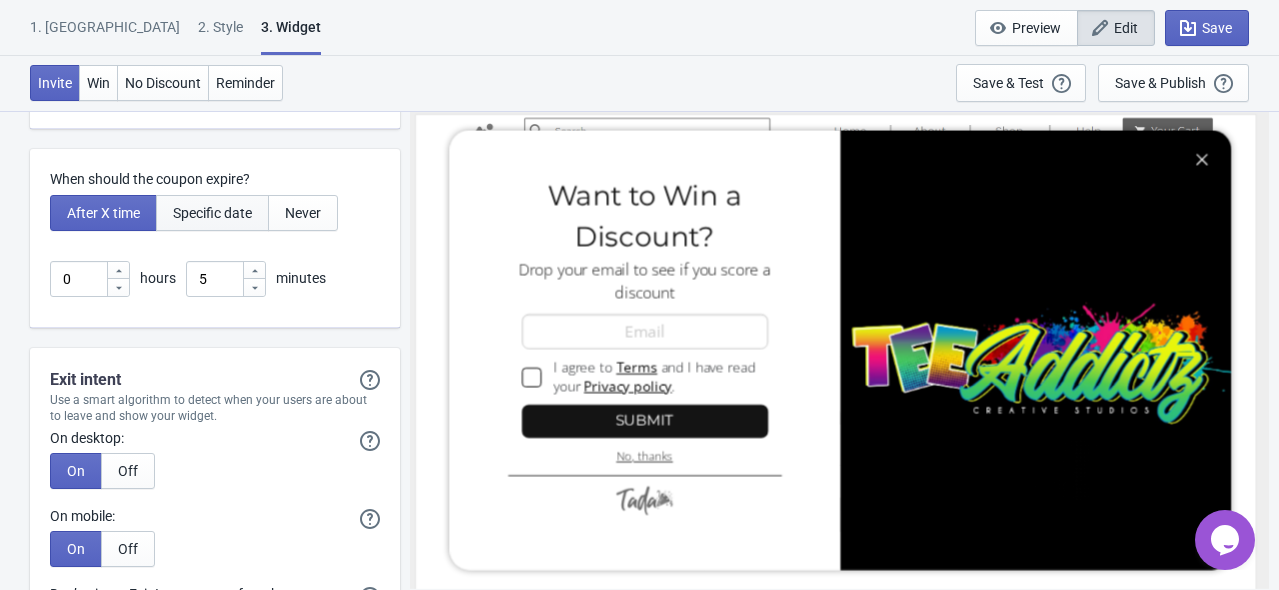 type on ", Valid until" 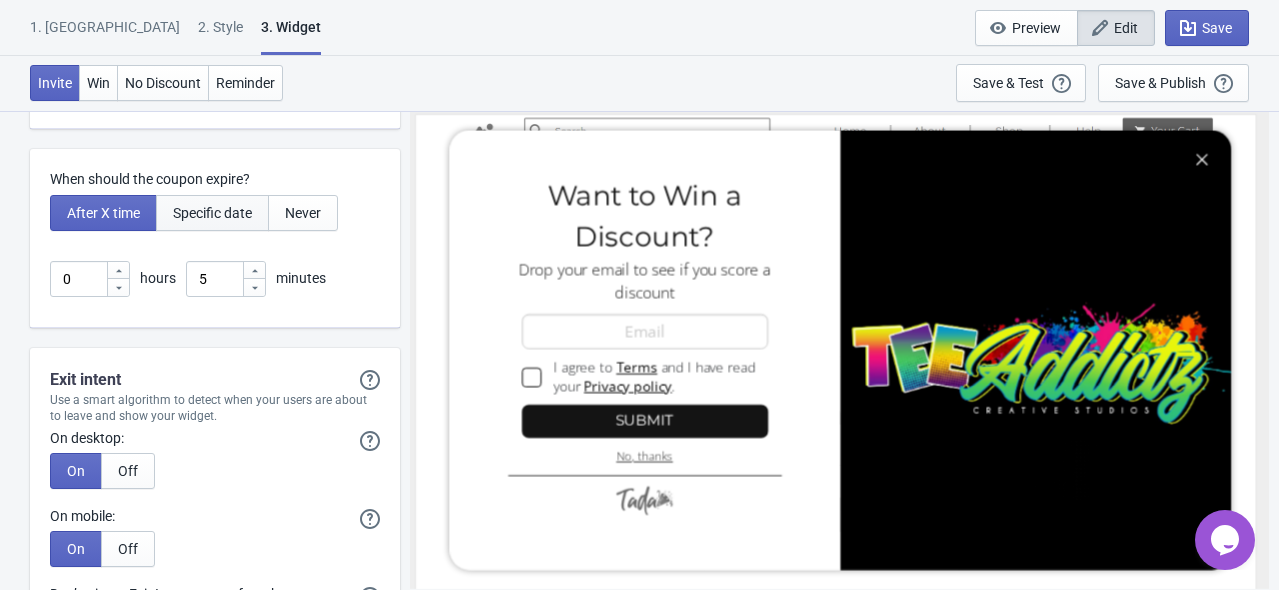 type on "Expires on" 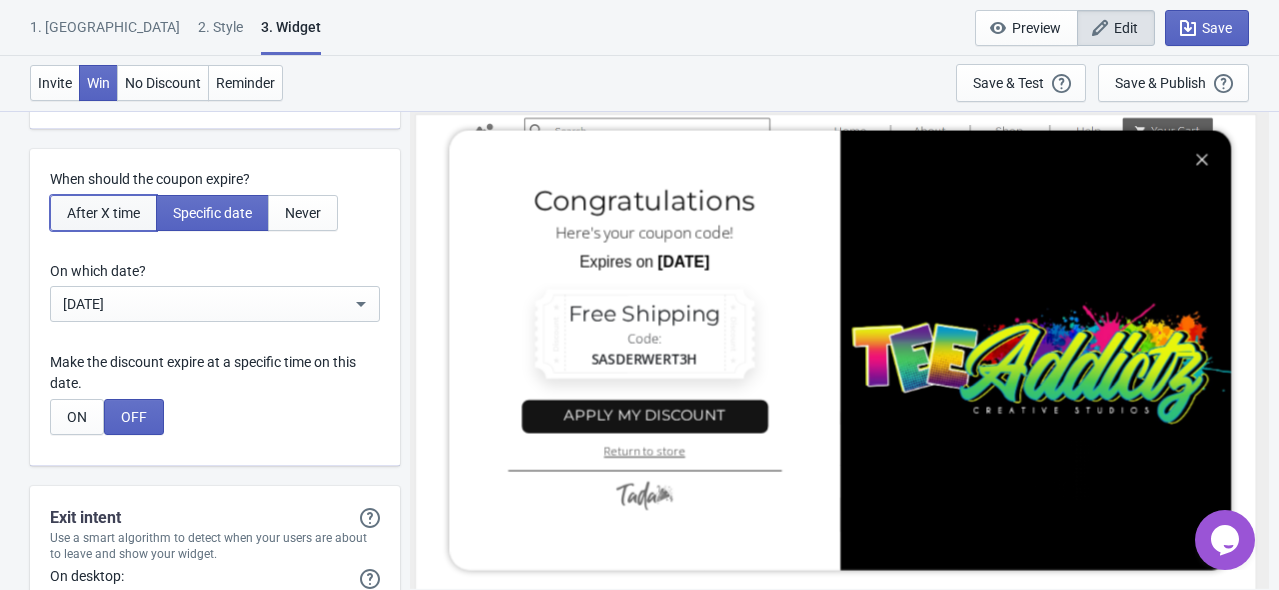 click on "After X time" at bounding box center [103, 213] 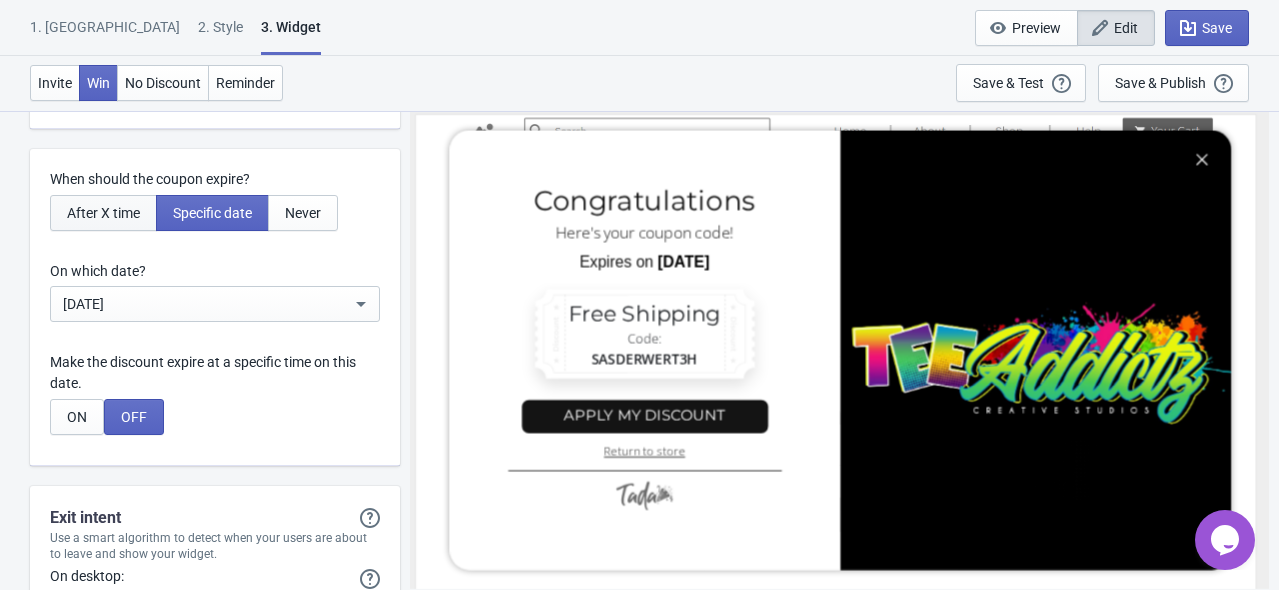 type on ", Valid for" 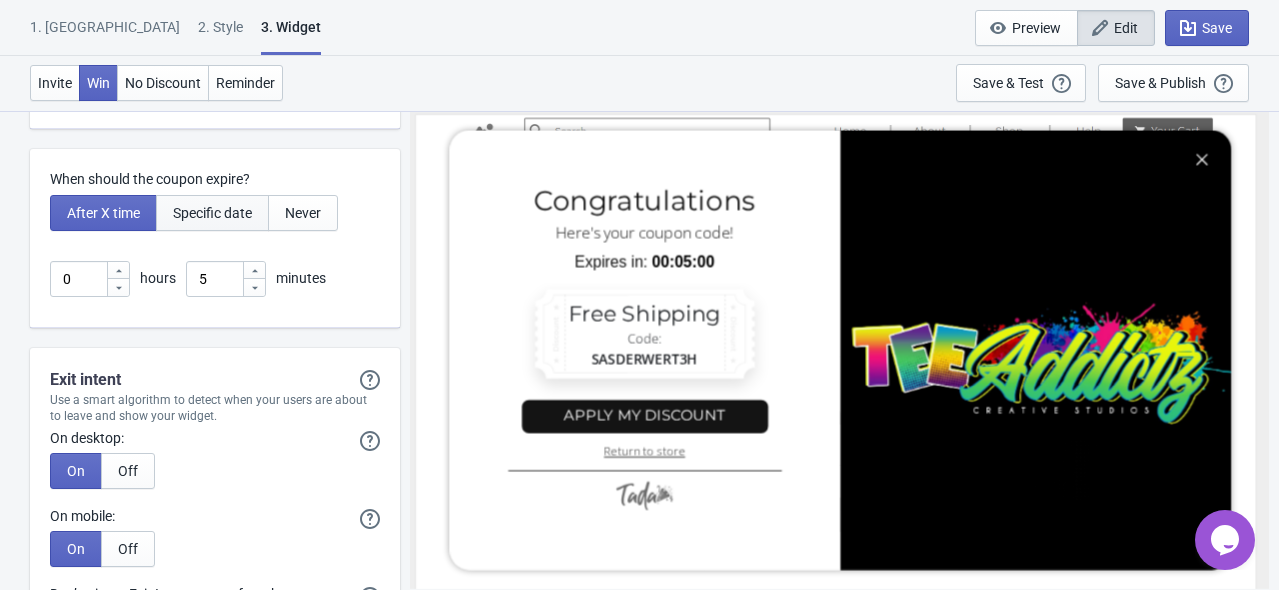 click on "Specific date" at bounding box center (212, 213) 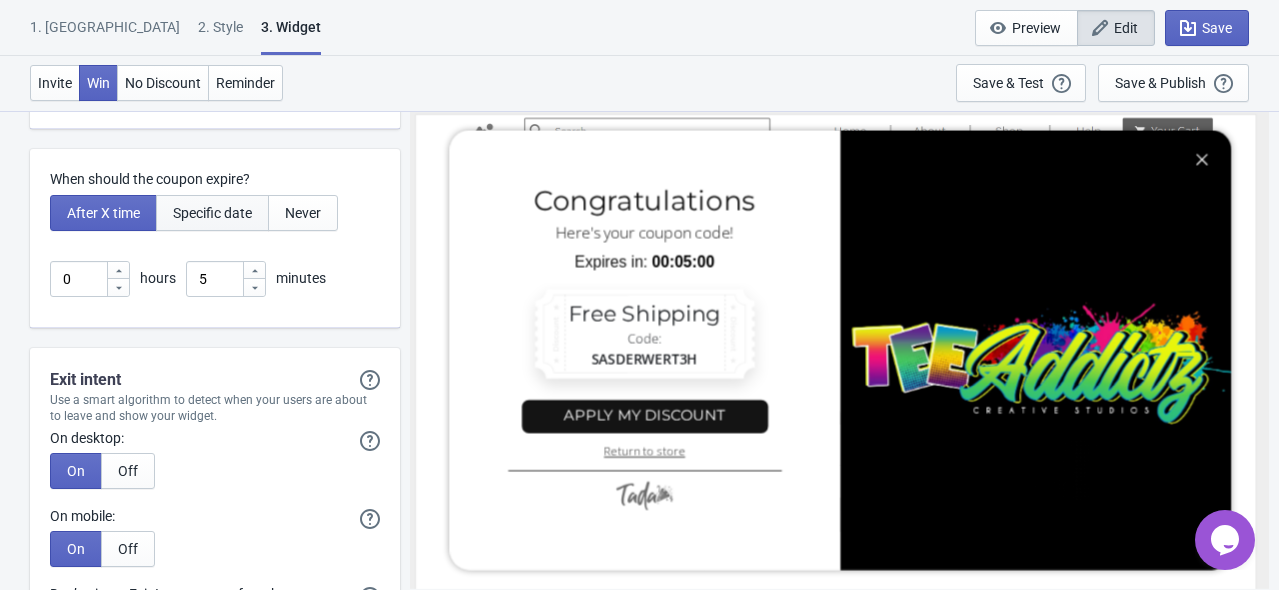 type on ", Valid until" 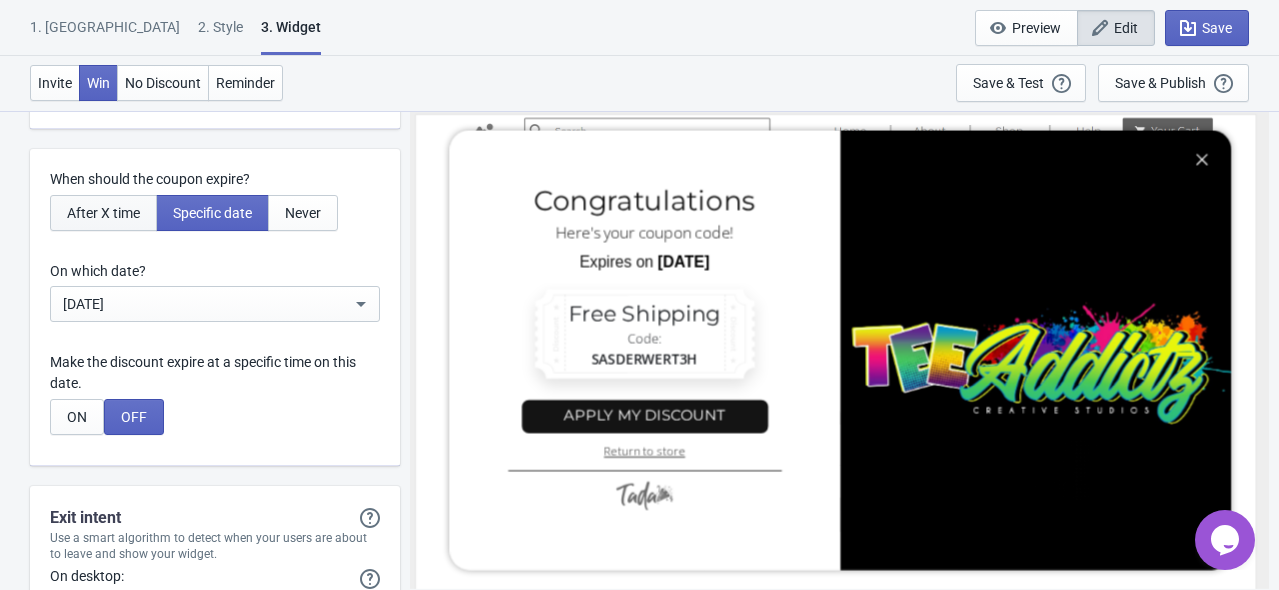 click on "After X time" at bounding box center (103, 213) 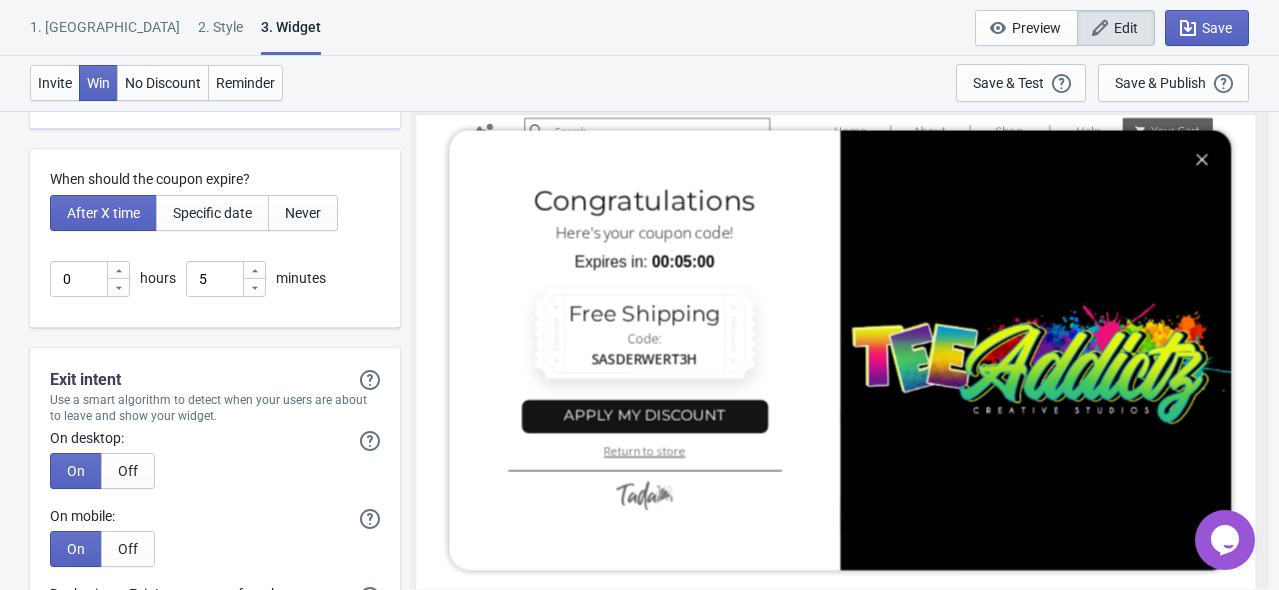 click on "When should the coupon expire?" at bounding box center [215, 179] 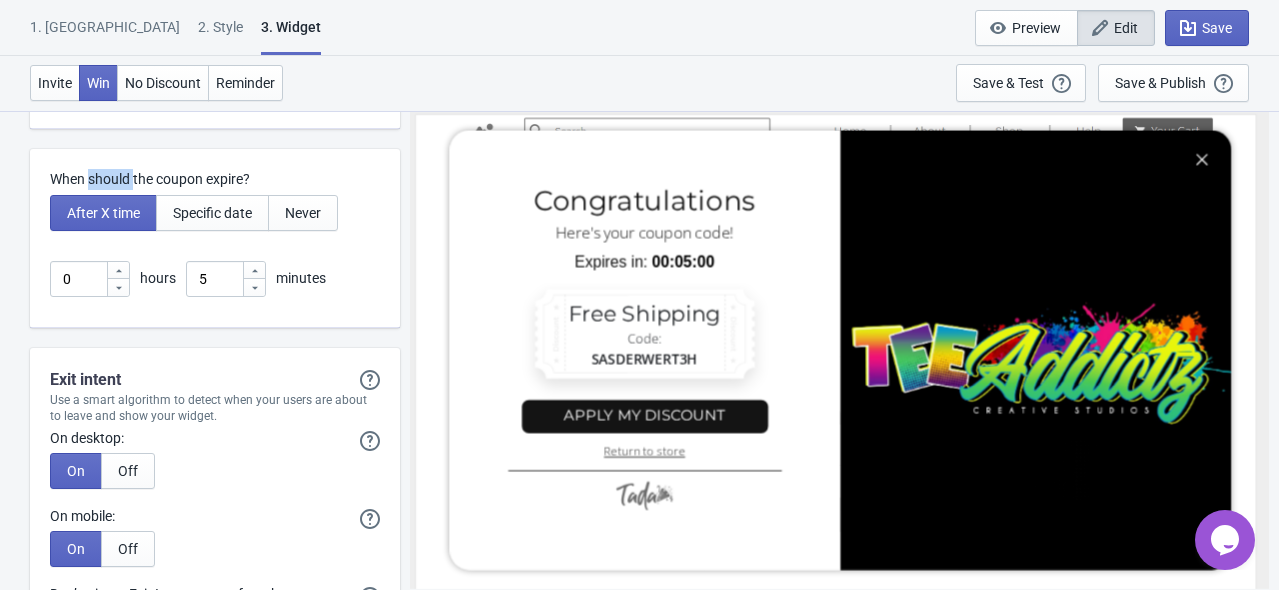 click on "When should the coupon expire?" at bounding box center (215, 179) 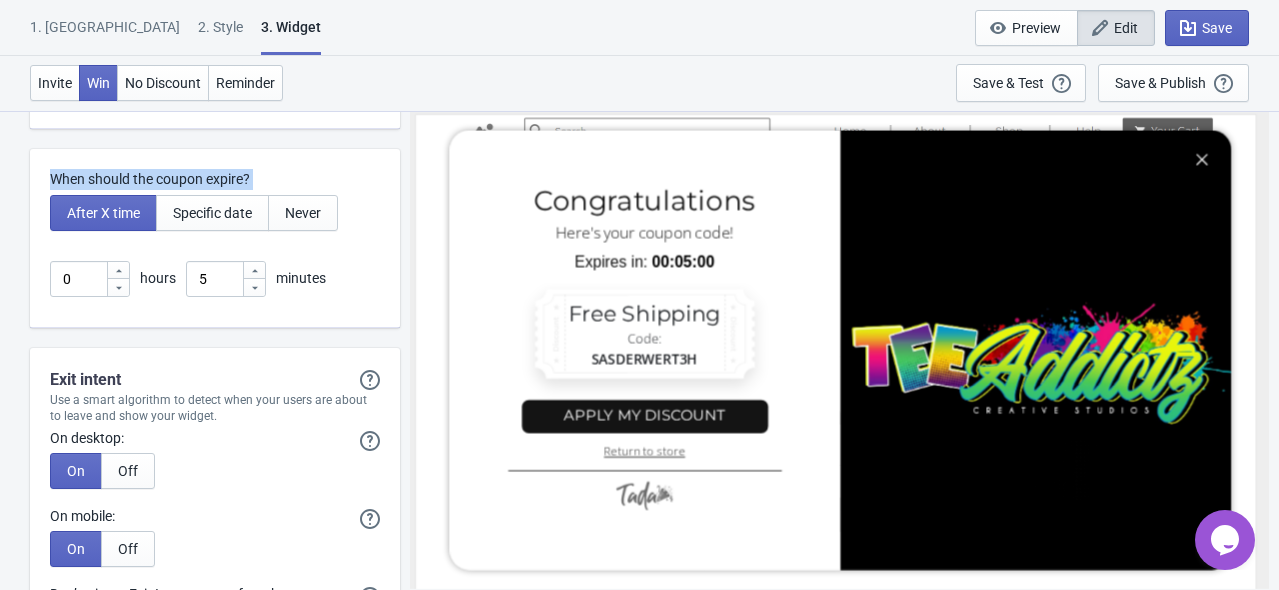 click on "When should the coupon expire?" at bounding box center (215, 179) 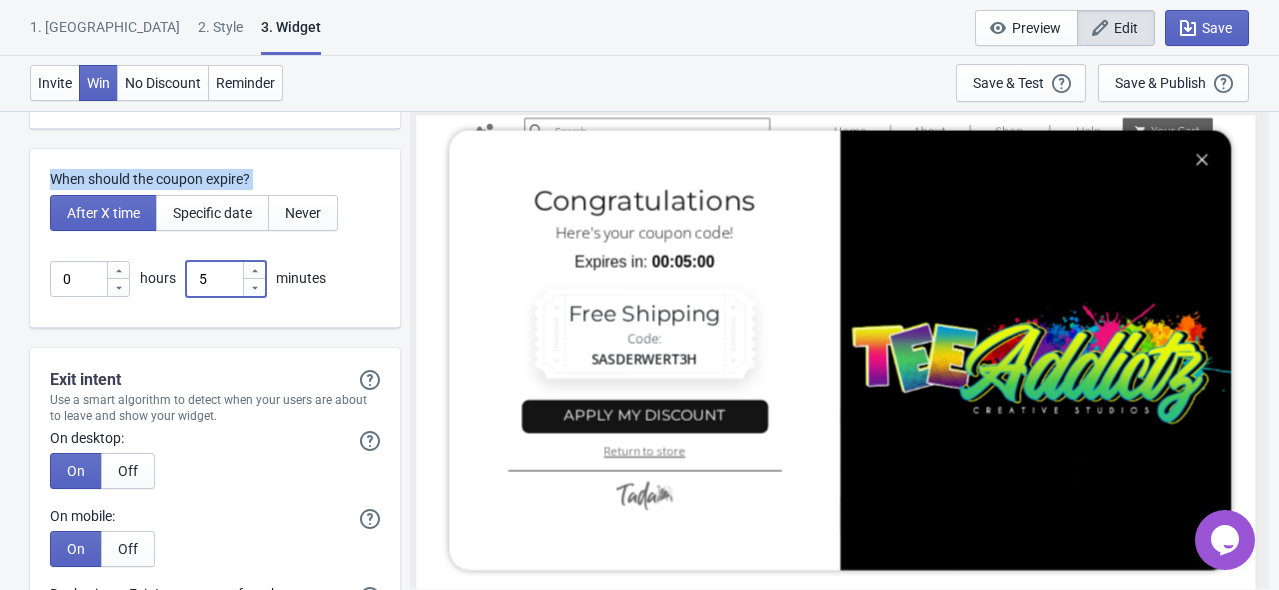 click on "5" at bounding box center (214, 279) 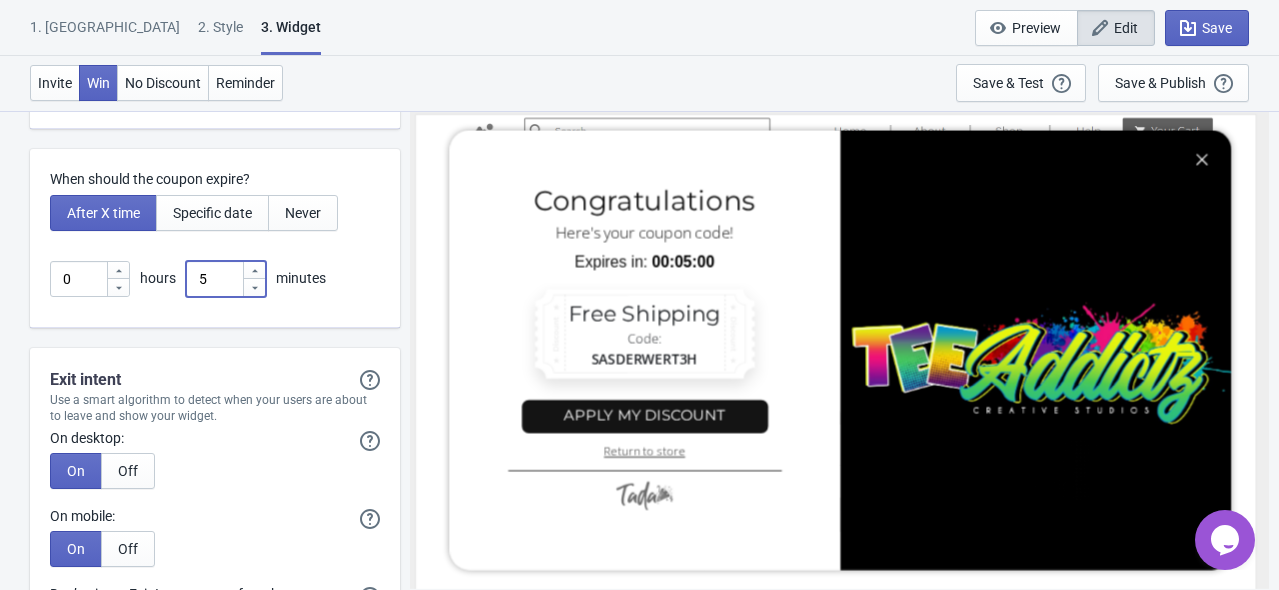 click on "5" at bounding box center (214, 279) 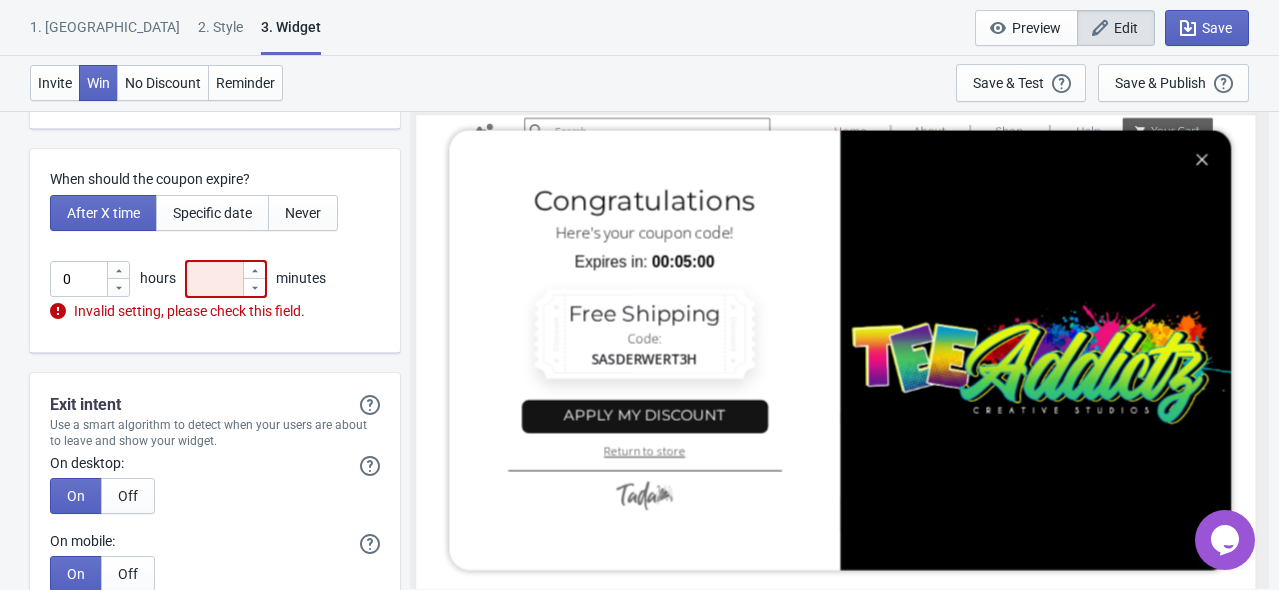 type 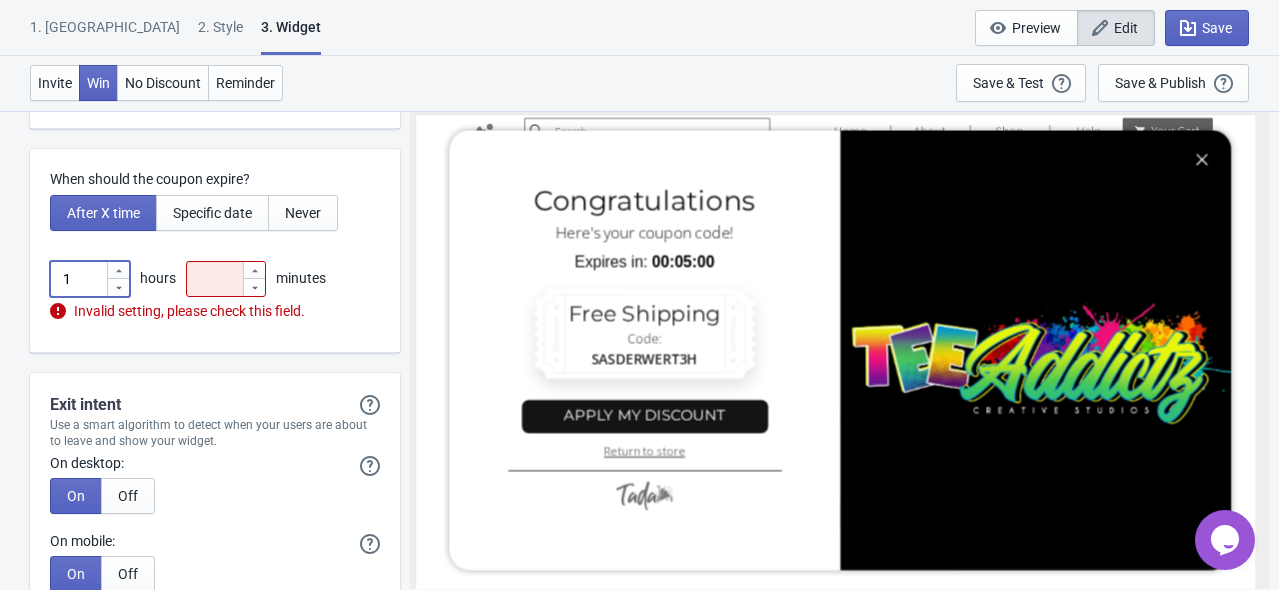 click 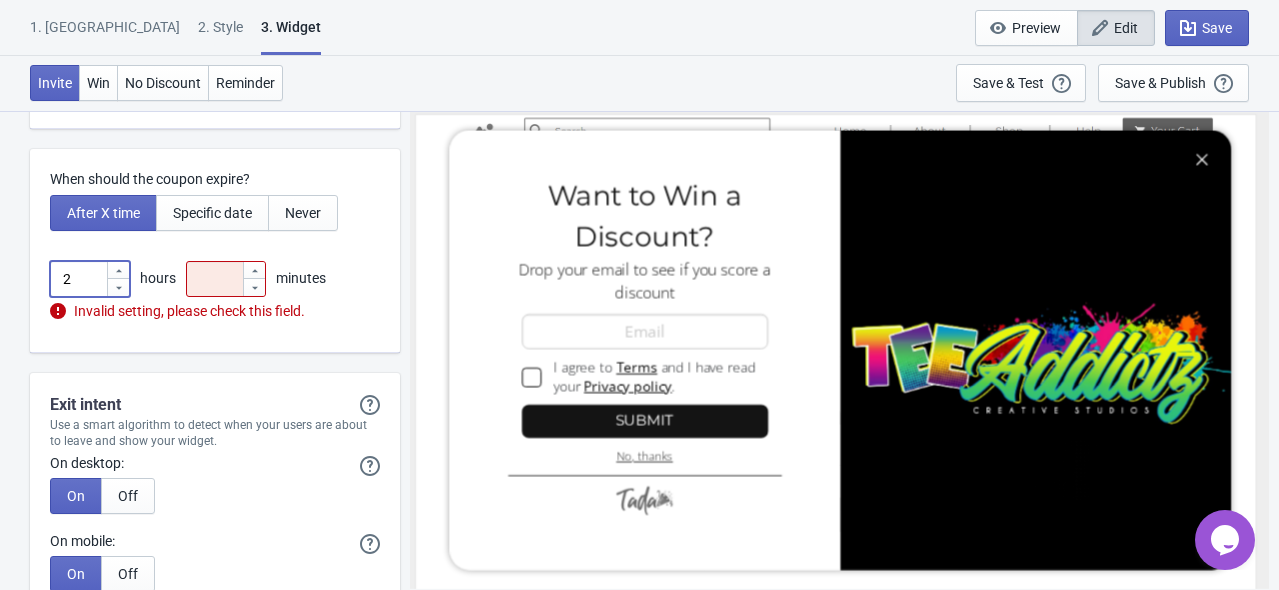 click 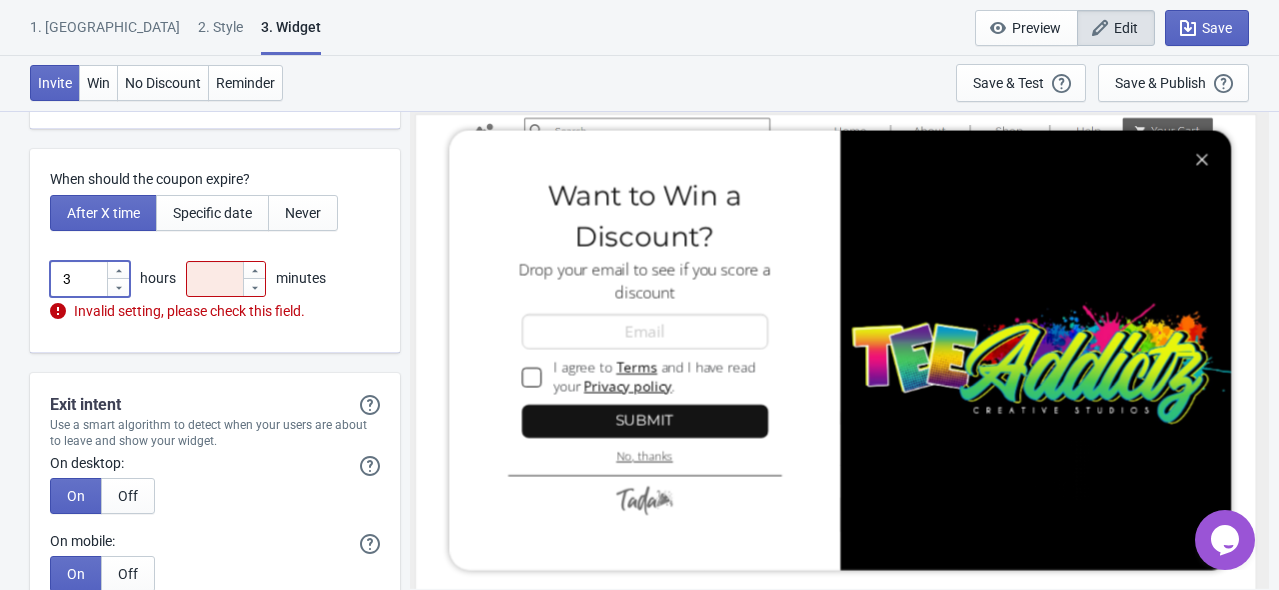 click 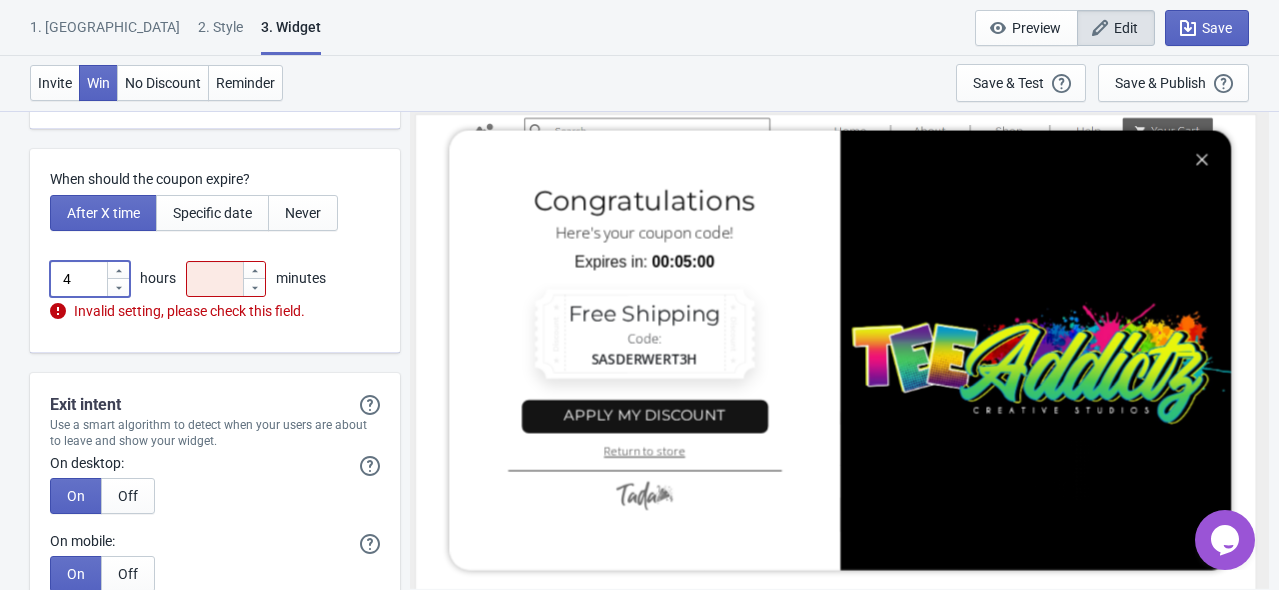 click 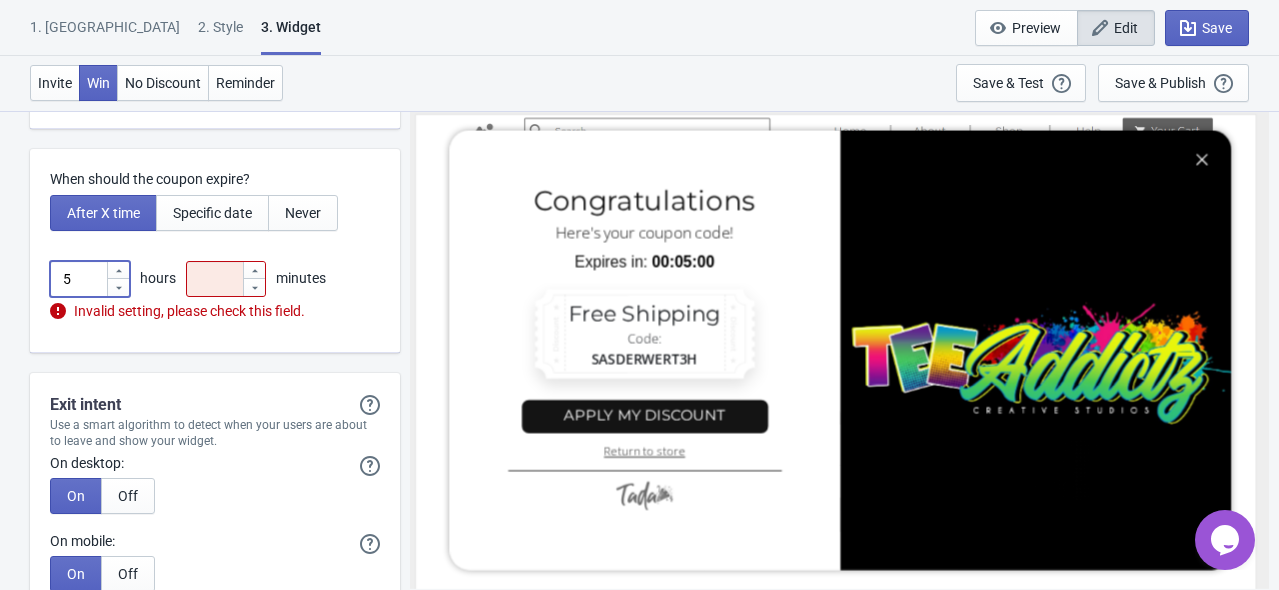click 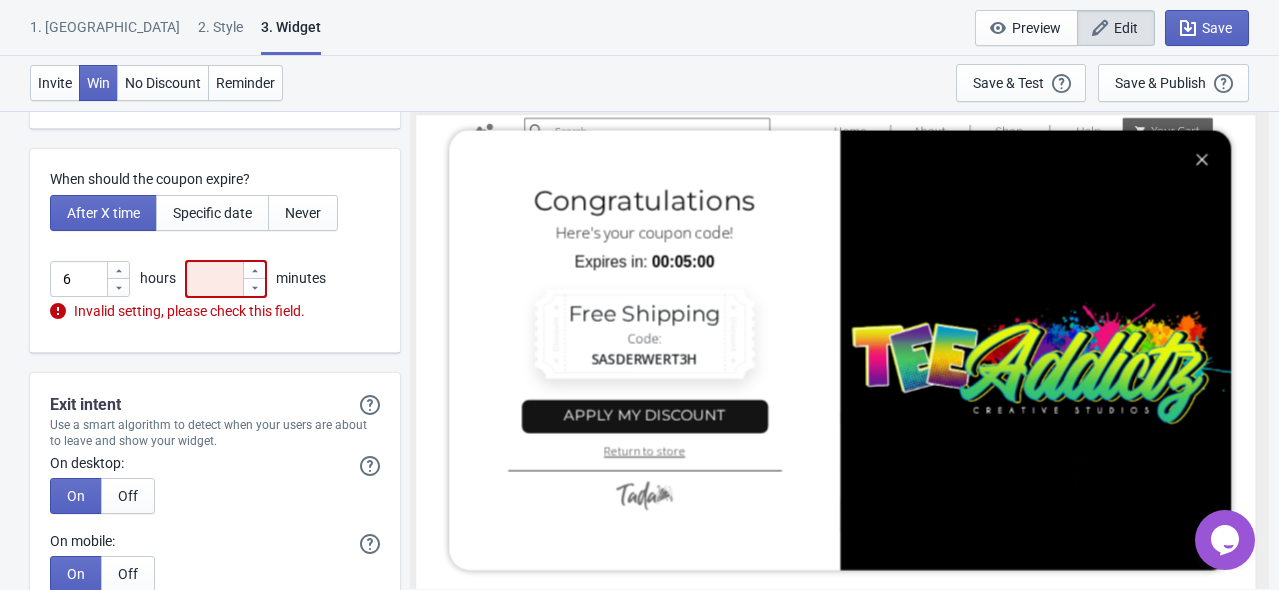 click at bounding box center [214, 279] 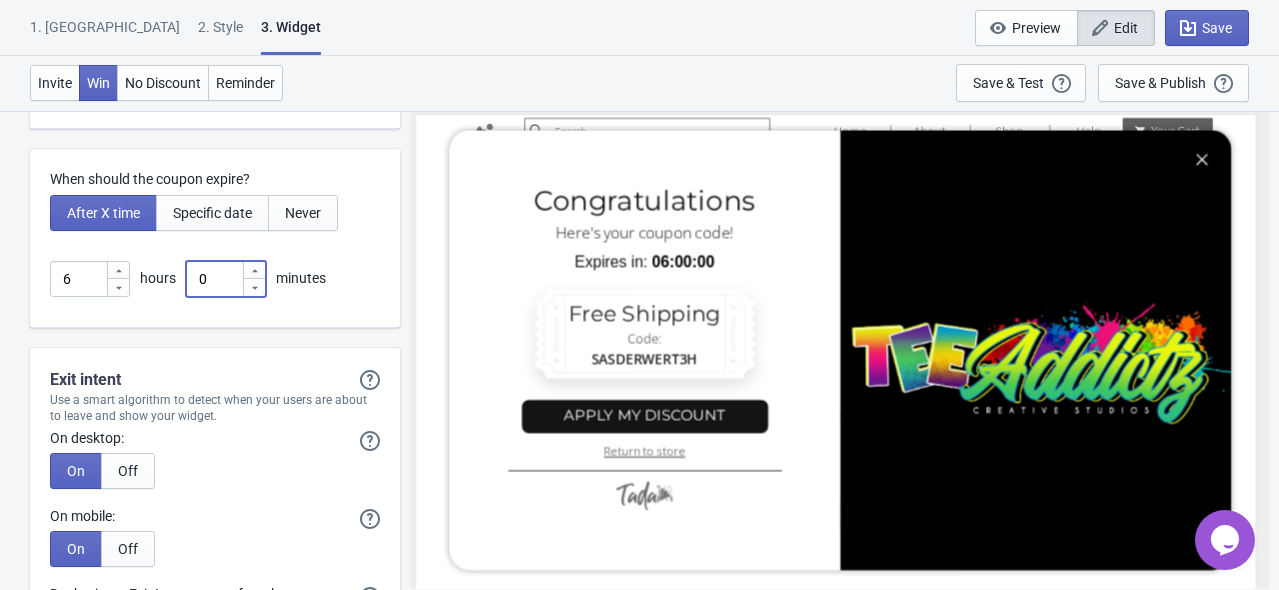 type on "0" 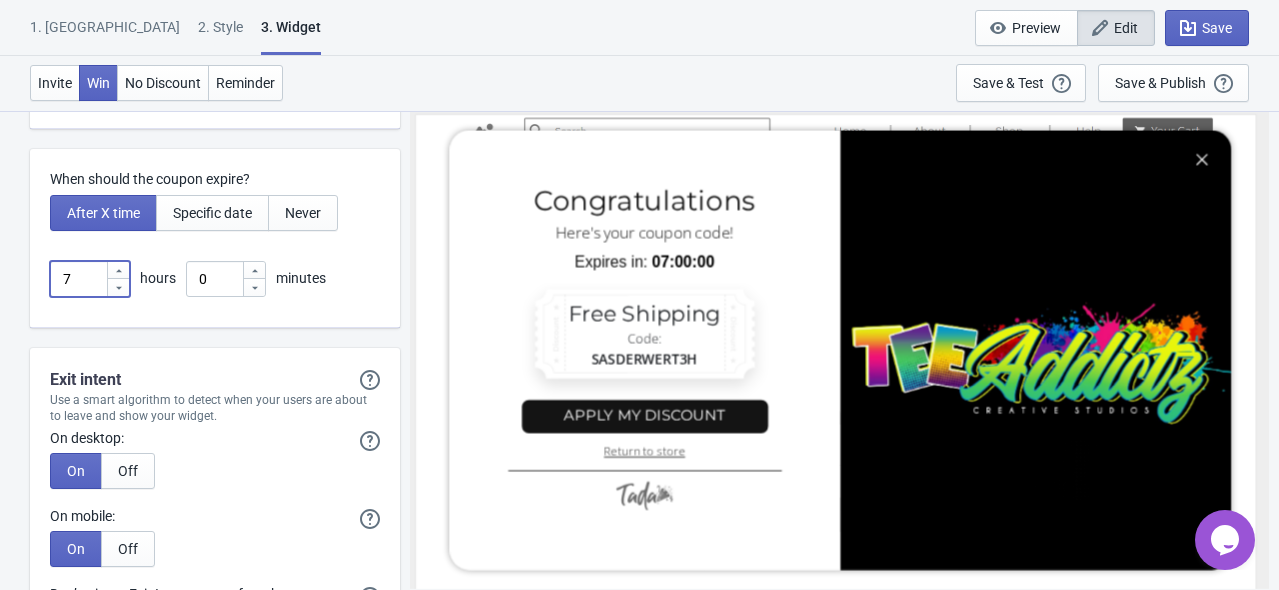 drag, startPoint x: 82, startPoint y: 272, endPoint x: 65, endPoint y: 277, distance: 17.720045 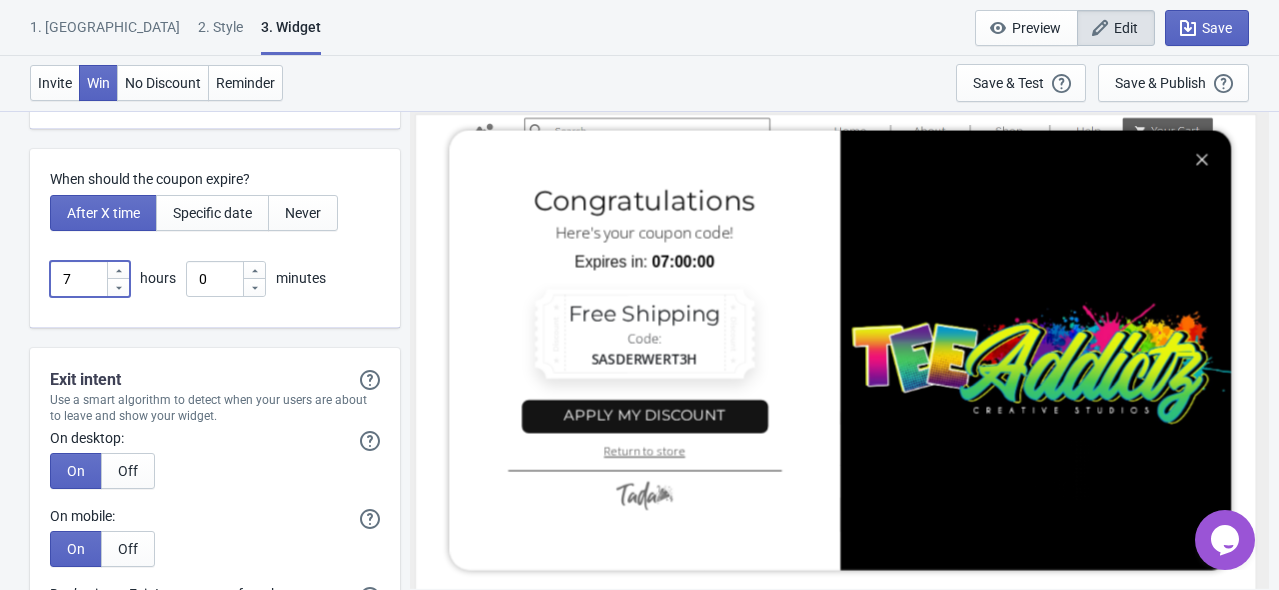 click on "7" at bounding box center (78, 279) 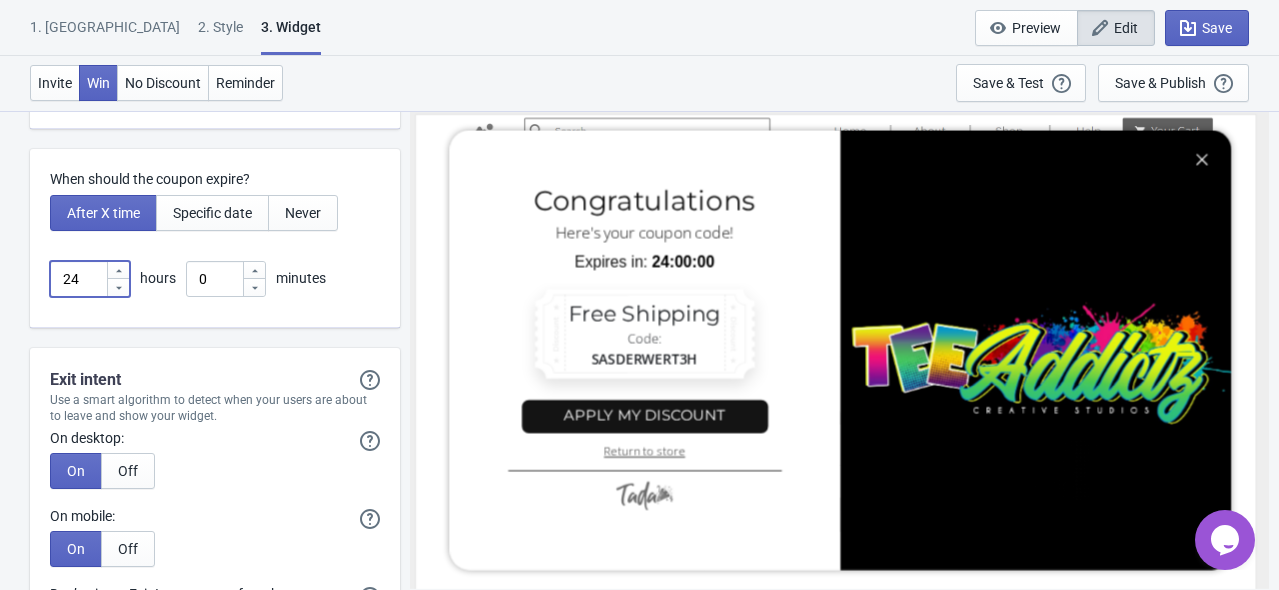 type on "24" 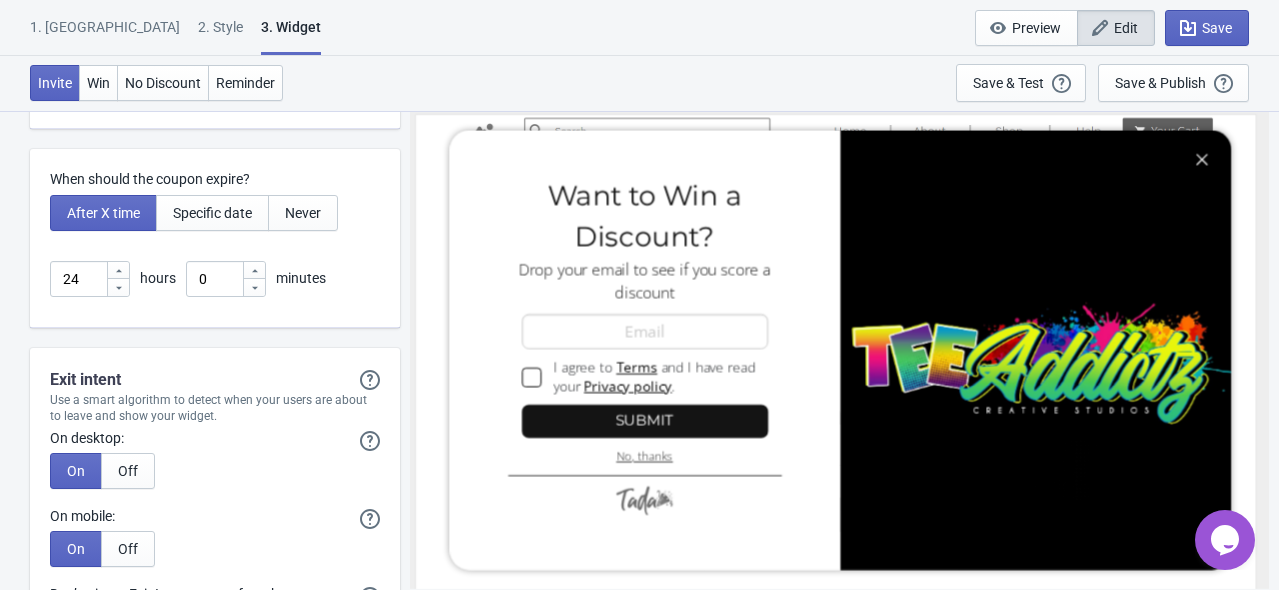 click at bounding box center [839, 349] 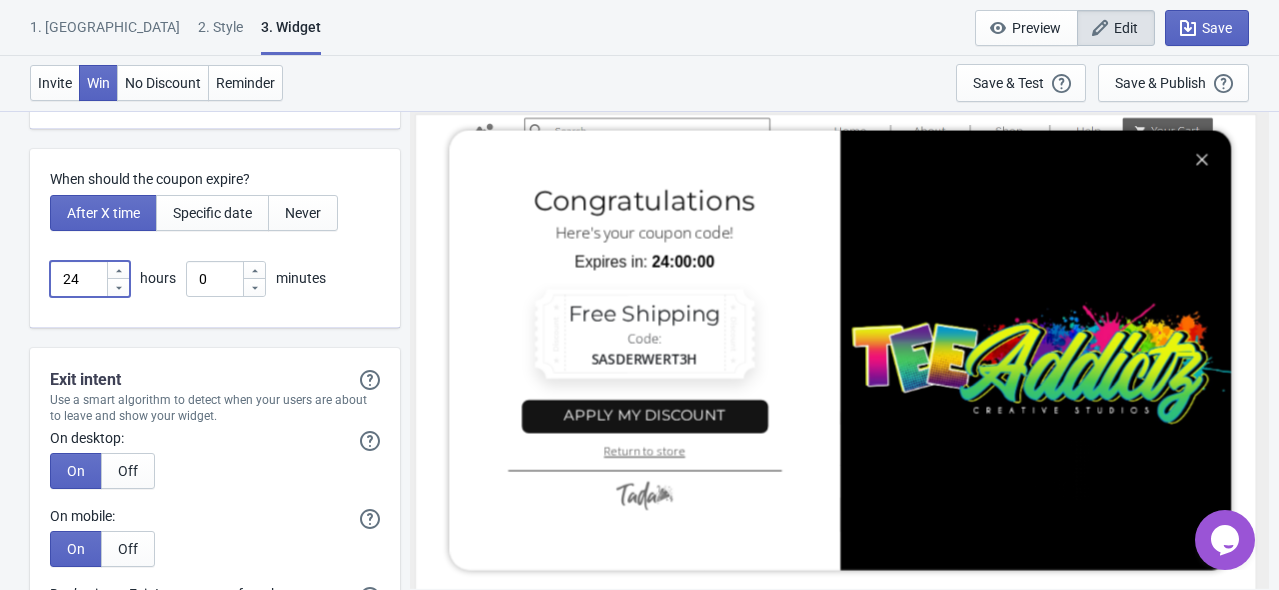 click on "24" at bounding box center [78, 279] 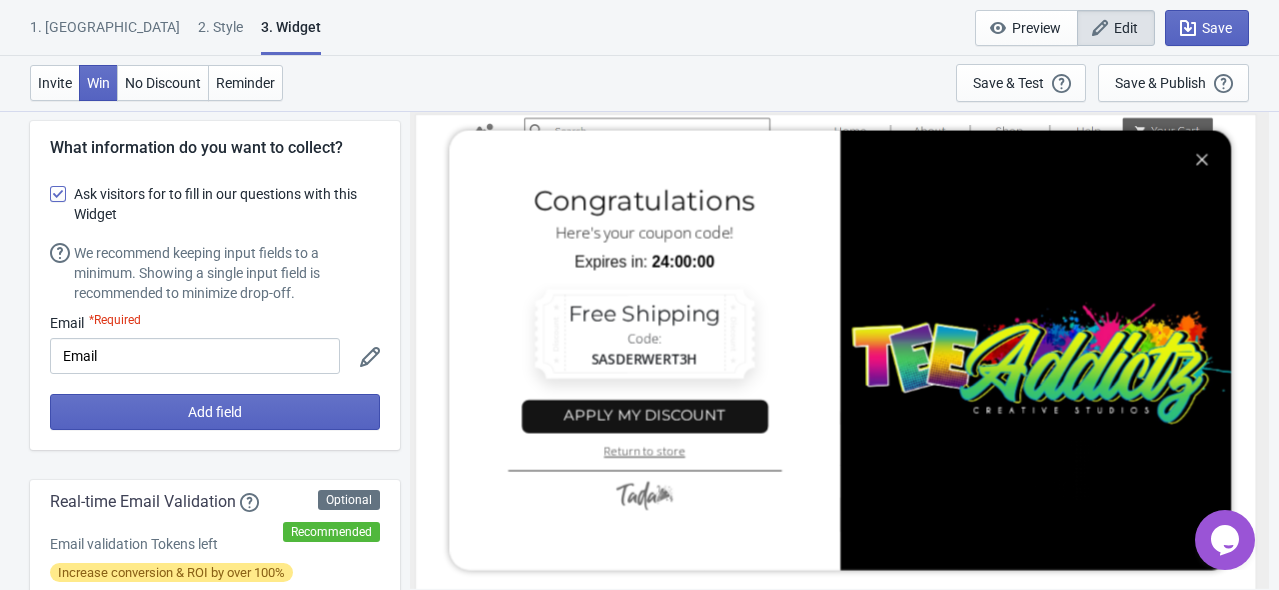scroll, scrollTop: 0, scrollLeft: 0, axis: both 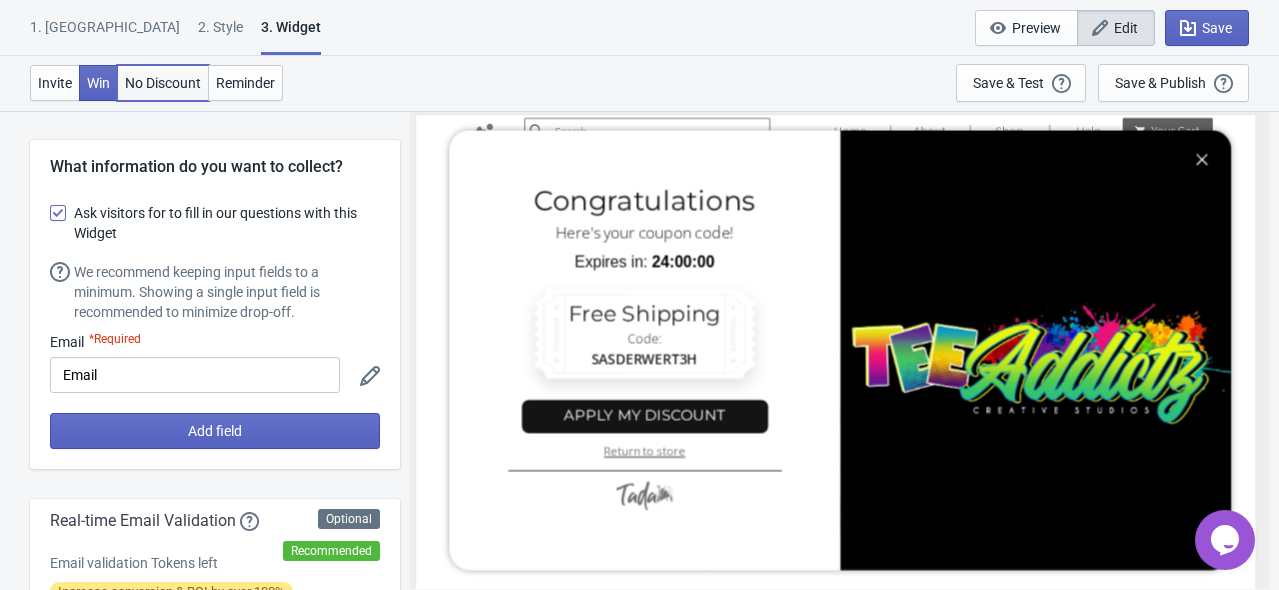 click on "No Discount" at bounding box center (163, 83) 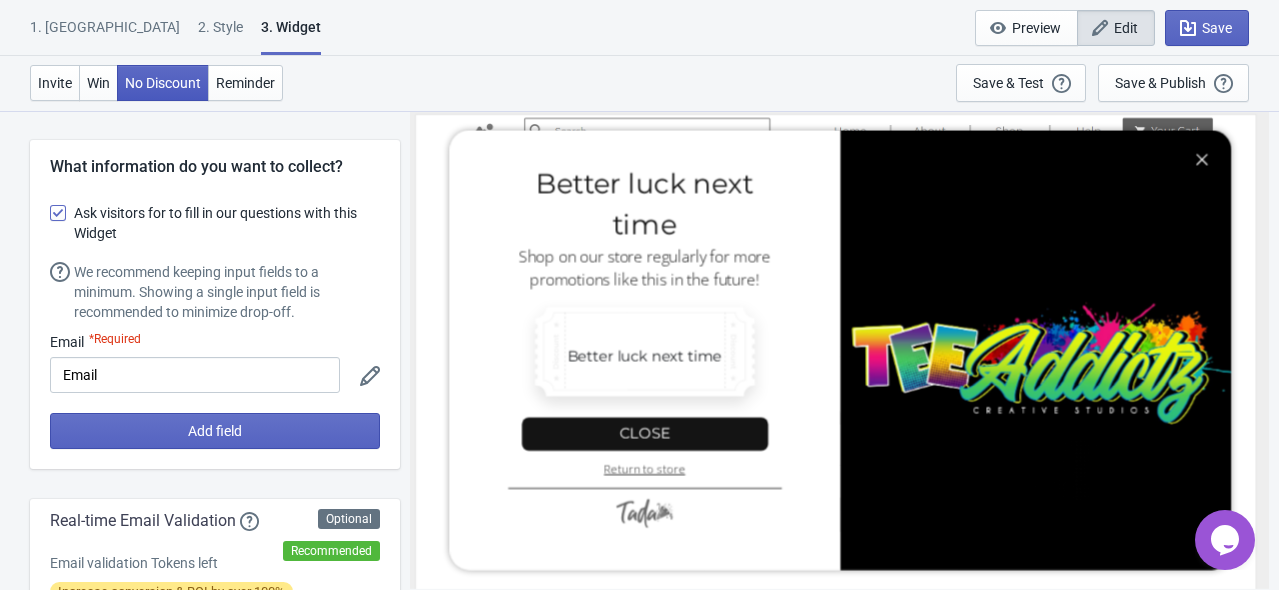 type on "no_code" 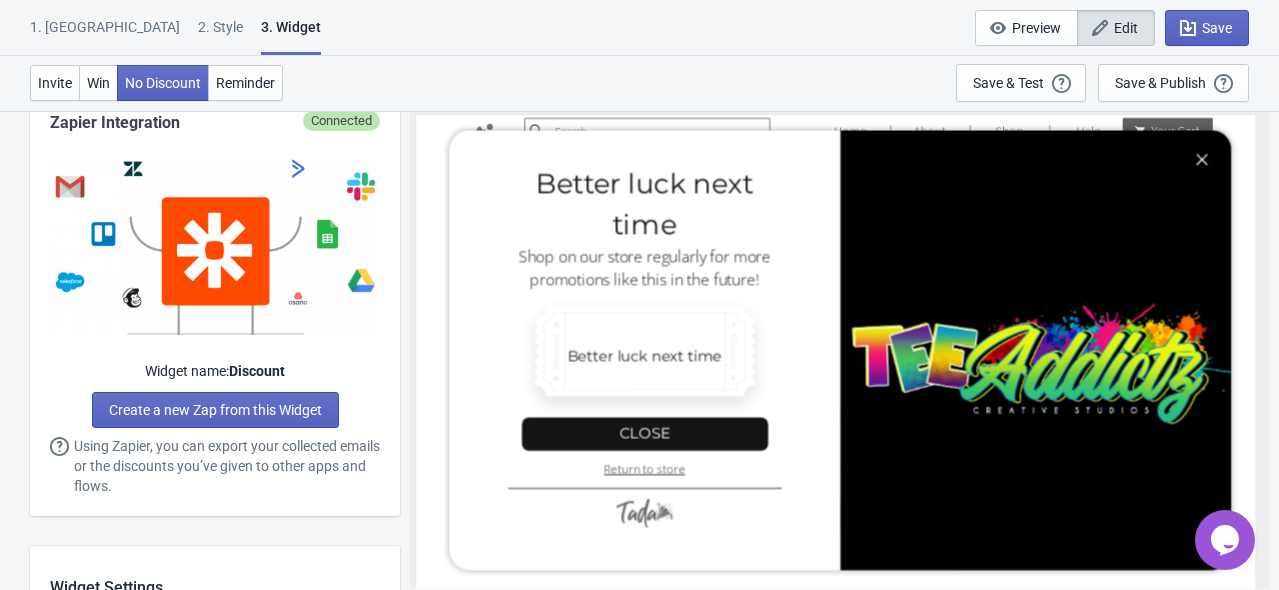 scroll, scrollTop: 1600, scrollLeft: 0, axis: vertical 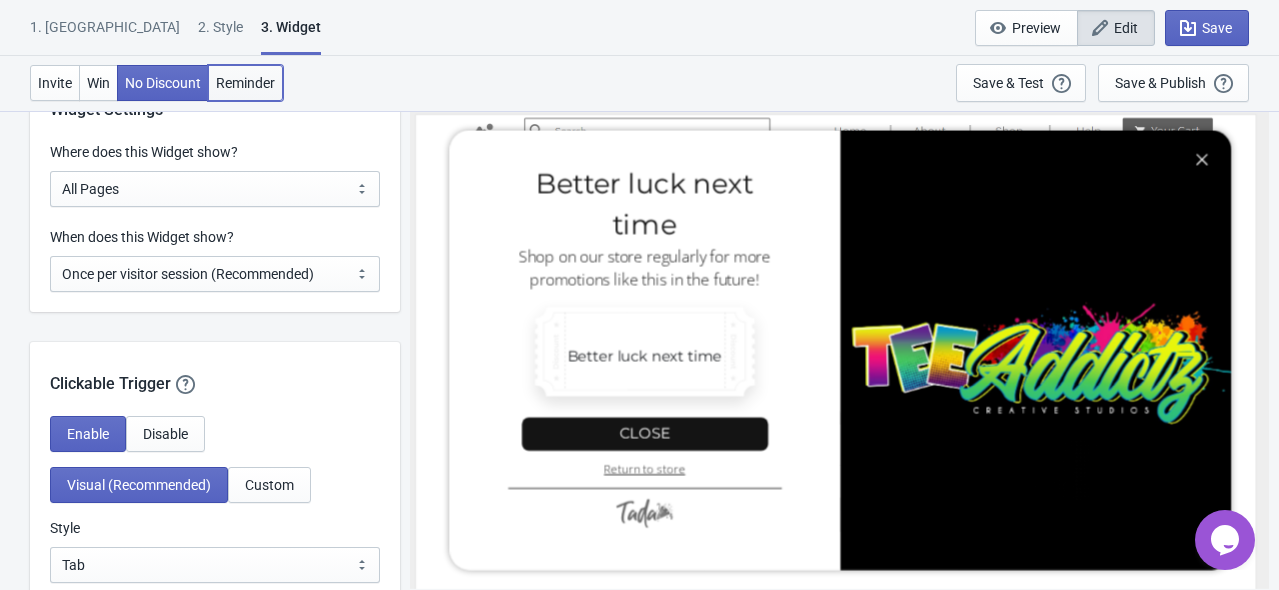 click on "Reminder" at bounding box center [245, 83] 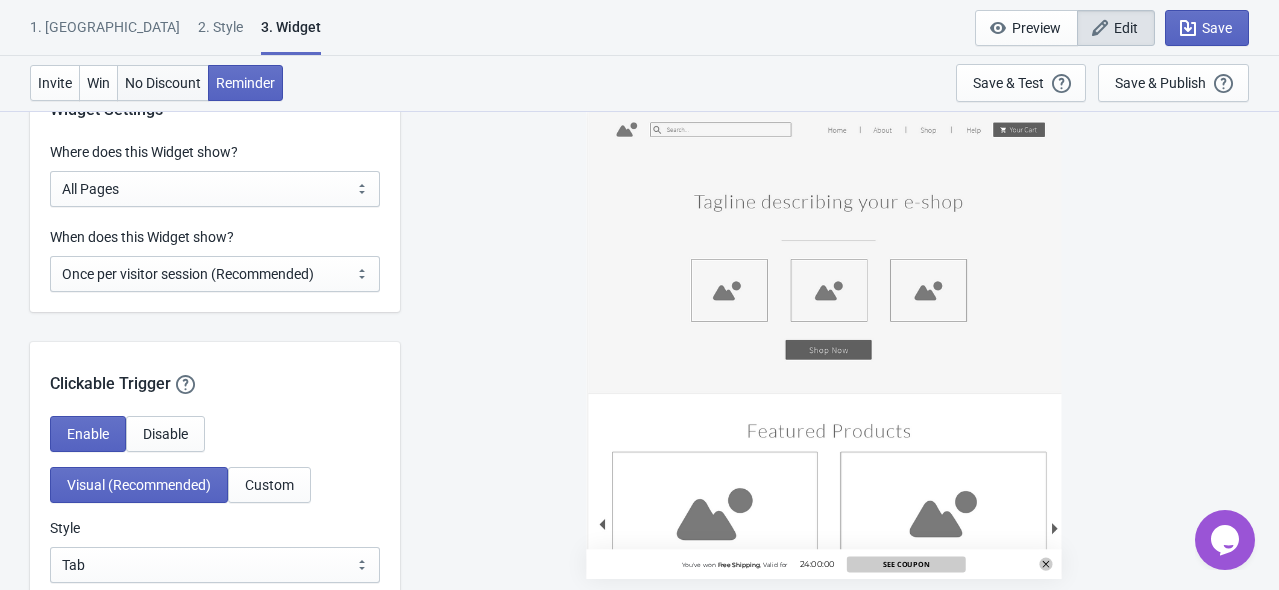 click on "No Discount" at bounding box center [163, 83] 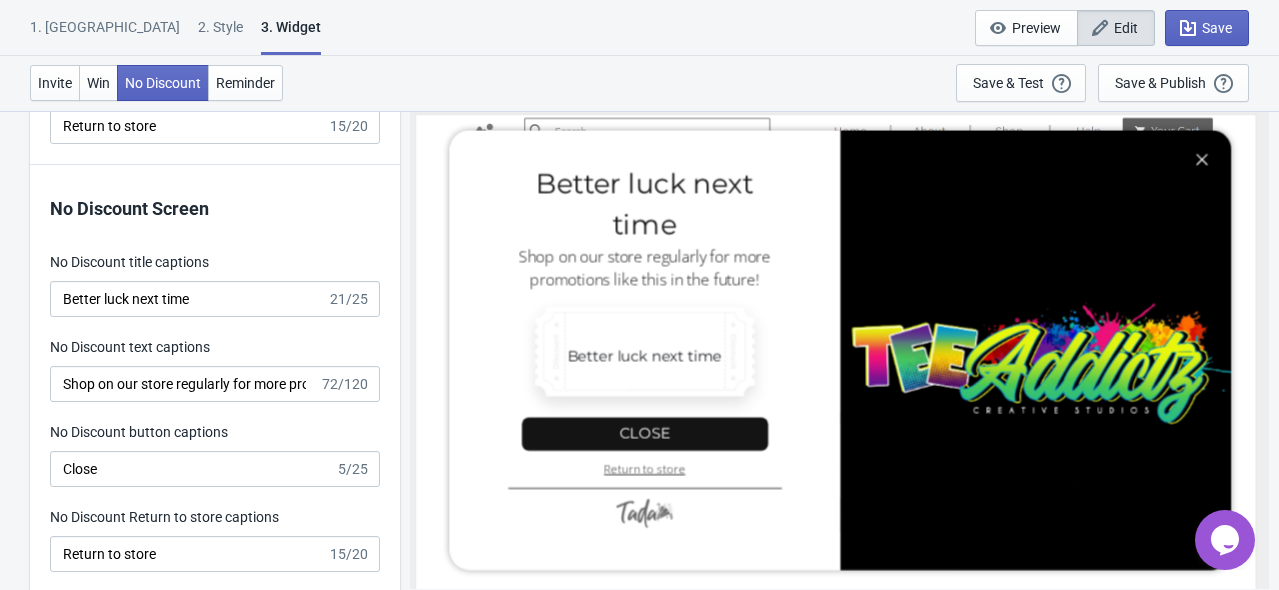 scroll, scrollTop: 5600, scrollLeft: 0, axis: vertical 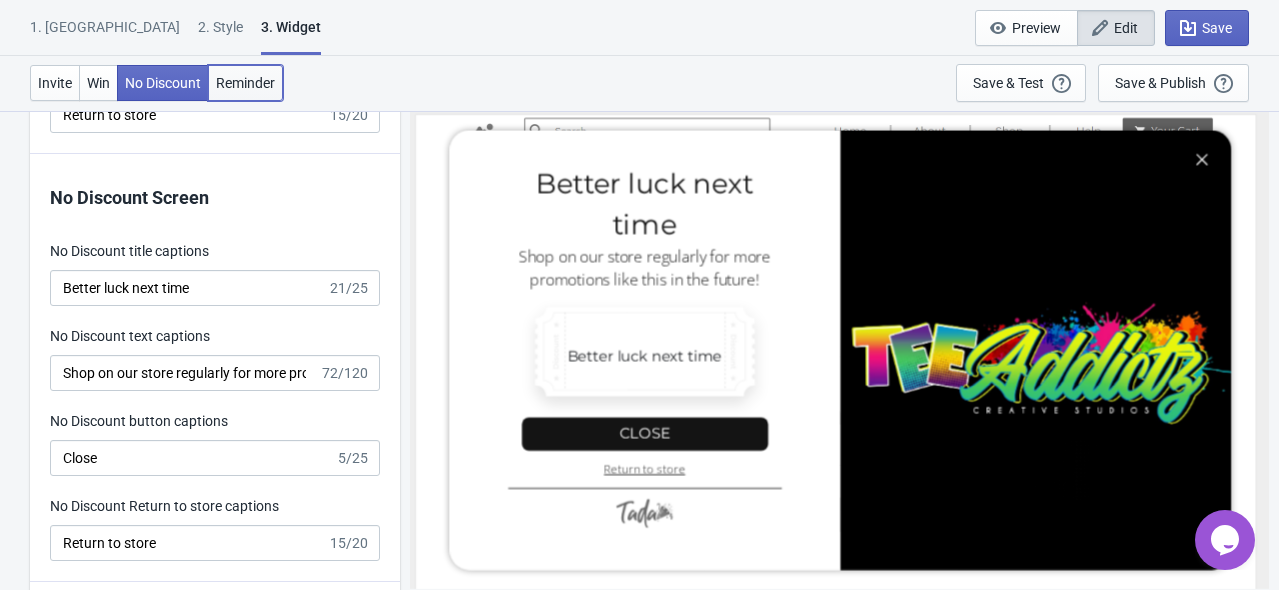 click on "Reminder" at bounding box center [245, 83] 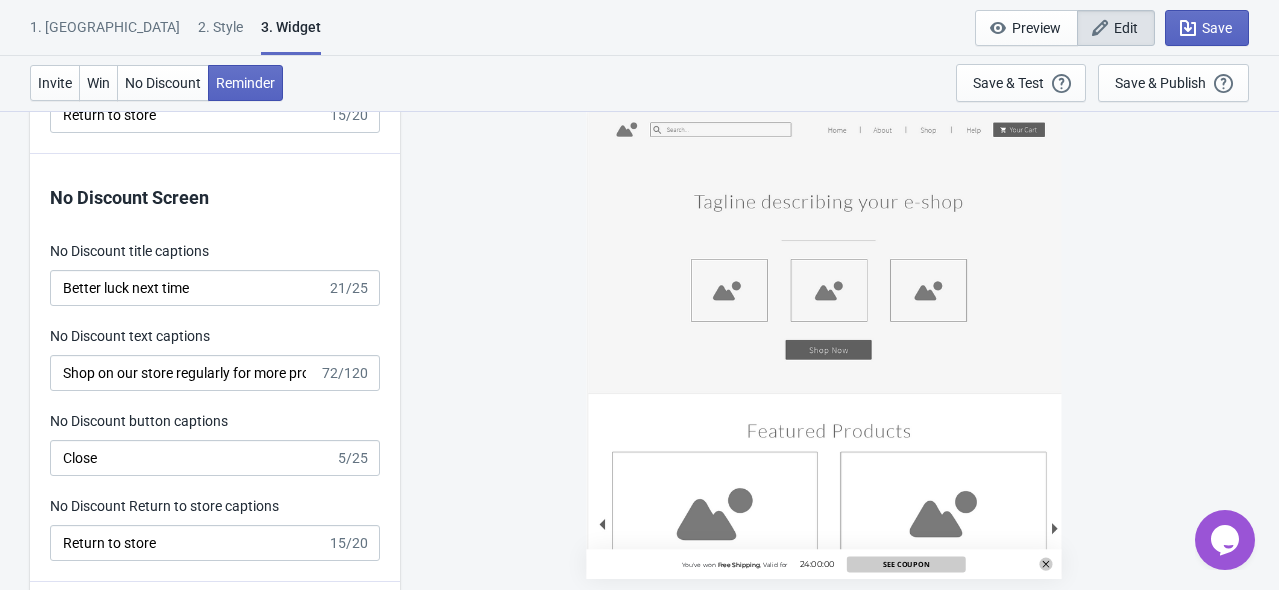 click 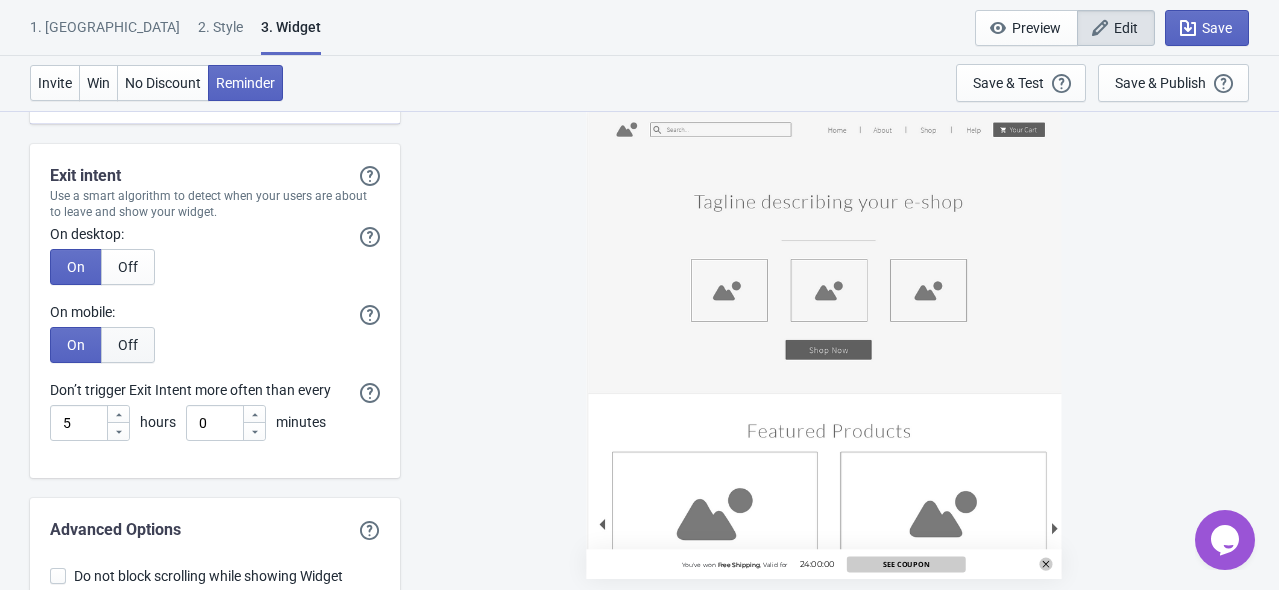 scroll, scrollTop: 6592, scrollLeft: 0, axis: vertical 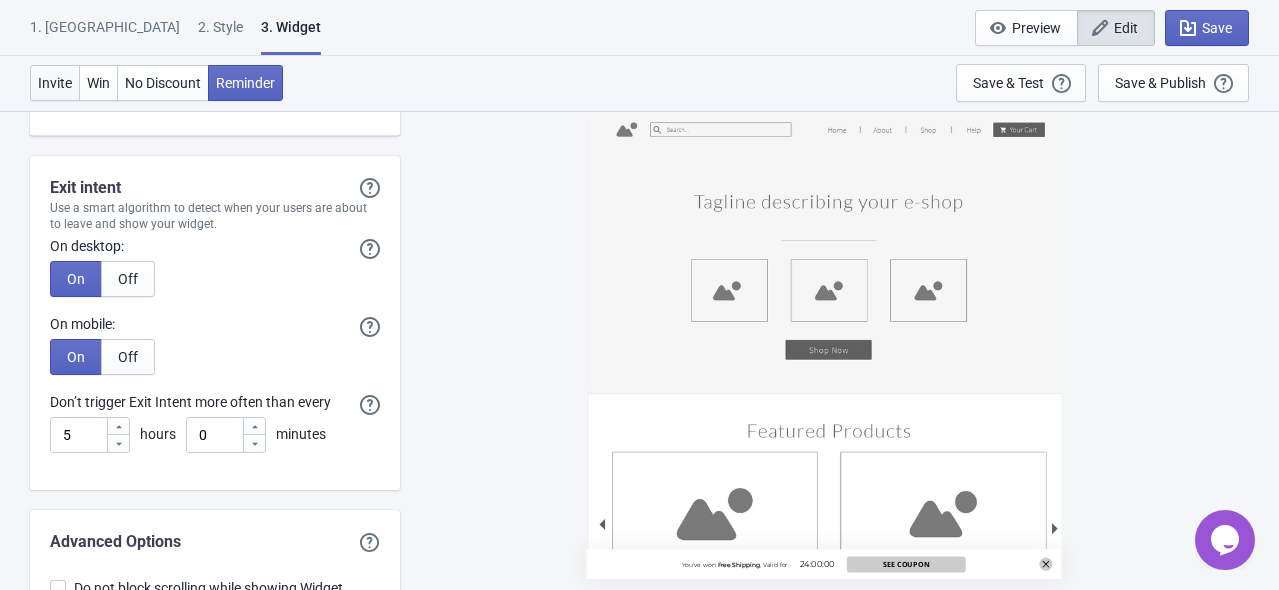 click on "Invite" at bounding box center [55, 83] 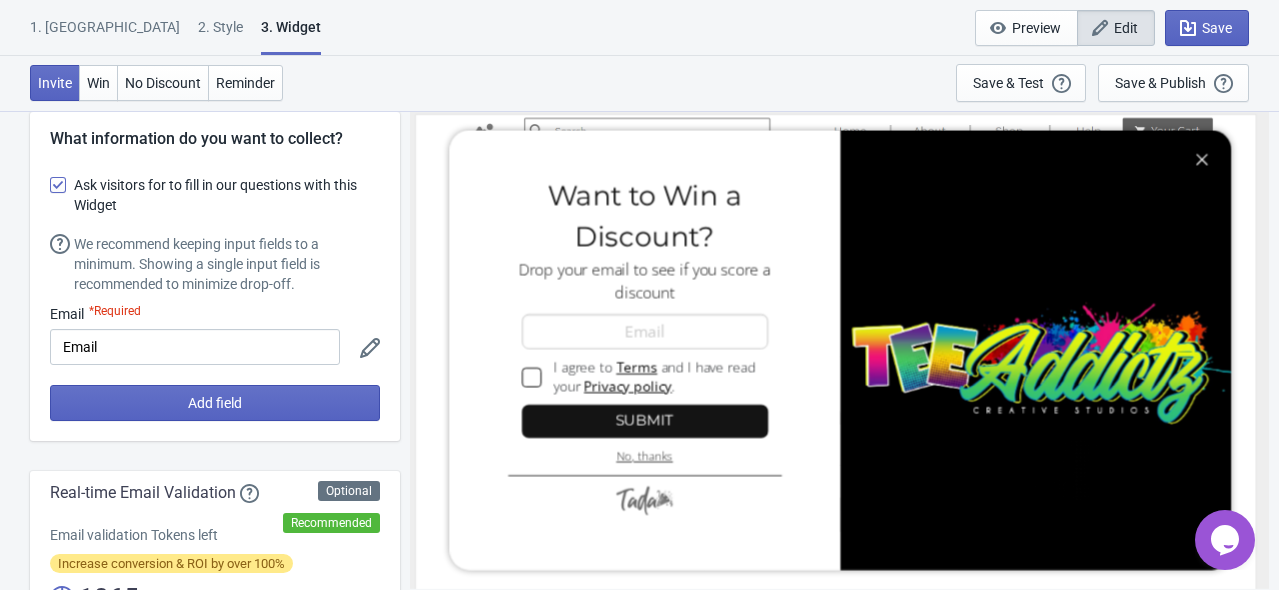 scroll, scrollTop: 0, scrollLeft: 0, axis: both 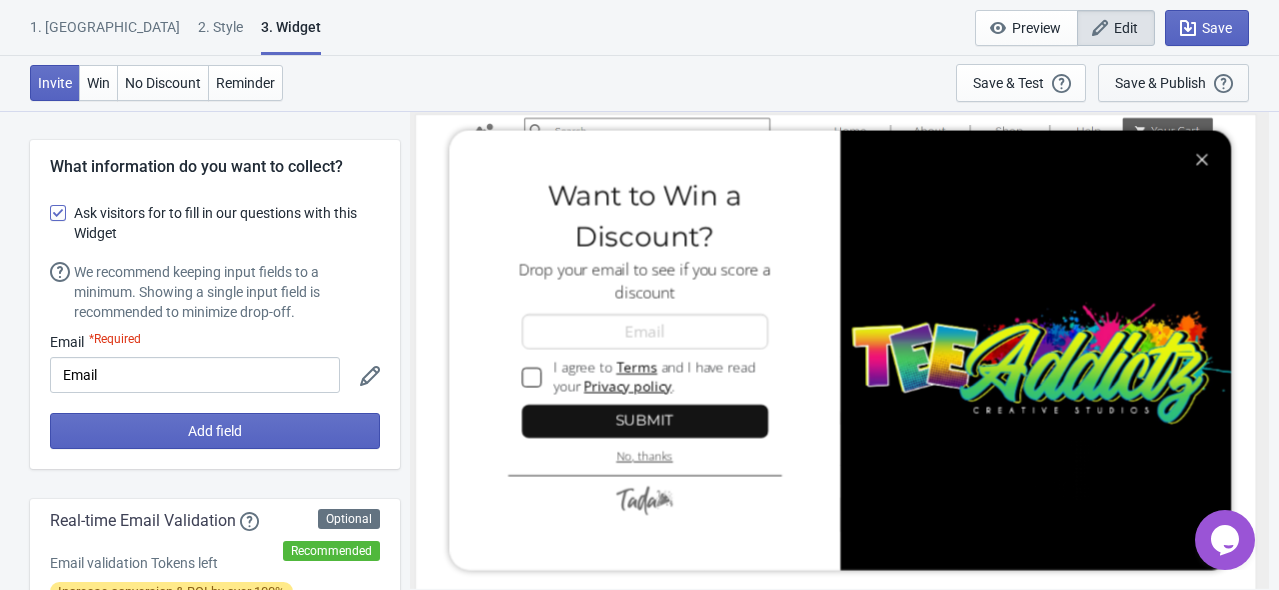 click on "Save & Publish" at bounding box center [1160, 83] 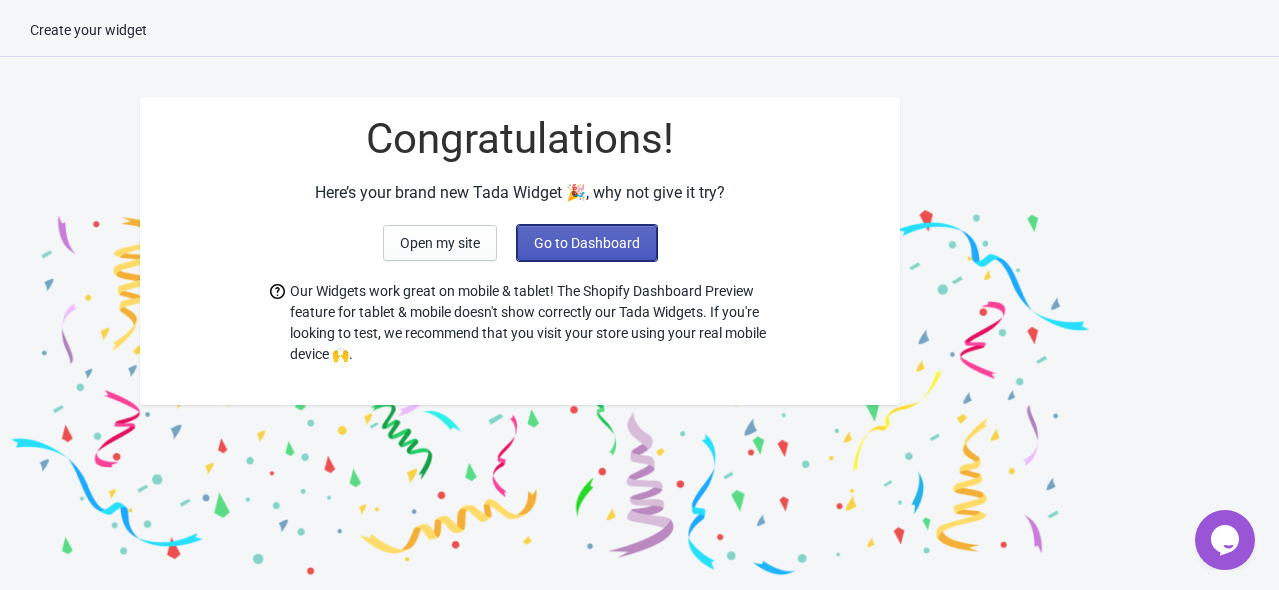 click on "Go to Dashboard" at bounding box center (587, 243) 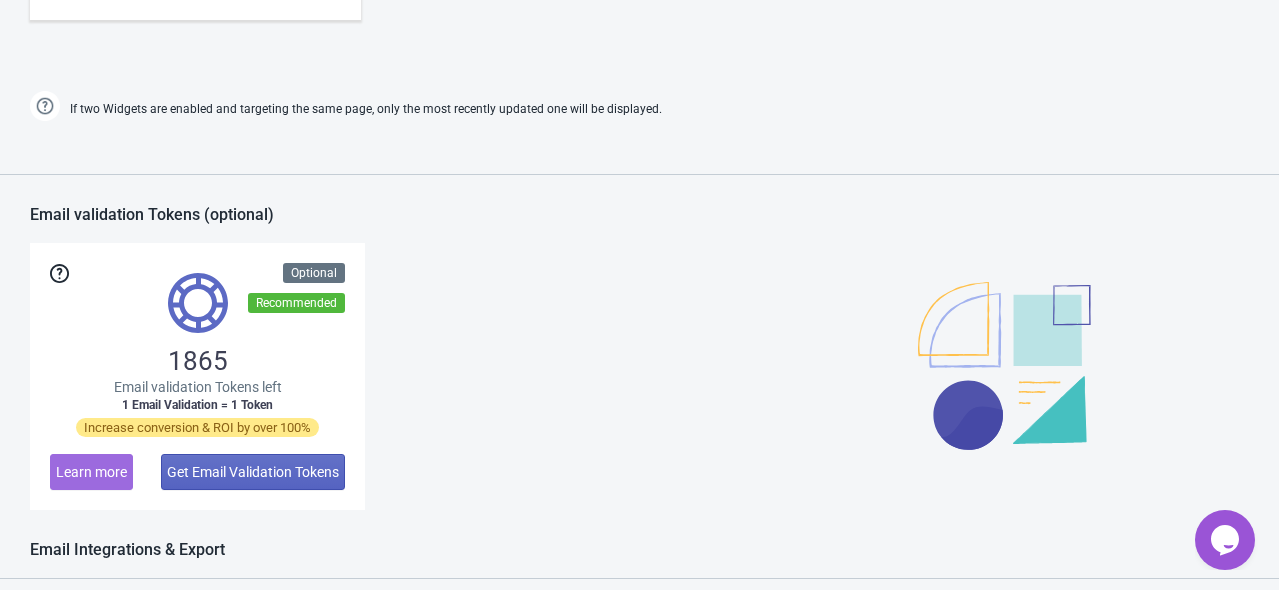 scroll, scrollTop: 1128, scrollLeft: 0, axis: vertical 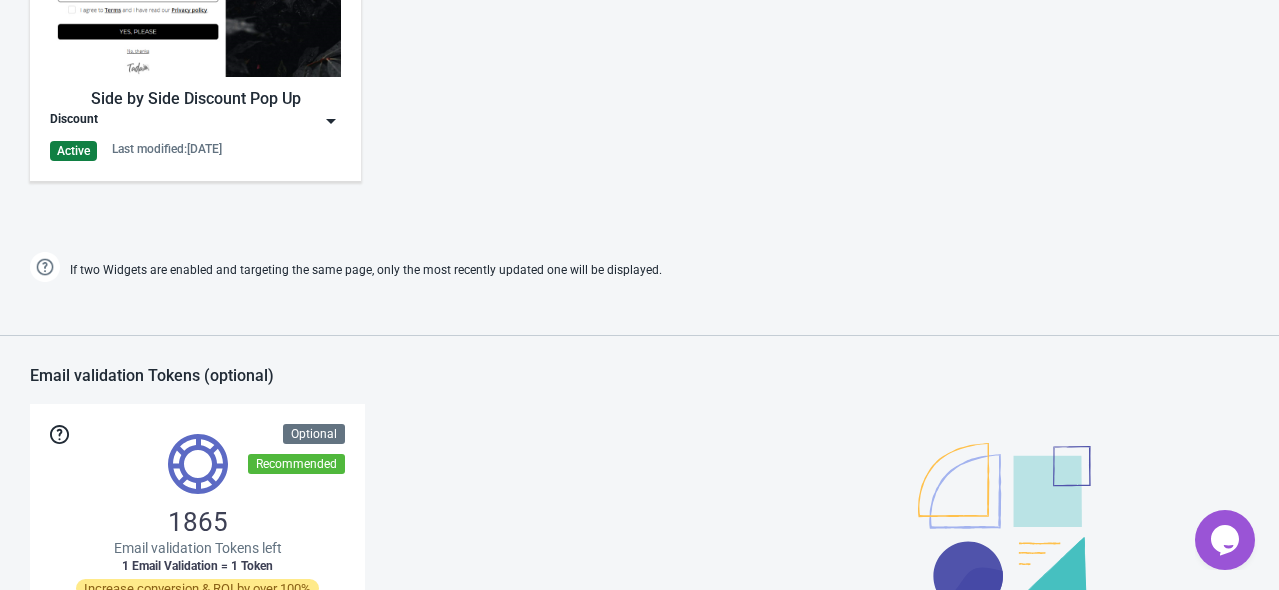 click on "Discount" at bounding box center (195, 121) 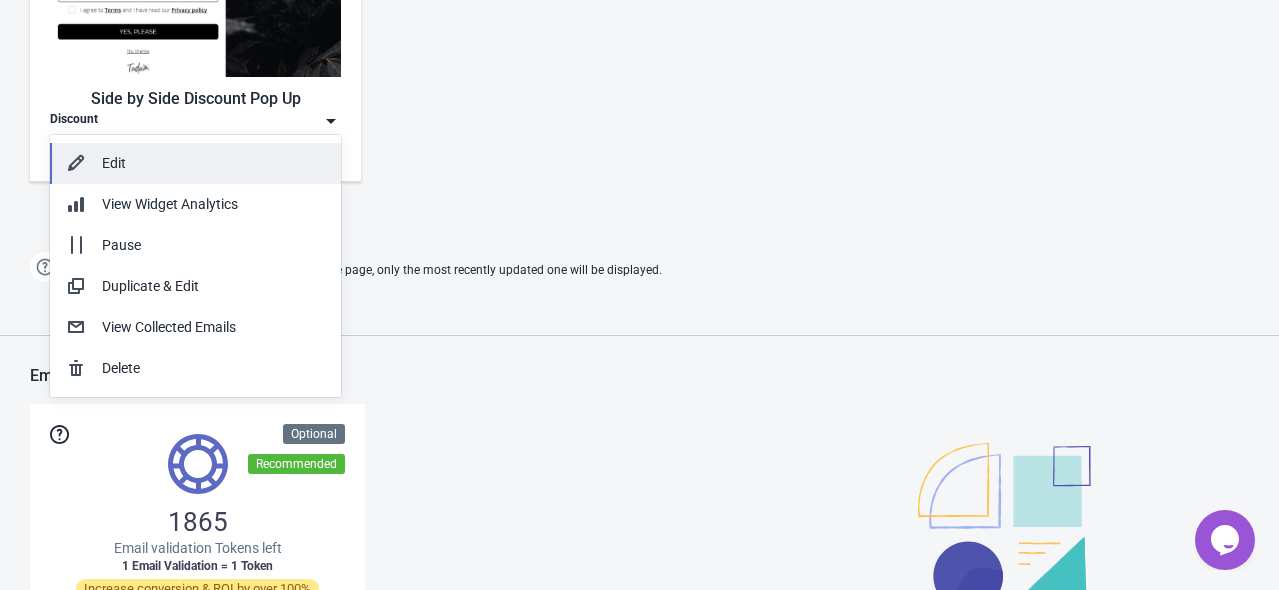 click on "Edit" at bounding box center (213, 163) 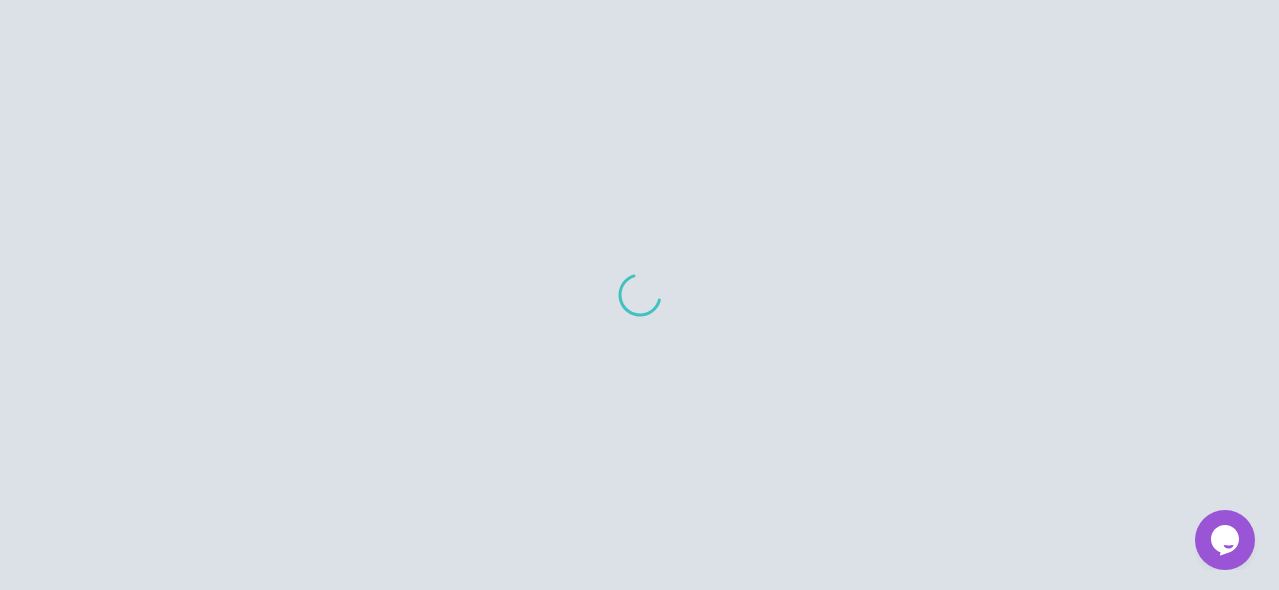 scroll, scrollTop: 0, scrollLeft: 0, axis: both 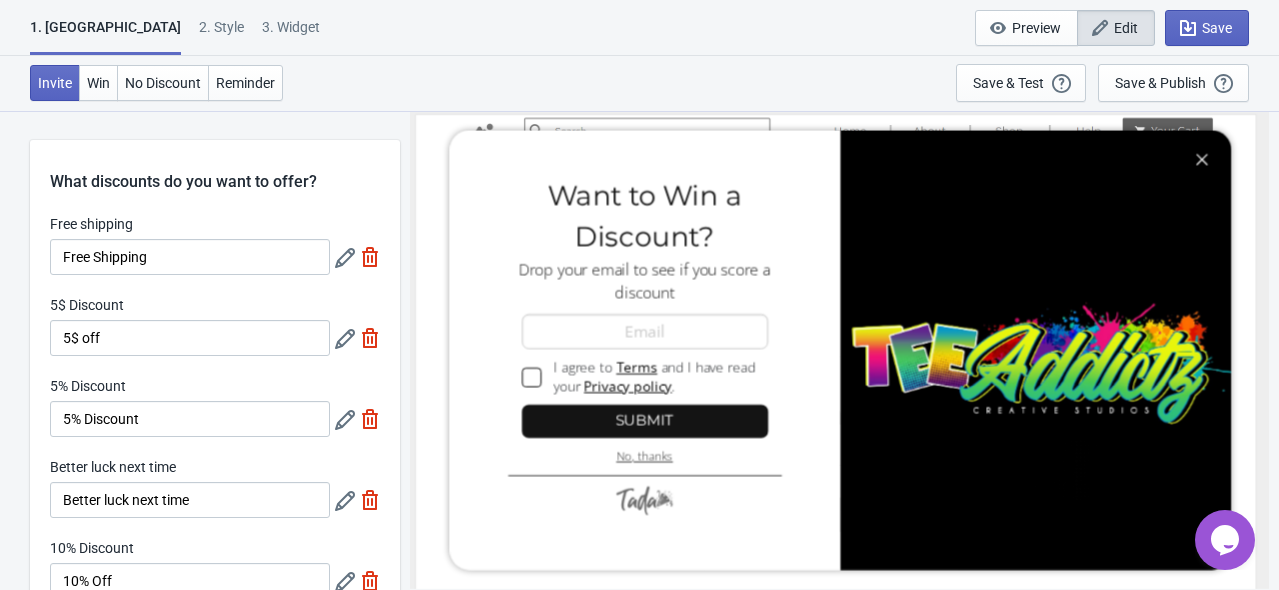 click on "2 . Style" at bounding box center [221, 34] 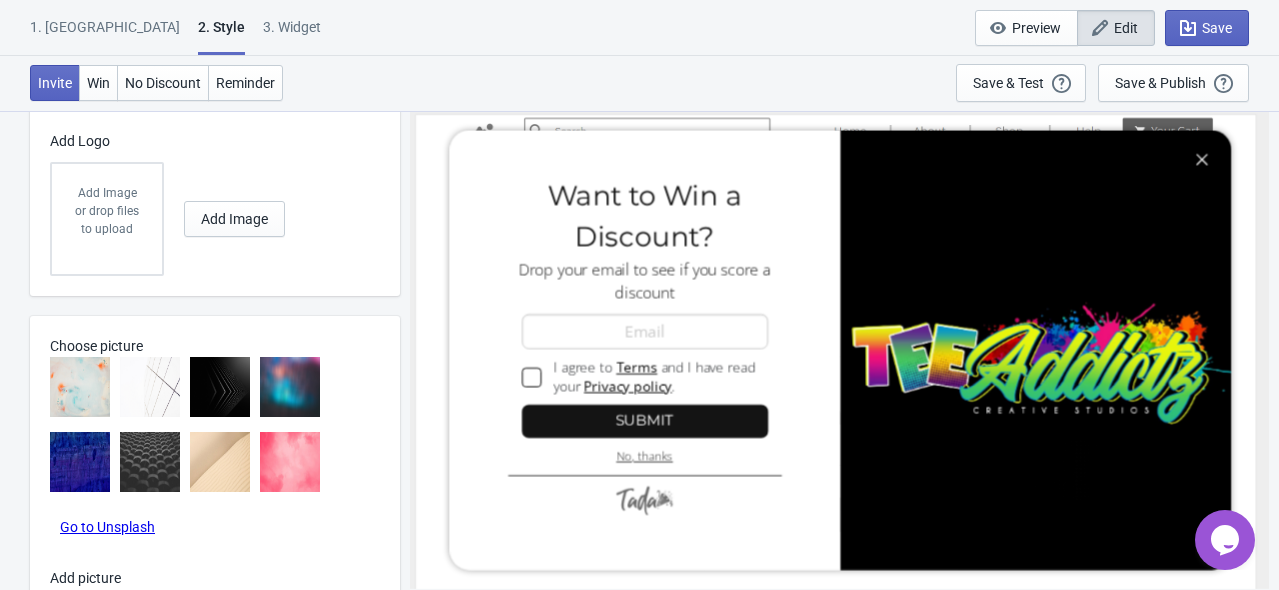 scroll, scrollTop: 1101, scrollLeft: 0, axis: vertical 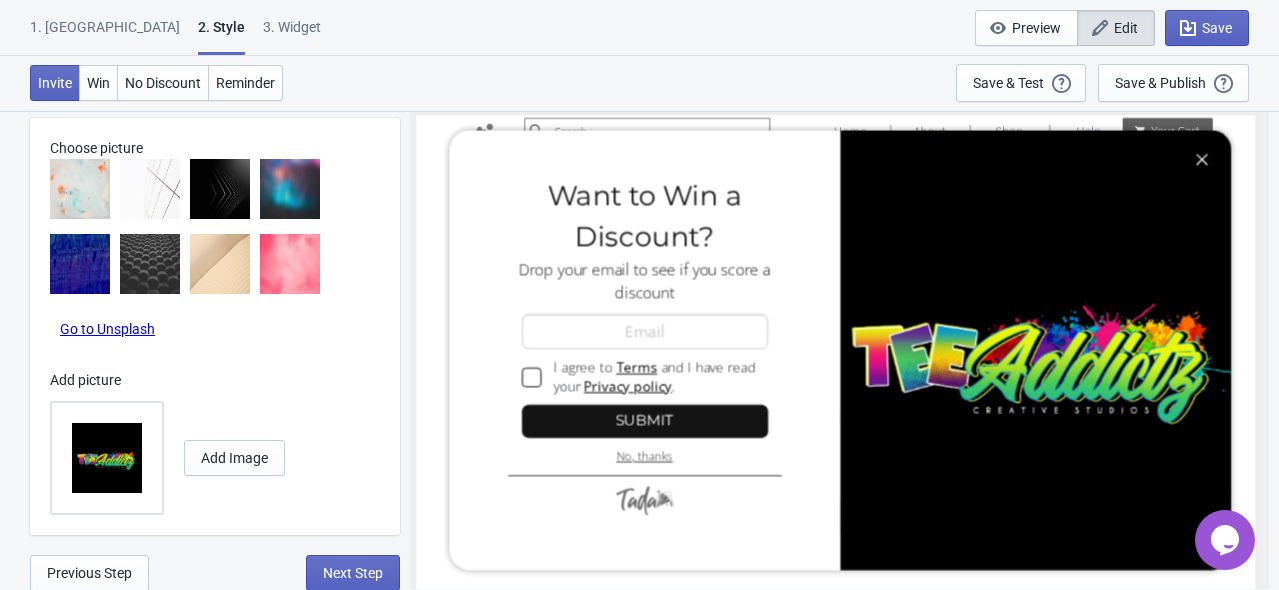 click on "3. Widget" at bounding box center [292, 34] 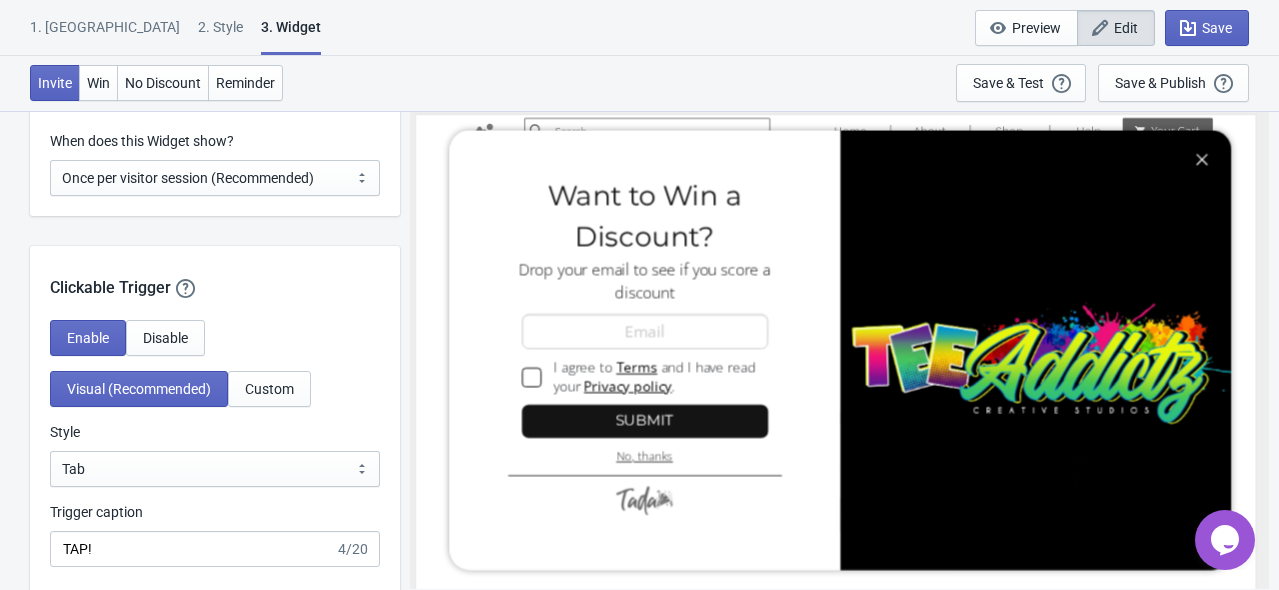 scroll, scrollTop: 1700, scrollLeft: 0, axis: vertical 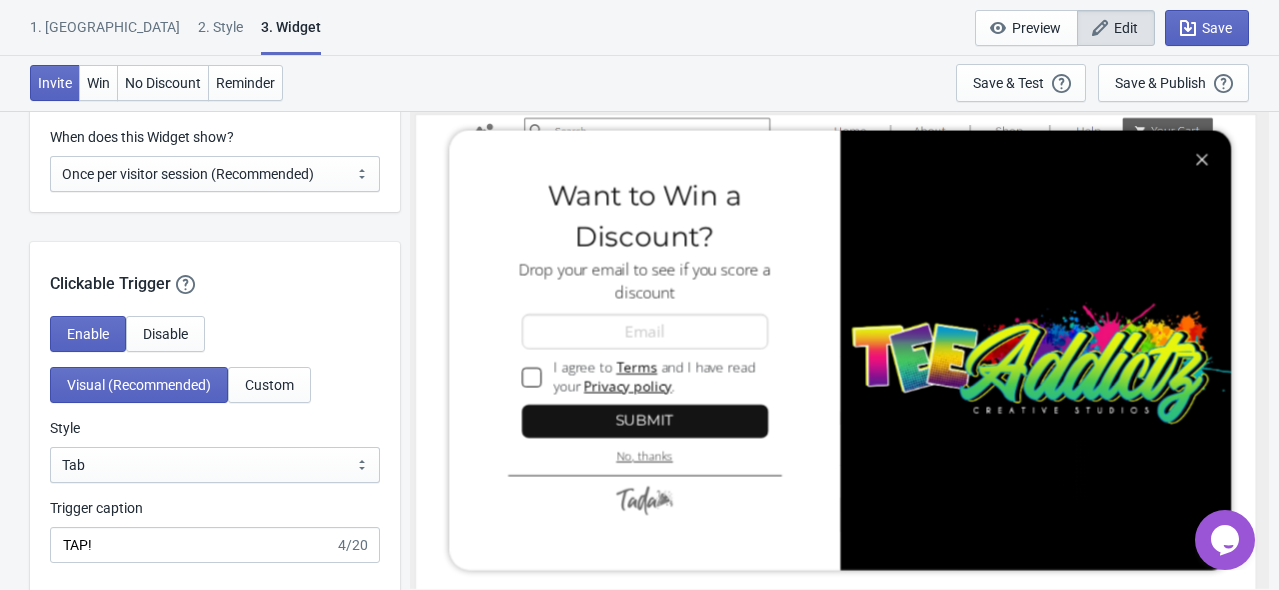 click on "2 . Style" at bounding box center (220, 34) 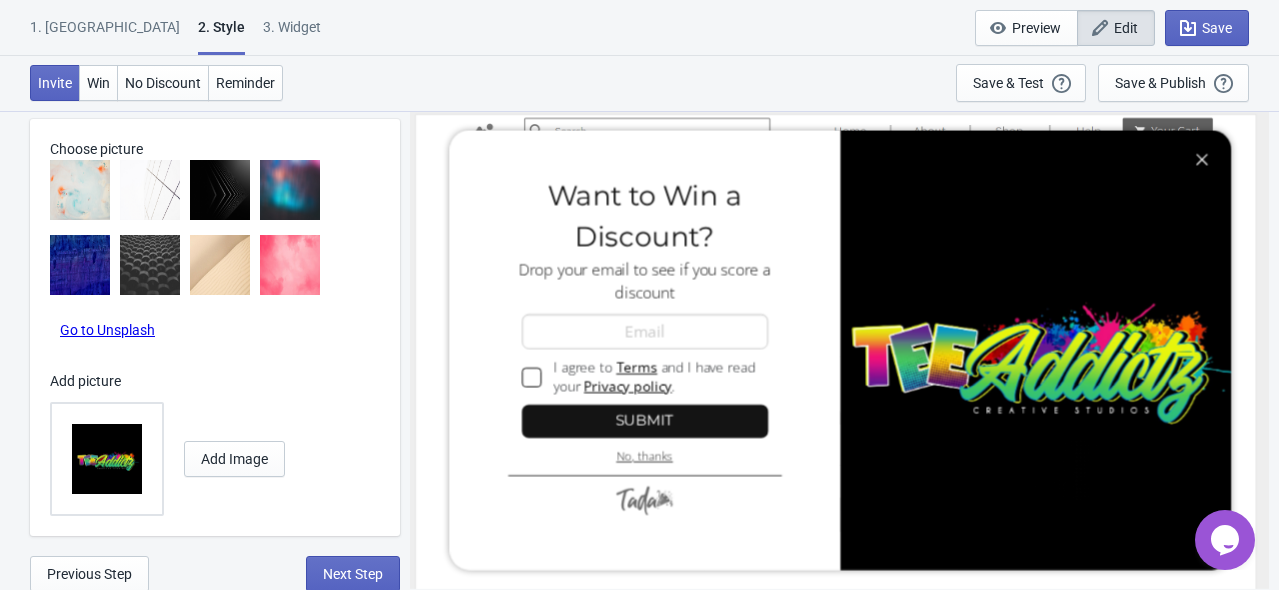 scroll, scrollTop: 1101, scrollLeft: 0, axis: vertical 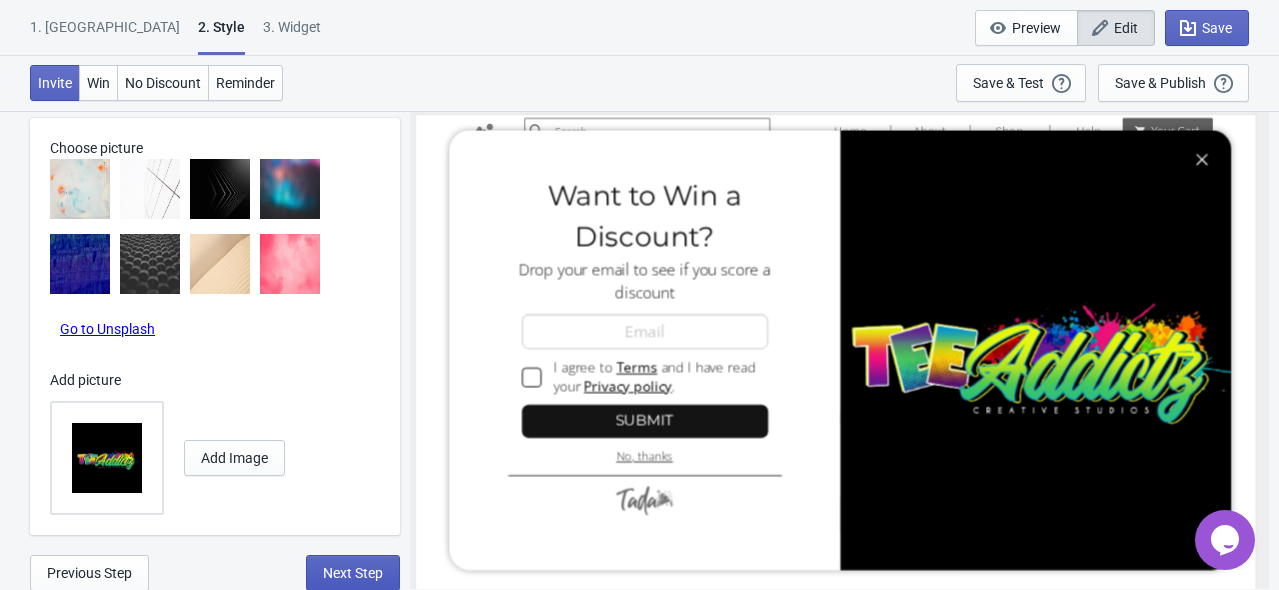 click on "Next Step" at bounding box center [353, 573] 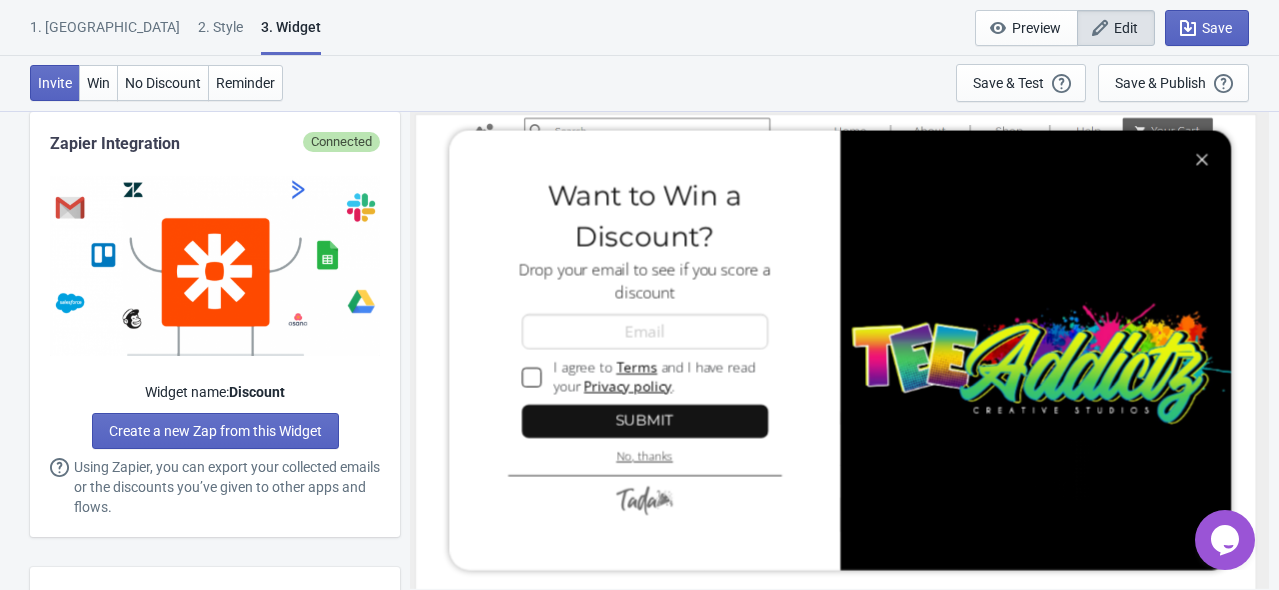 scroll, scrollTop: 0, scrollLeft: 0, axis: both 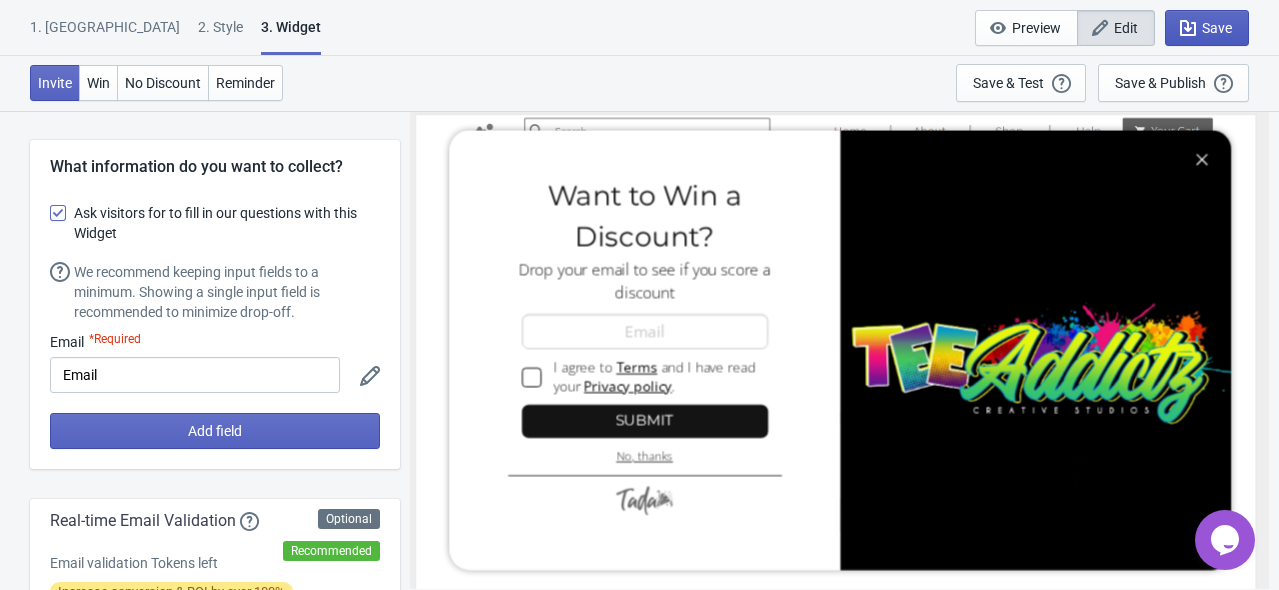 click 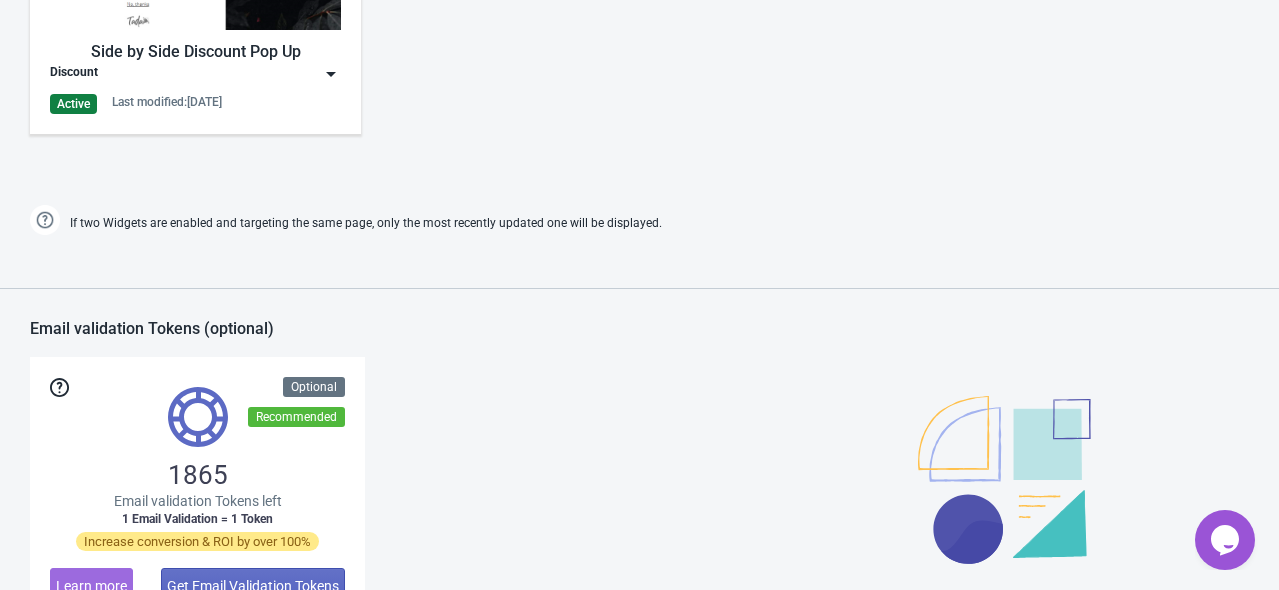 scroll, scrollTop: 1100, scrollLeft: 0, axis: vertical 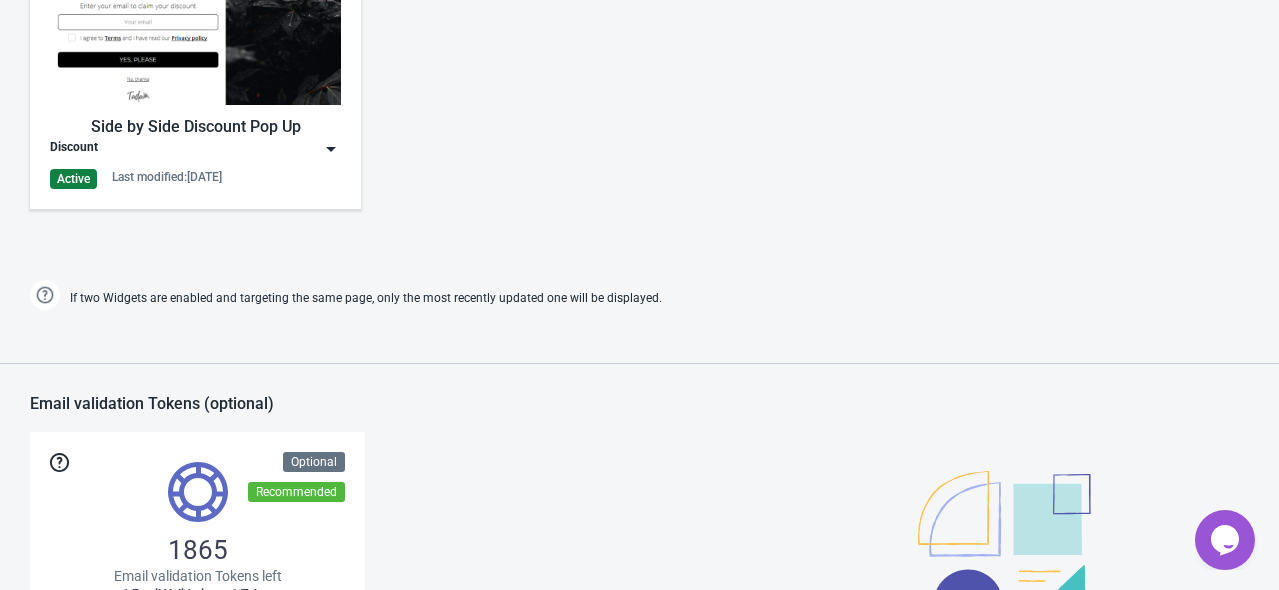 click on "Discount" at bounding box center [195, 149] 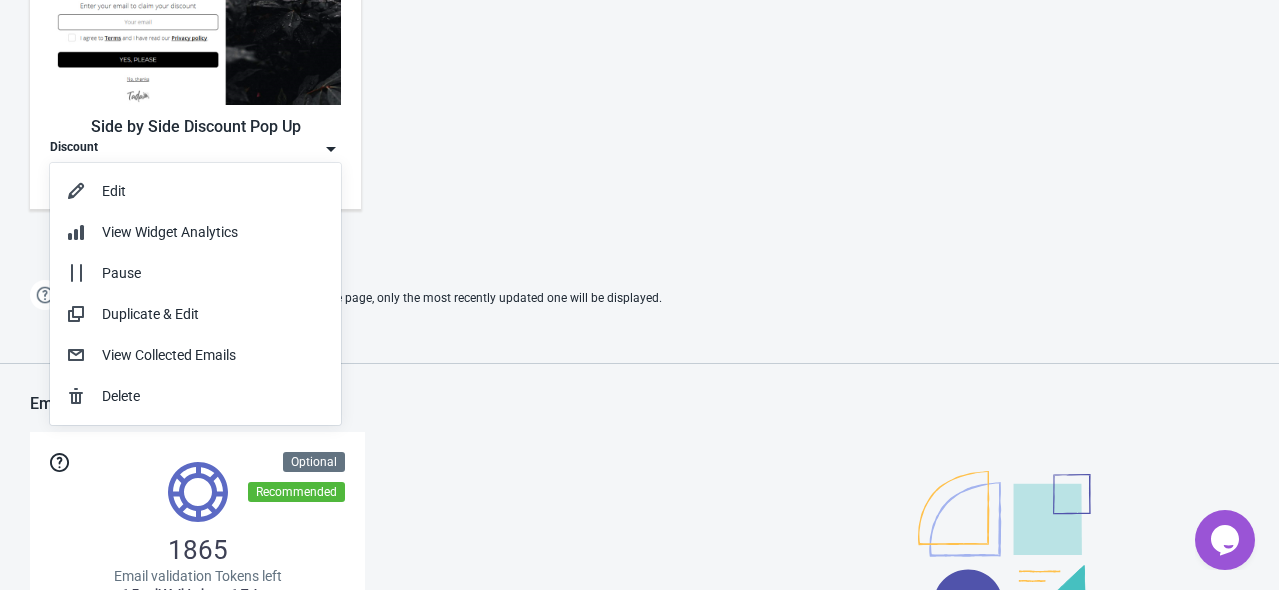 click on "Side by Side Discount Pop Up Discount Active Last modified:  [DATE]" at bounding box center (639, 82) 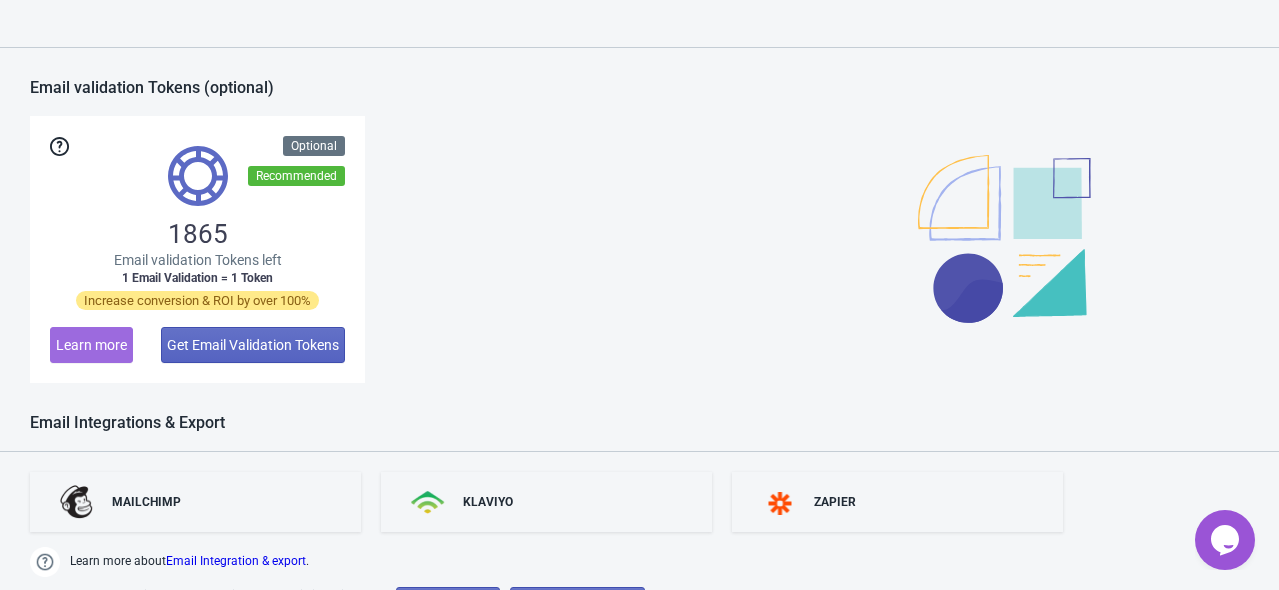 scroll, scrollTop: 1528, scrollLeft: 0, axis: vertical 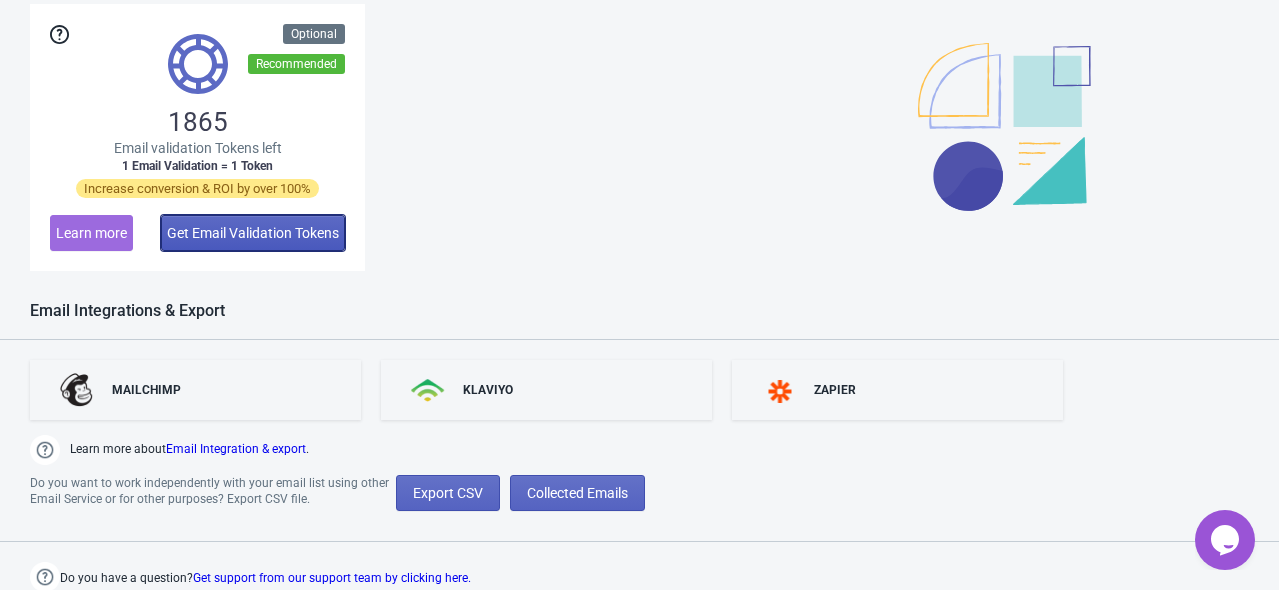 click on "Get Email Validation Tokens" at bounding box center [253, 233] 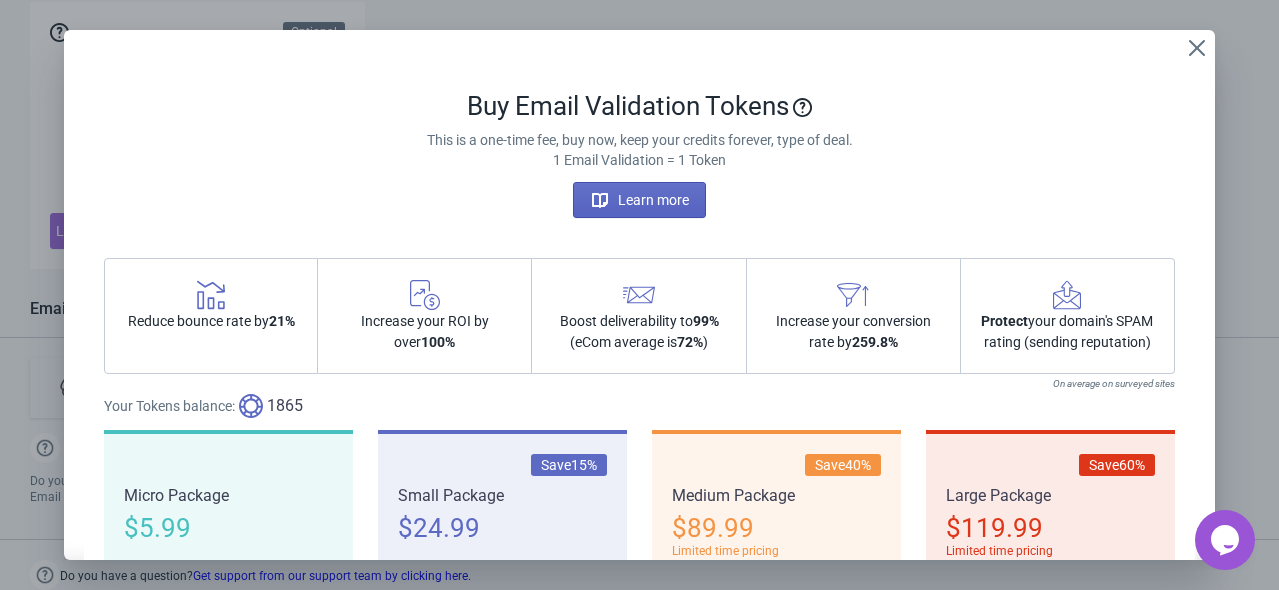 scroll, scrollTop: 0, scrollLeft: 0, axis: both 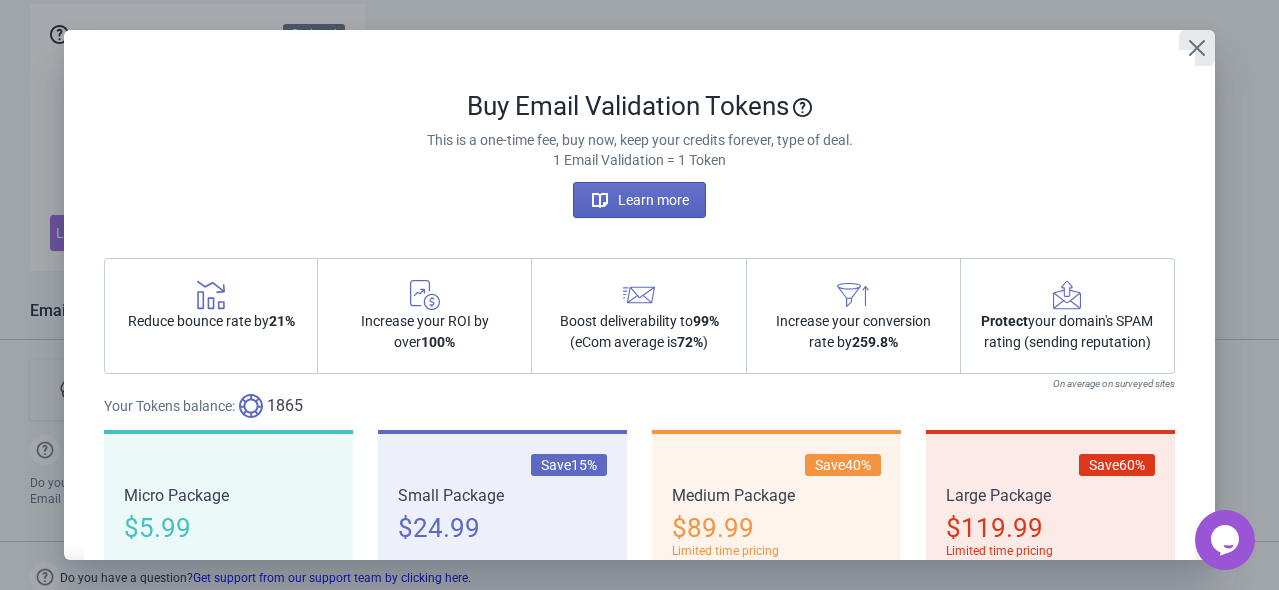 click 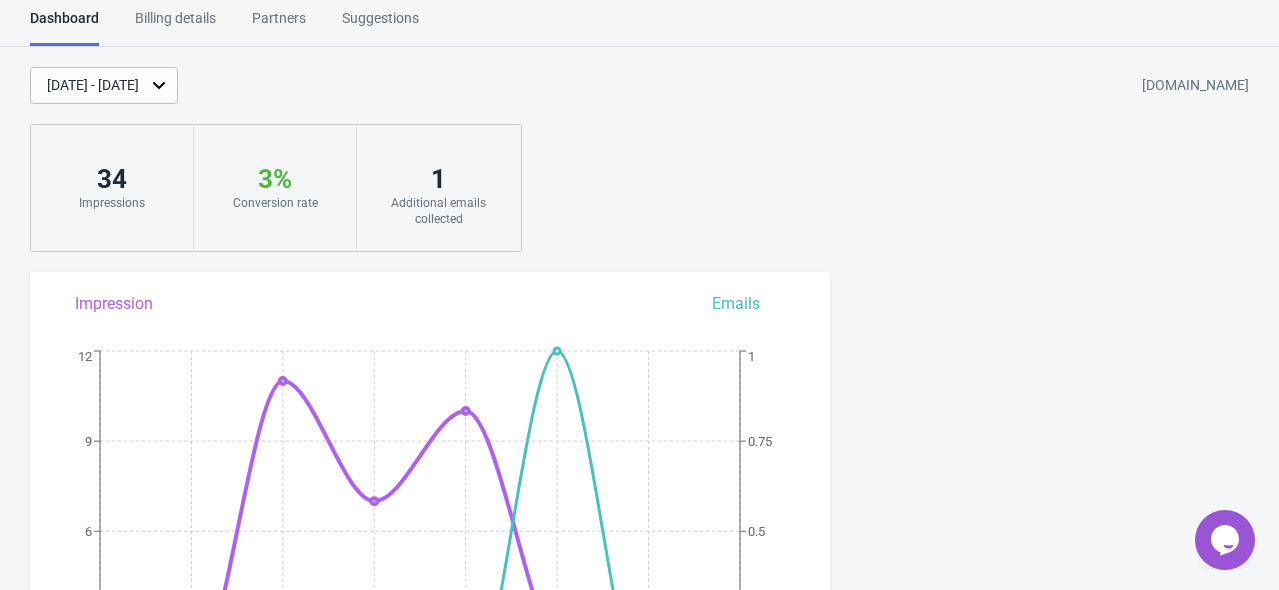 scroll, scrollTop: 0, scrollLeft: 0, axis: both 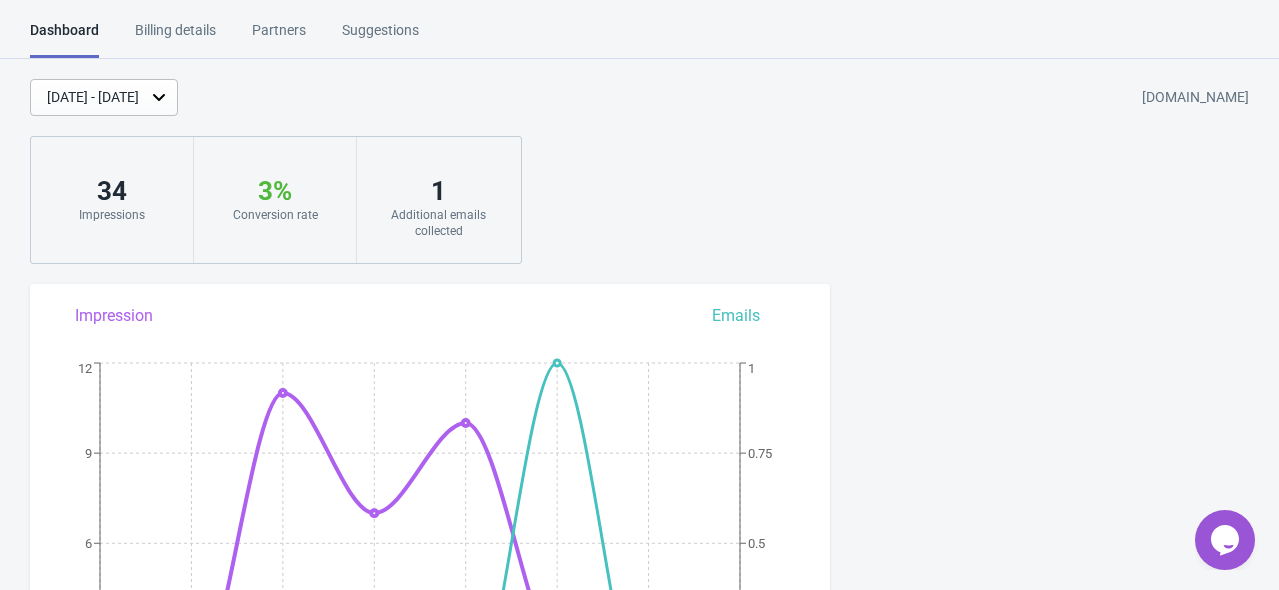 click on "Billing details" at bounding box center (175, 37) 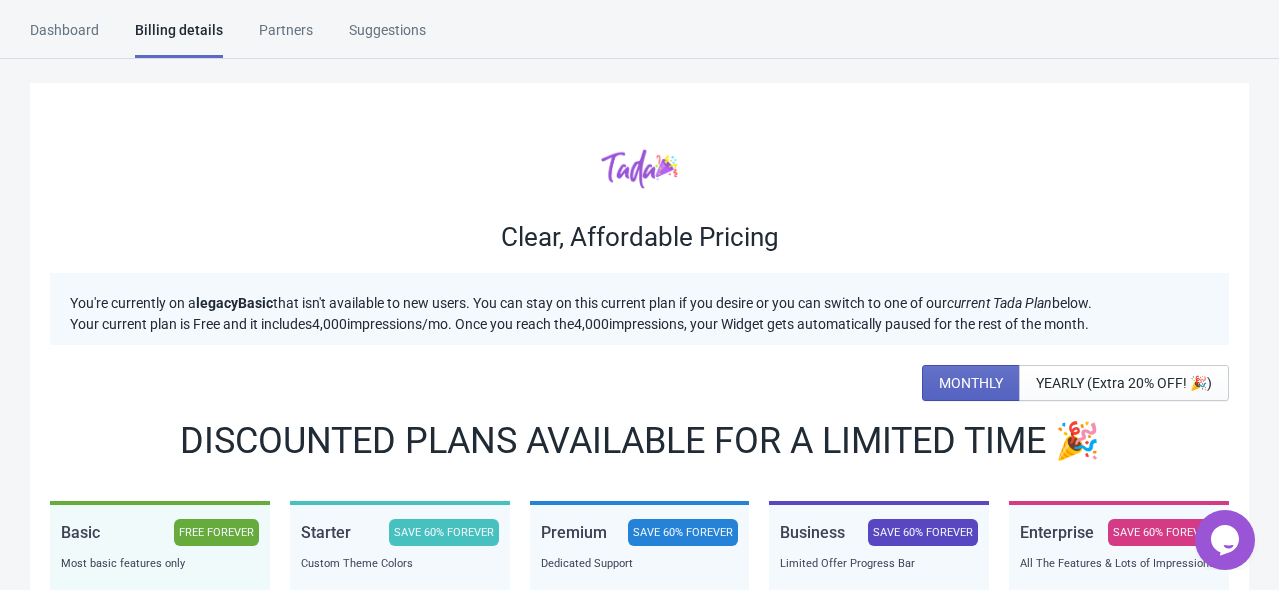 click on "Partners" at bounding box center (286, 37) 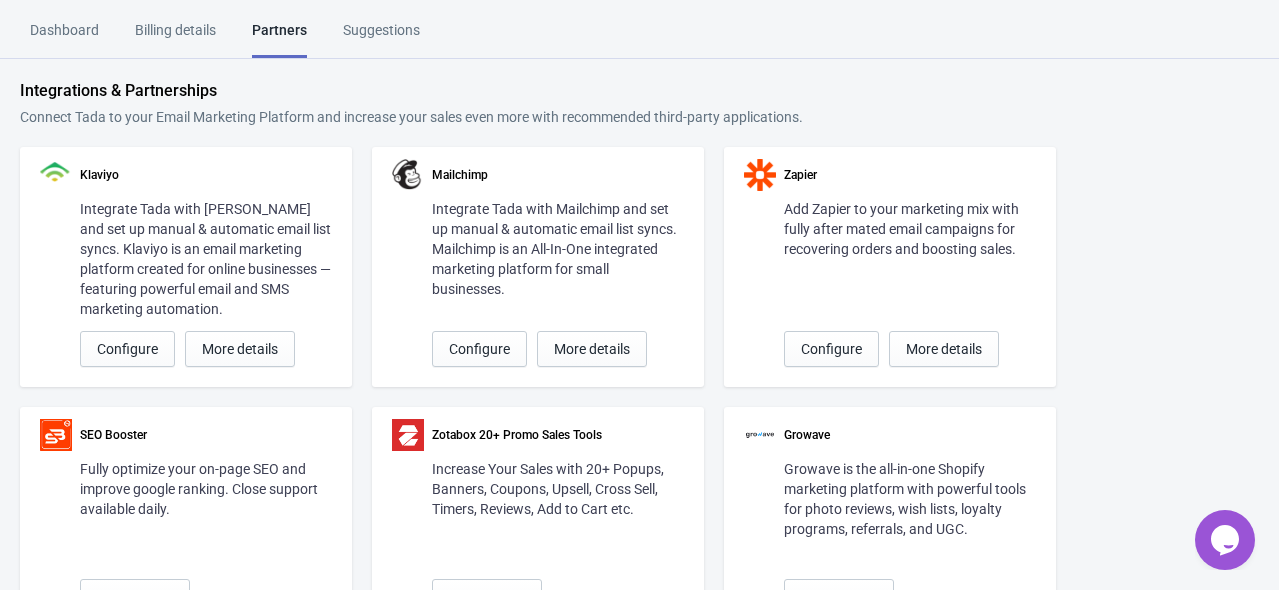 click on "Suggestions" at bounding box center [381, 37] 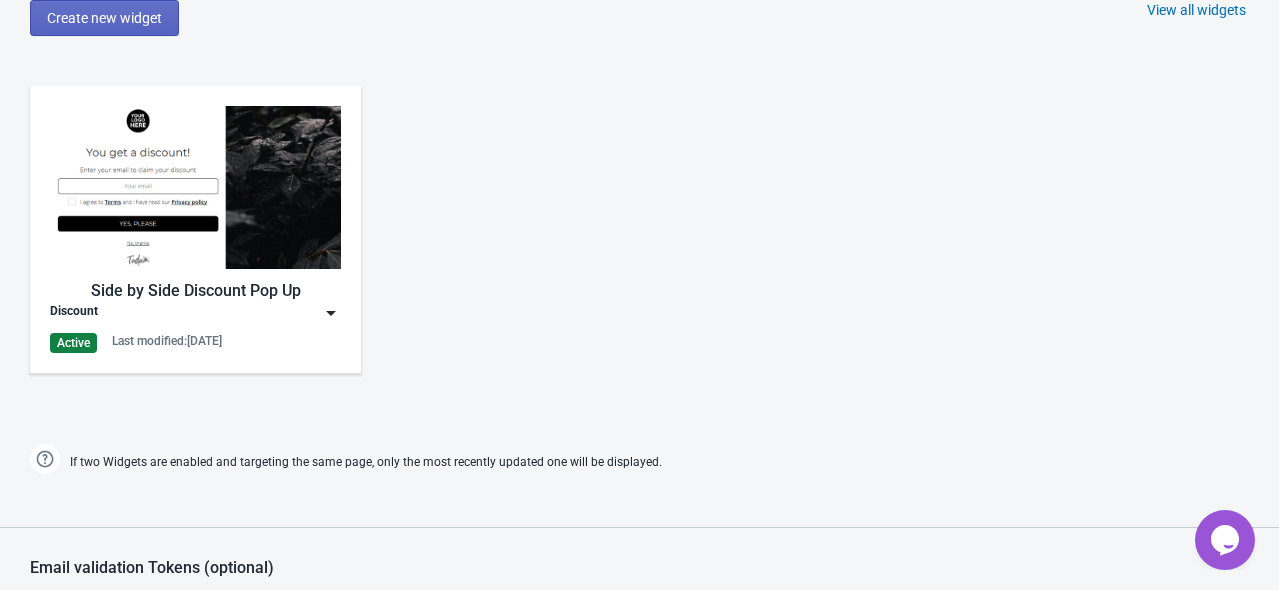 scroll, scrollTop: 1200, scrollLeft: 0, axis: vertical 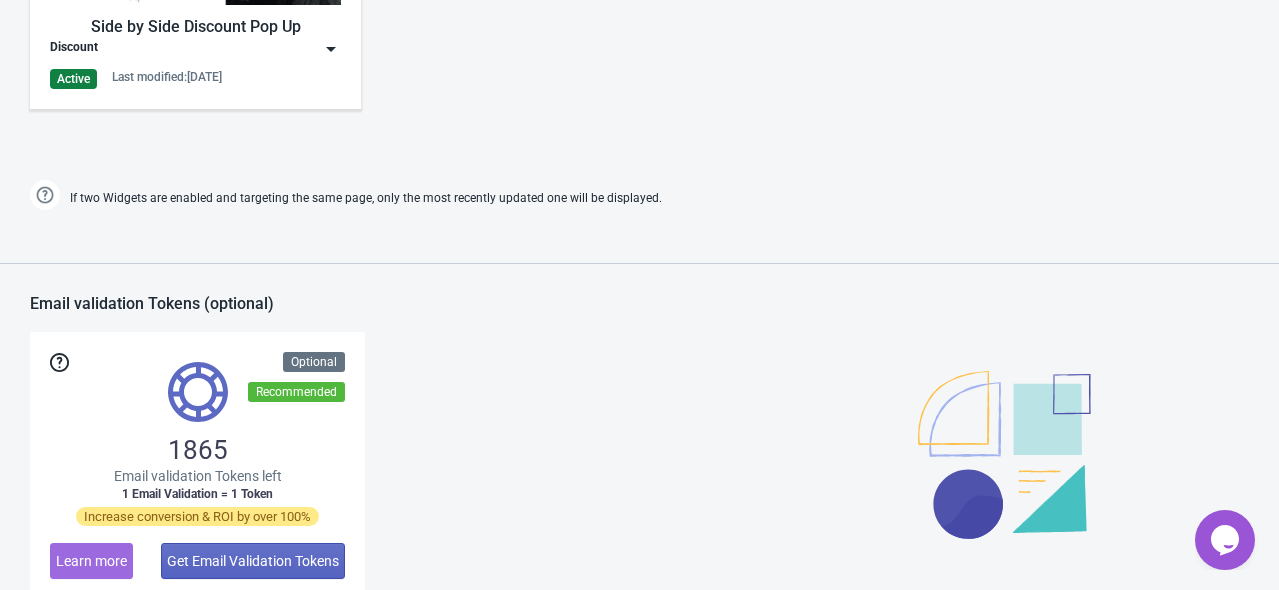 click on "Side by Side Discount Pop Up" at bounding box center [195, 27] 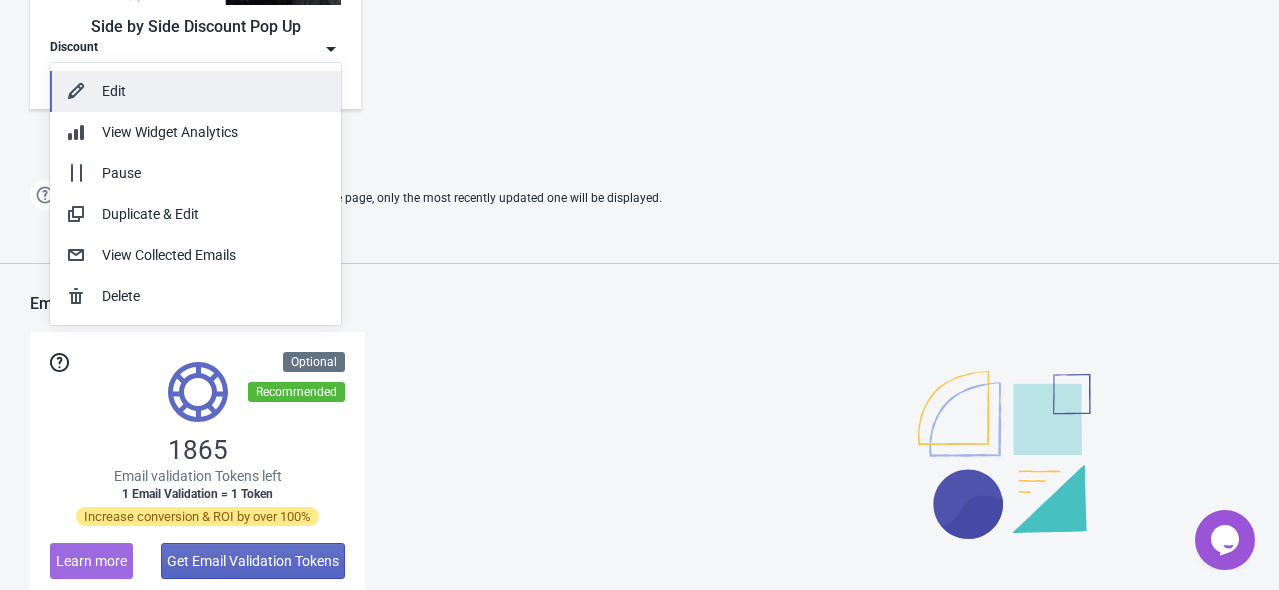 click on "Edit" at bounding box center [213, 91] 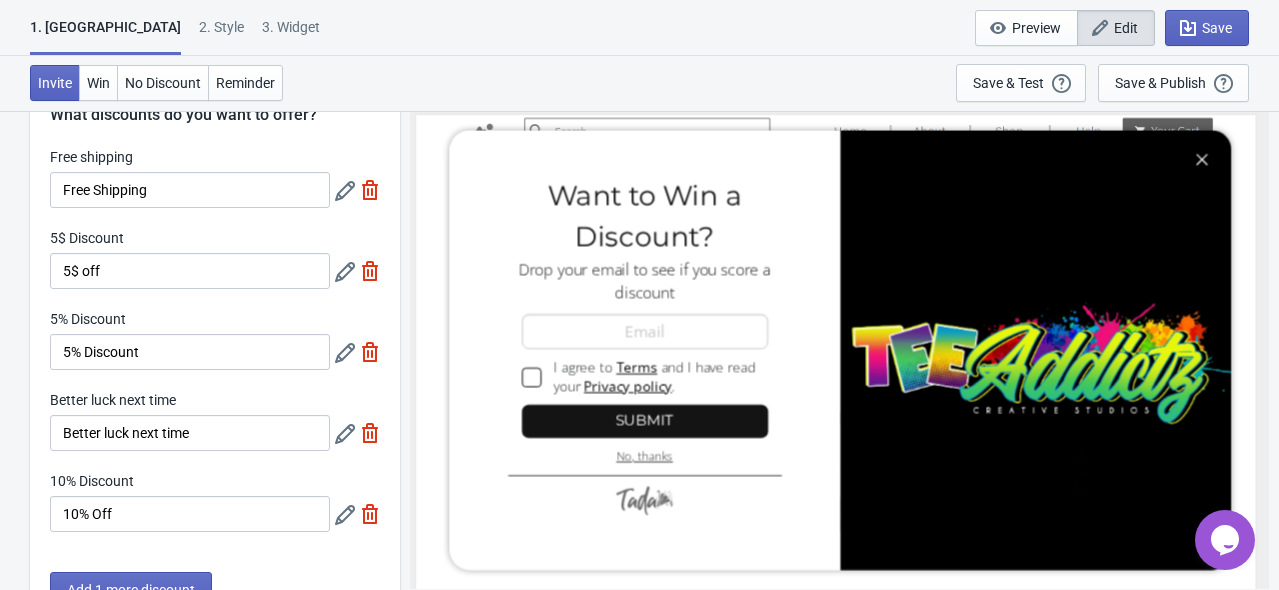 scroll, scrollTop: 100, scrollLeft: 0, axis: vertical 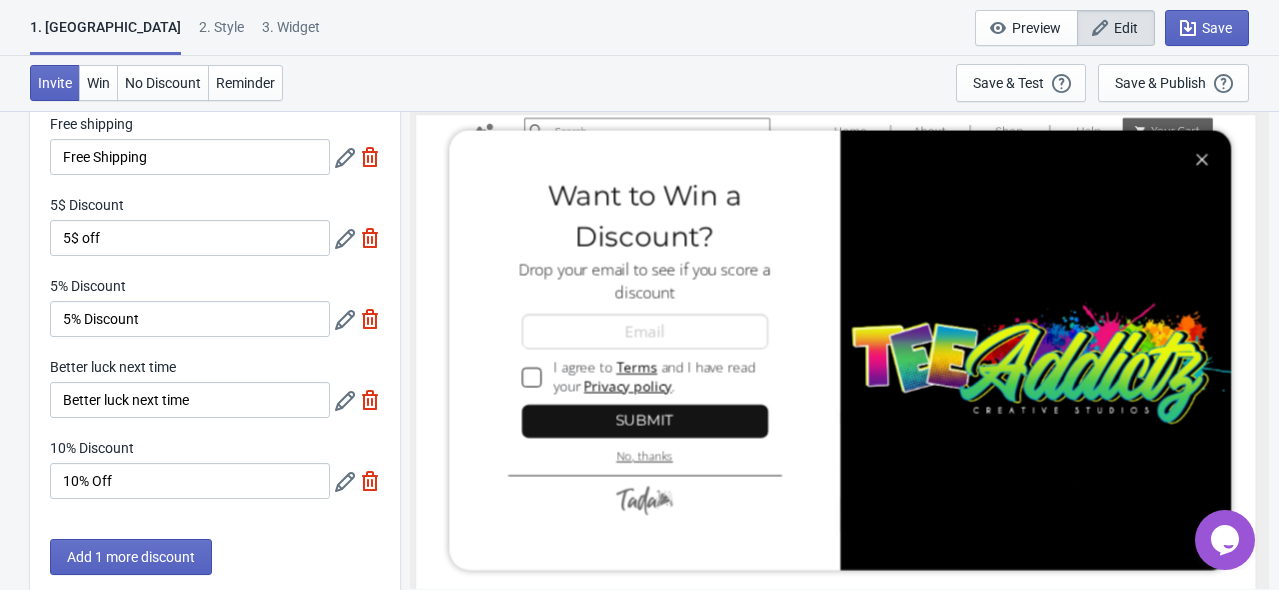 click 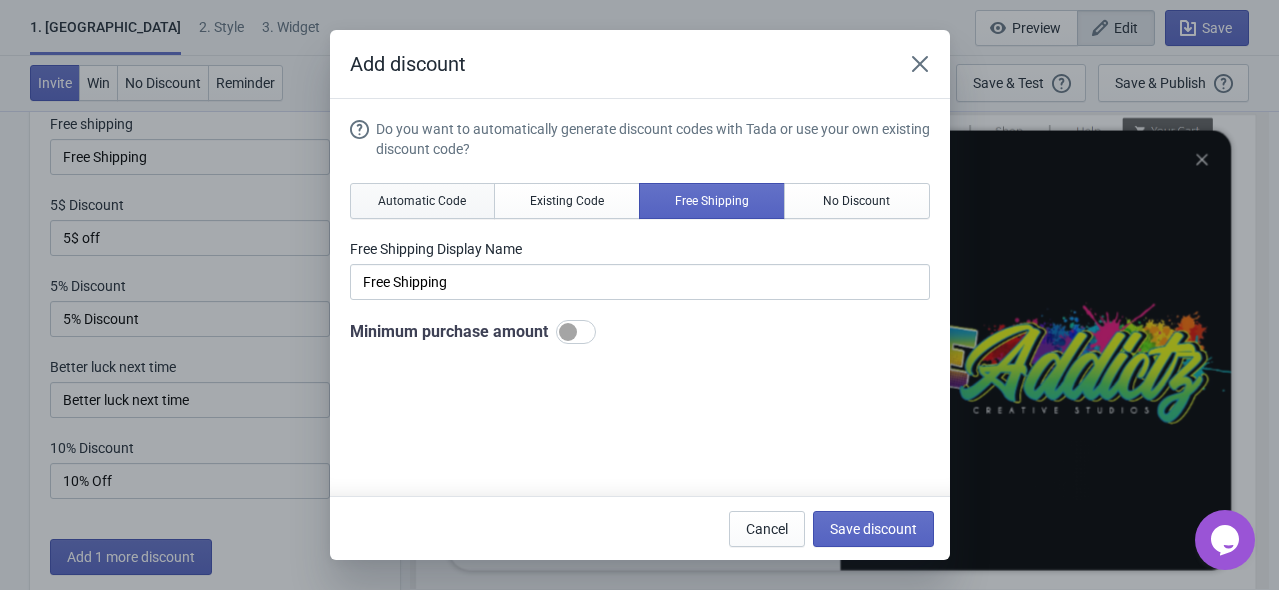 click on "Automatic Code" at bounding box center (422, 201) 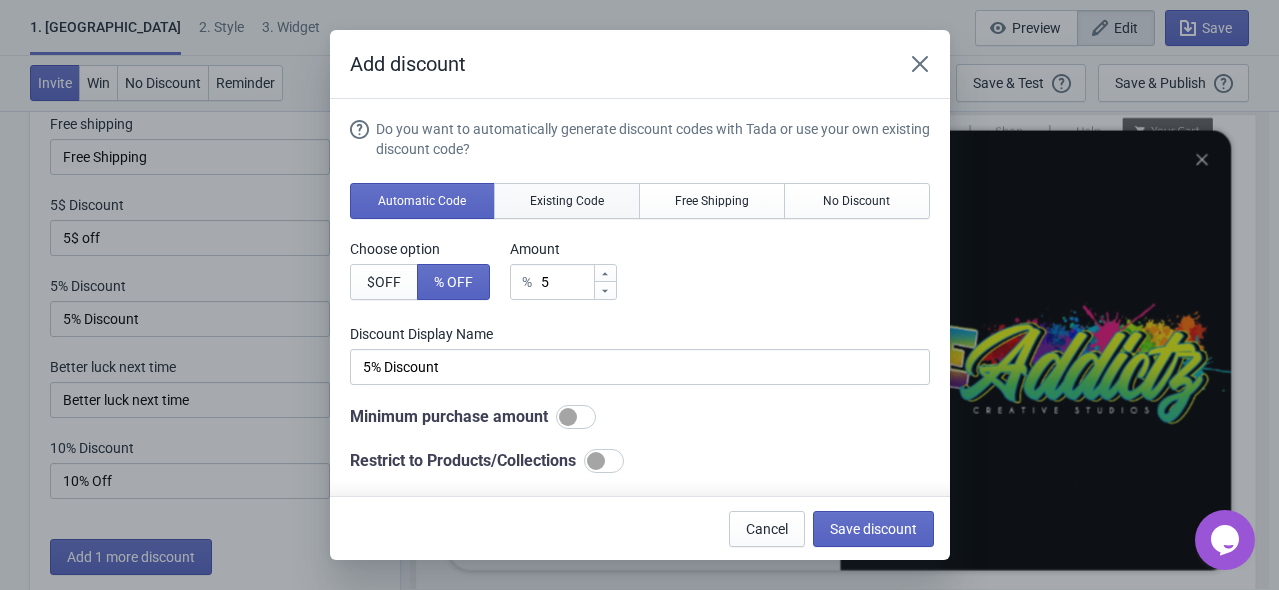 click on "Existing Code" at bounding box center (567, 201) 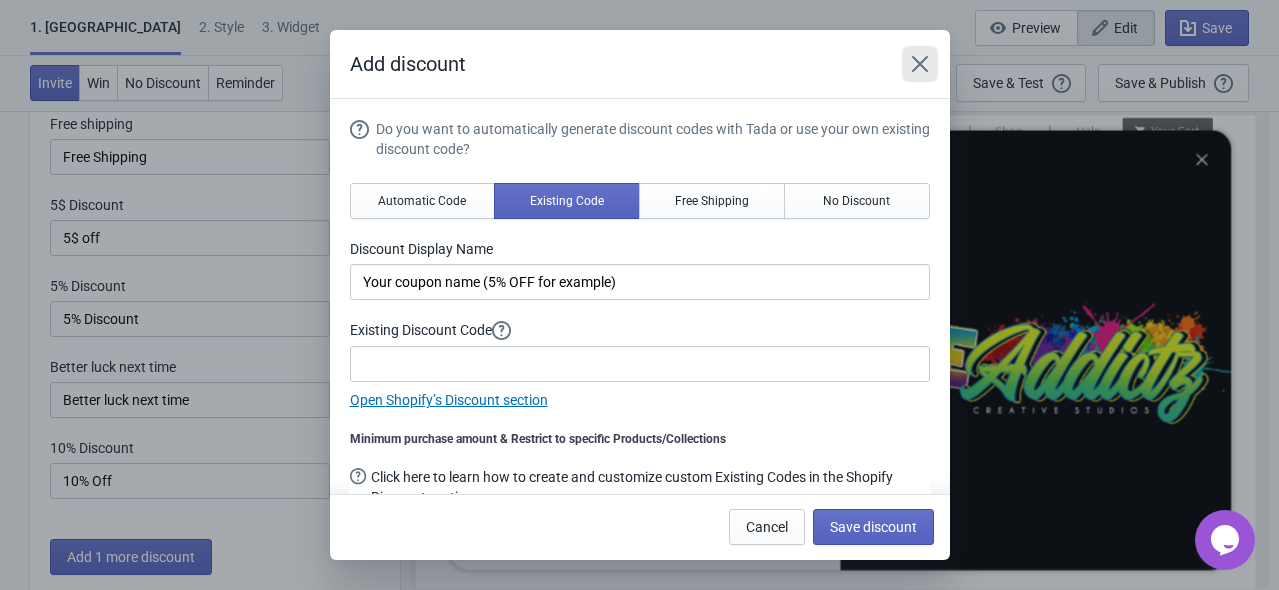 click 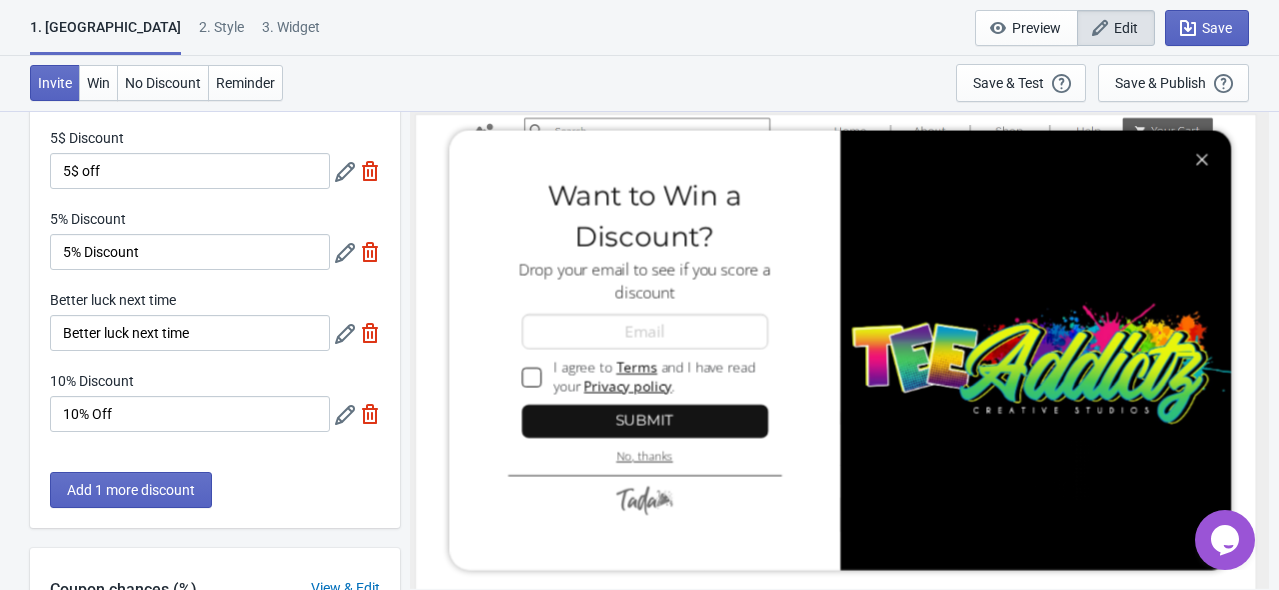 scroll, scrollTop: 200, scrollLeft: 0, axis: vertical 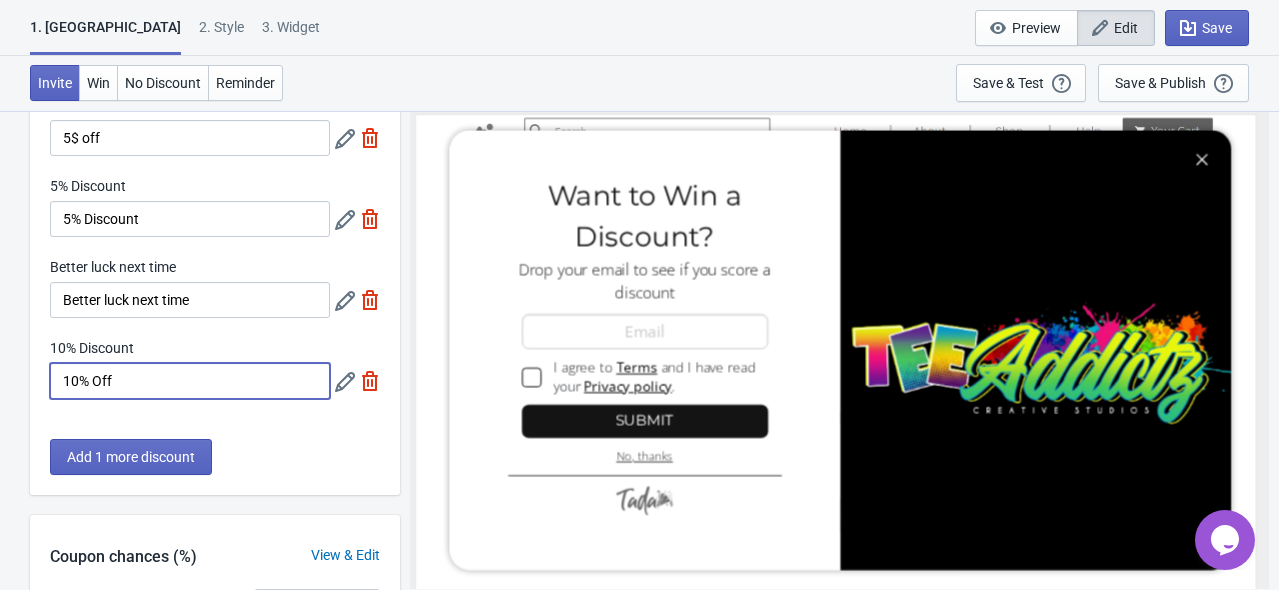 click on "10% Off" at bounding box center (190, 381) 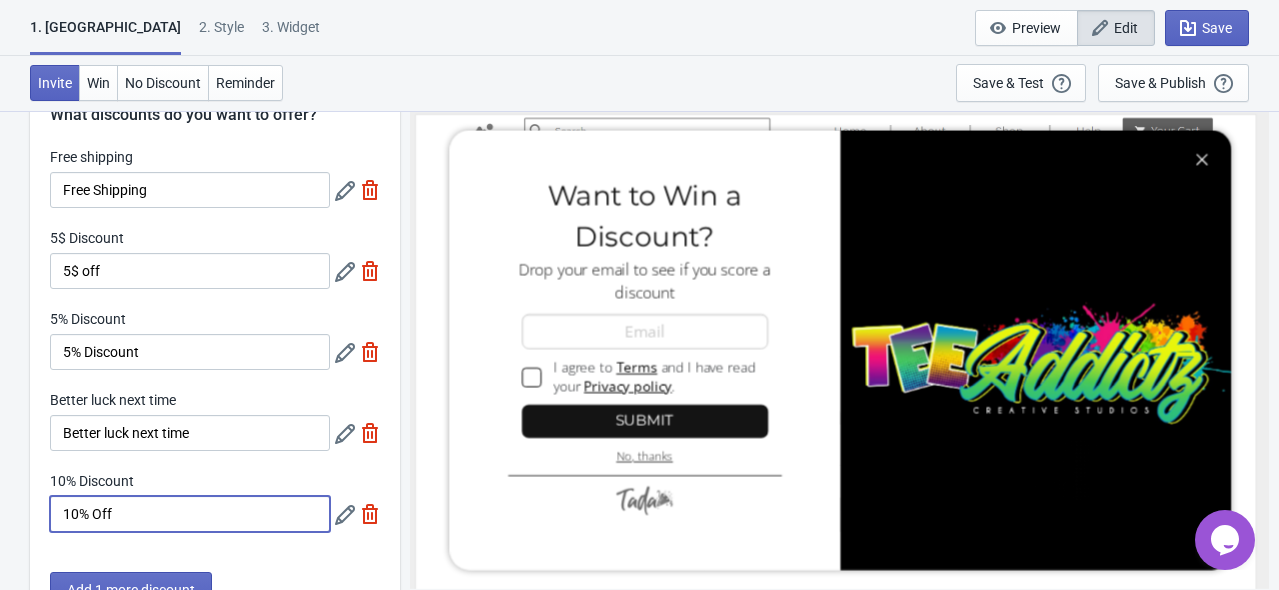 scroll, scrollTop: 100, scrollLeft: 0, axis: vertical 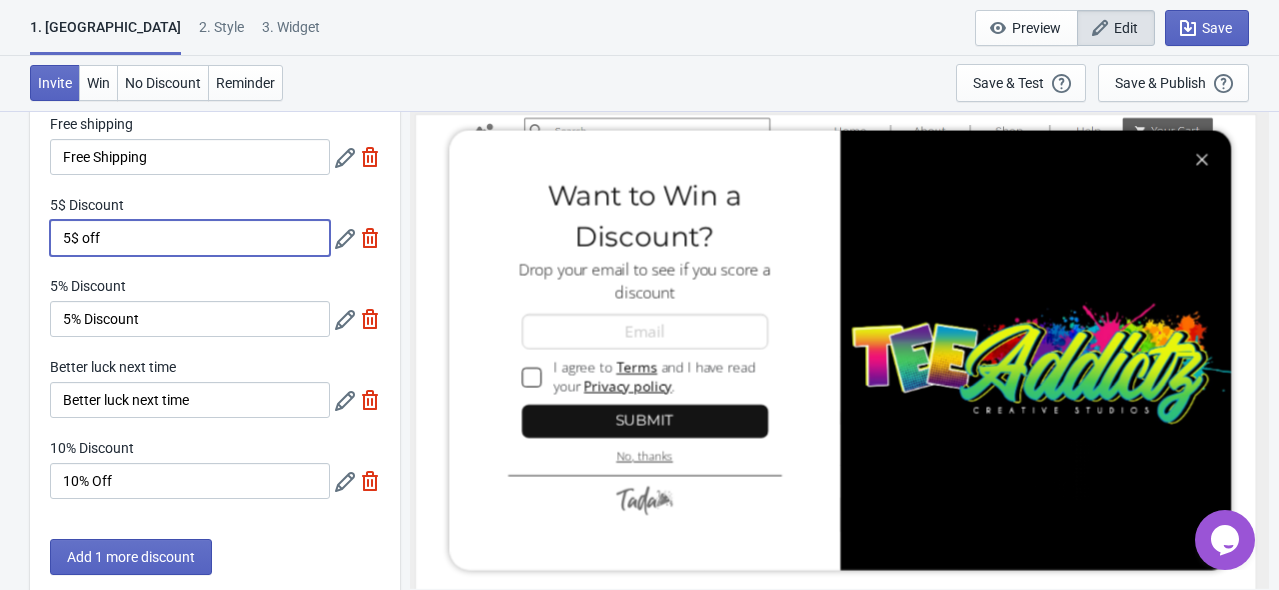 drag, startPoint x: 79, startPoint y: 239, endPoint x: 90, endPoint y: 232, distance: 13.038404 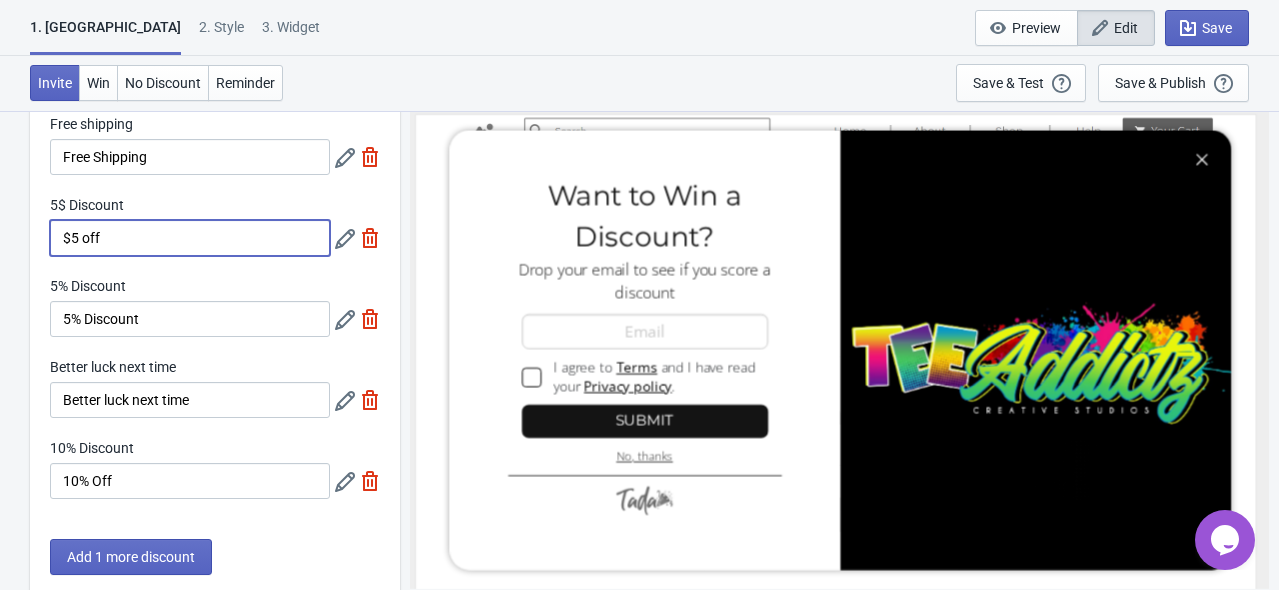 type on "$5 off" 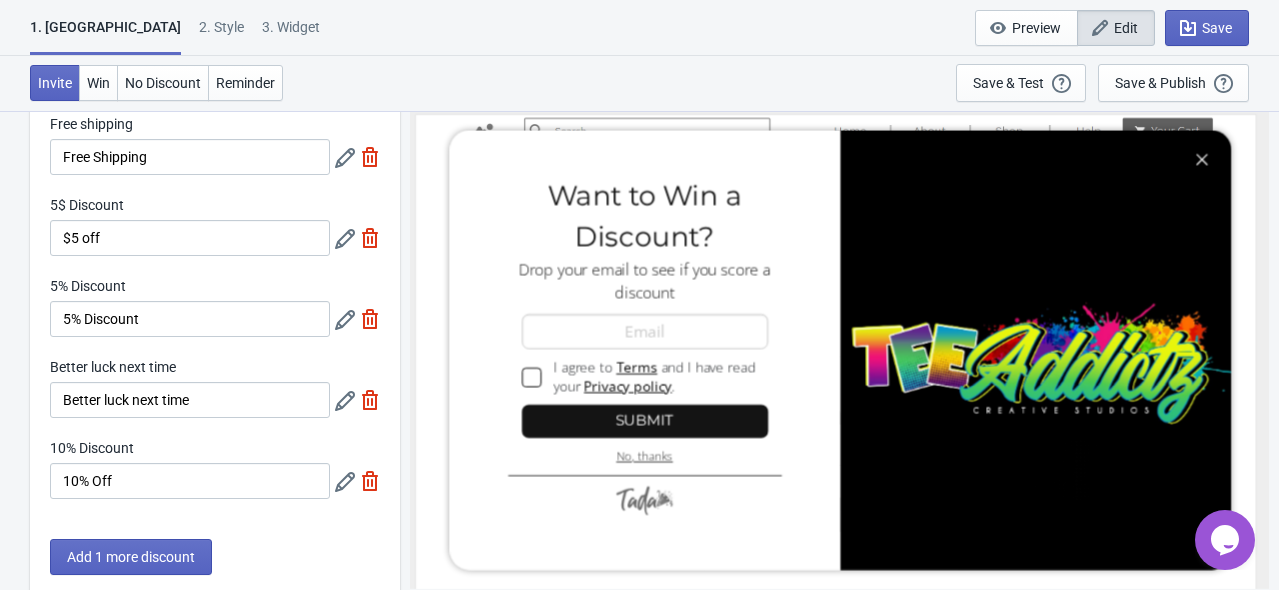 click 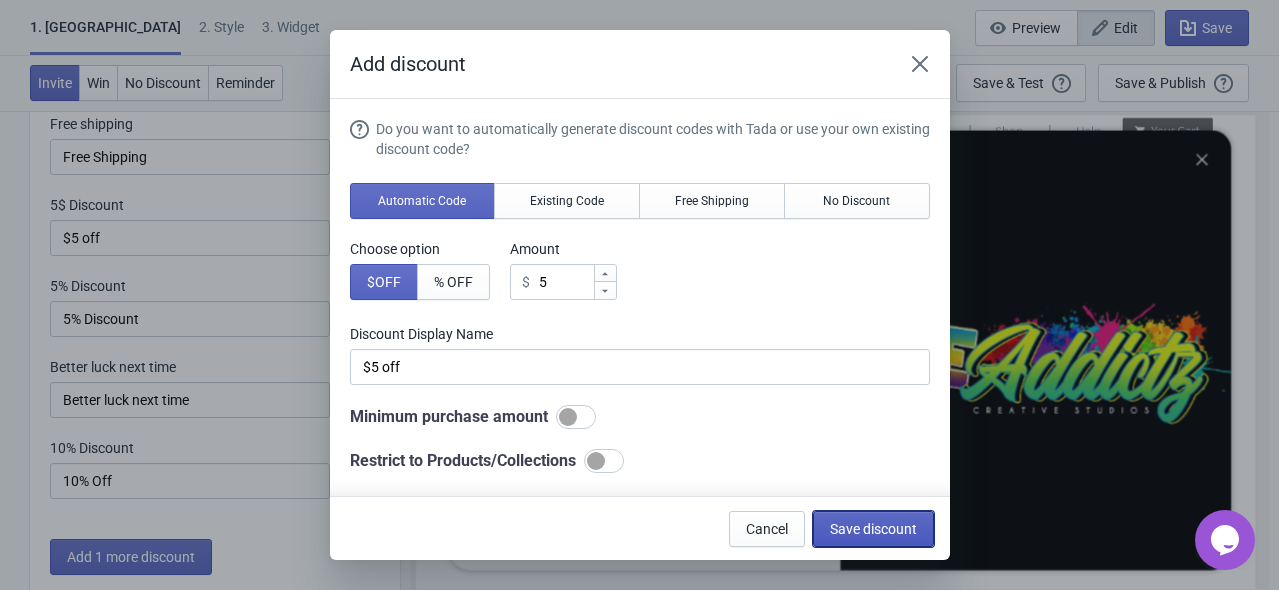 click on "Save discount" at bounding box center (873, 529) 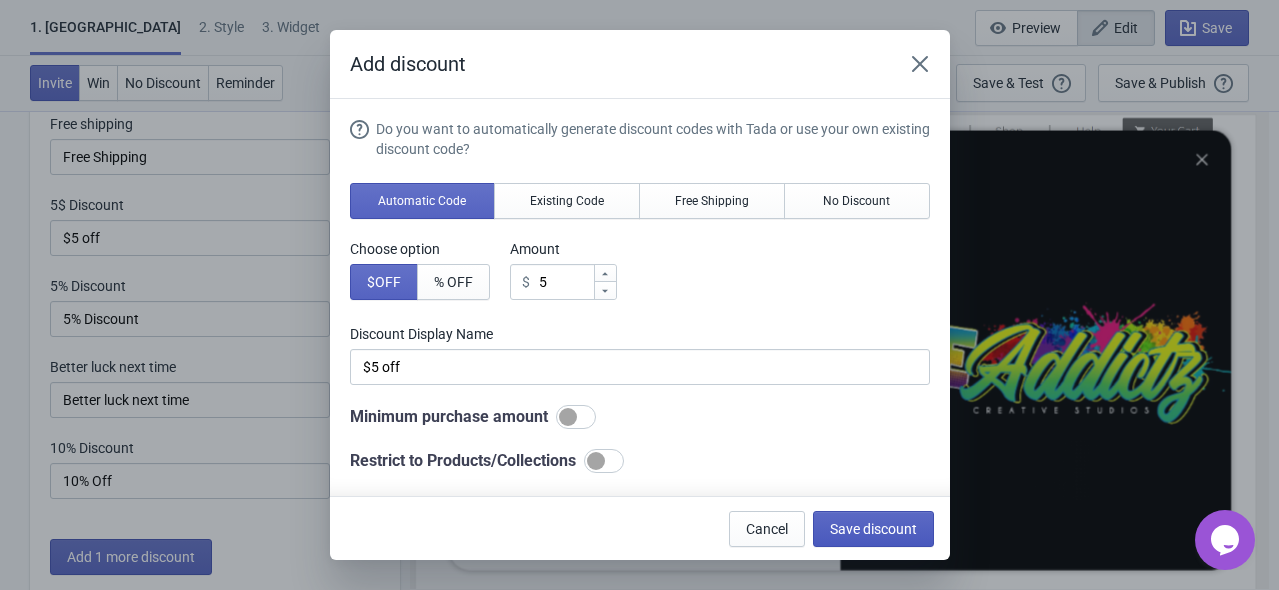 scroll, scrollTop: 100, scrollLeft: 0, axis: vertical 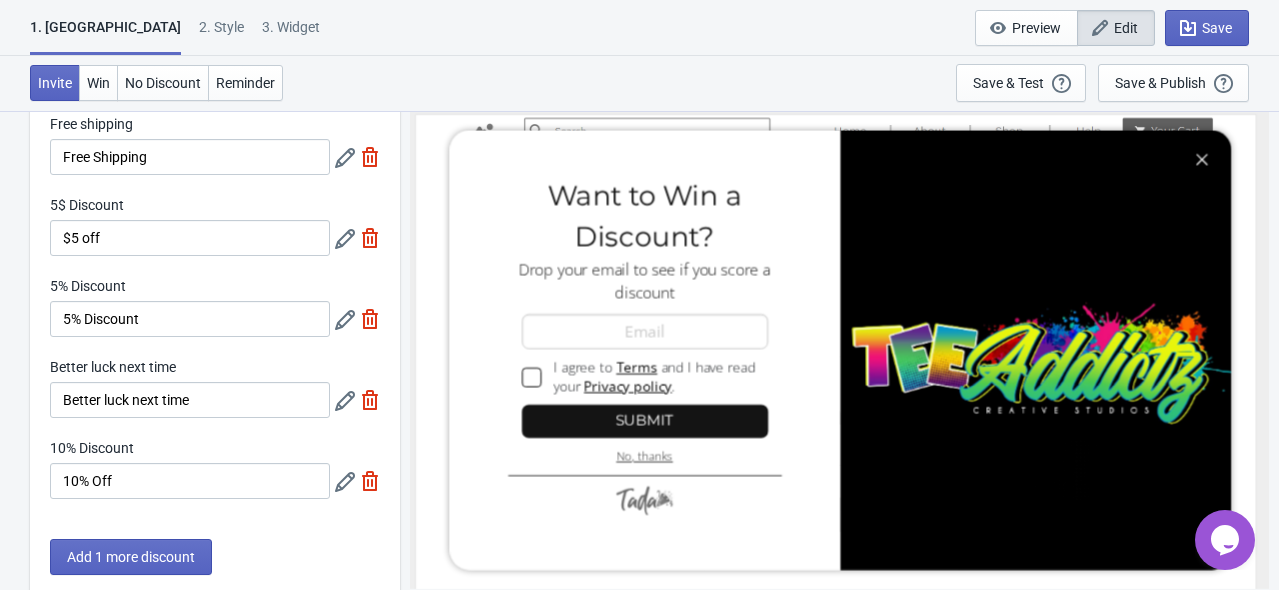 click on "5$ Discount" at bounding box center (87, 205) 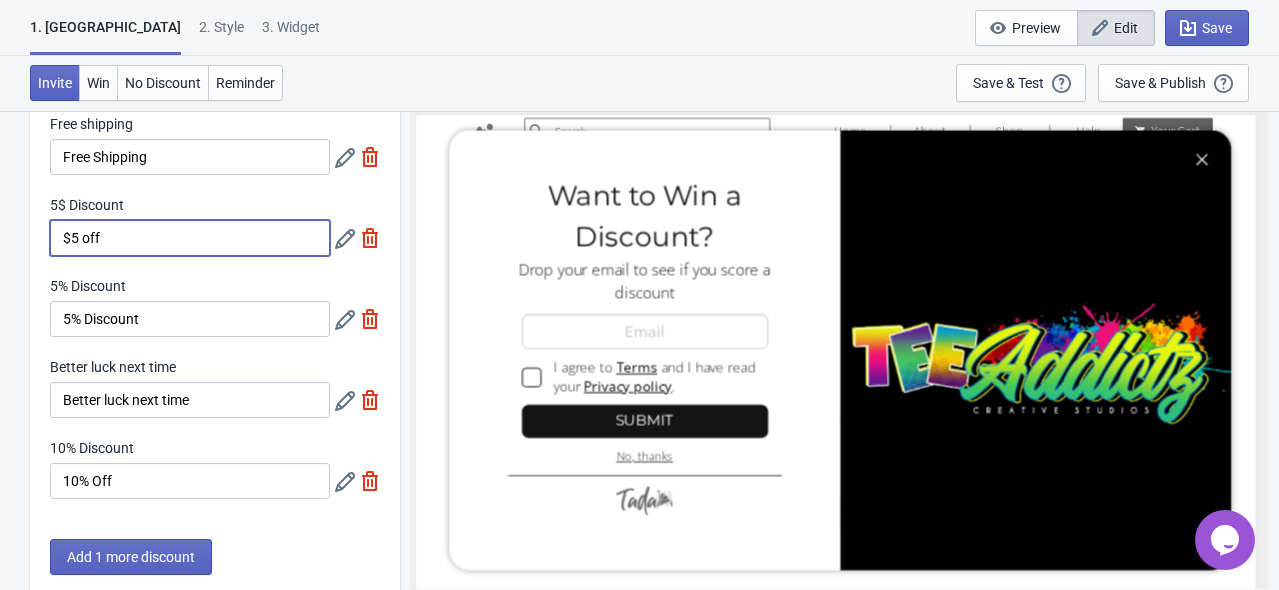 click on "$5 off" at bounding box center (190, 238) 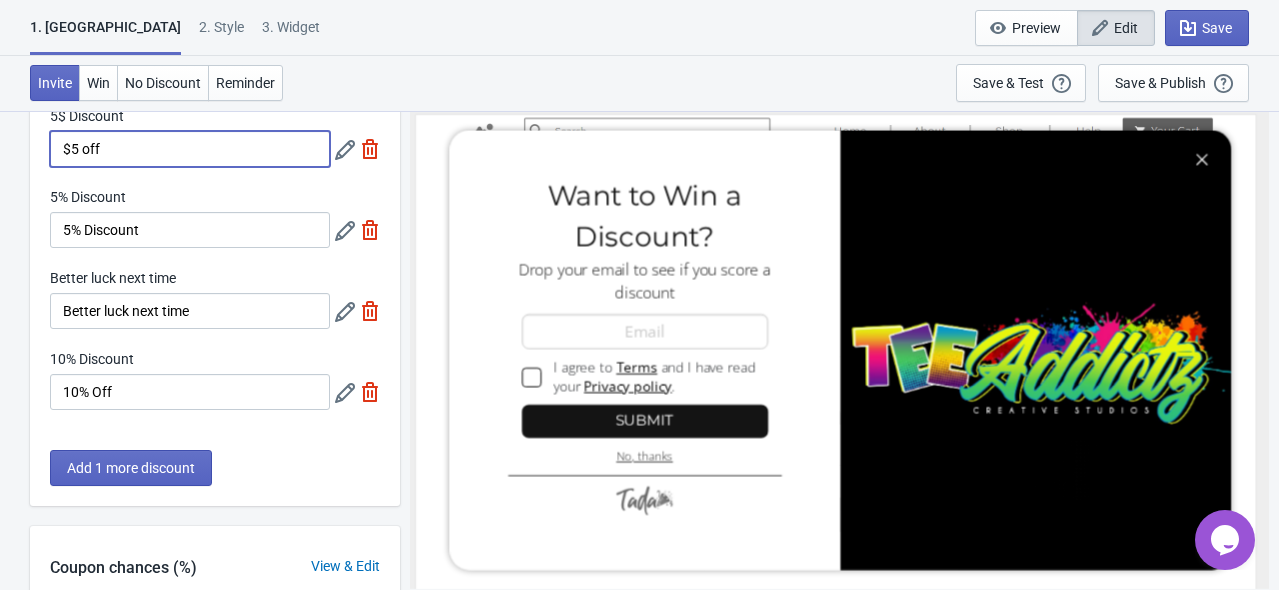 scroll, scrollTop: 300, scrollLeft: 0, axis: vertical 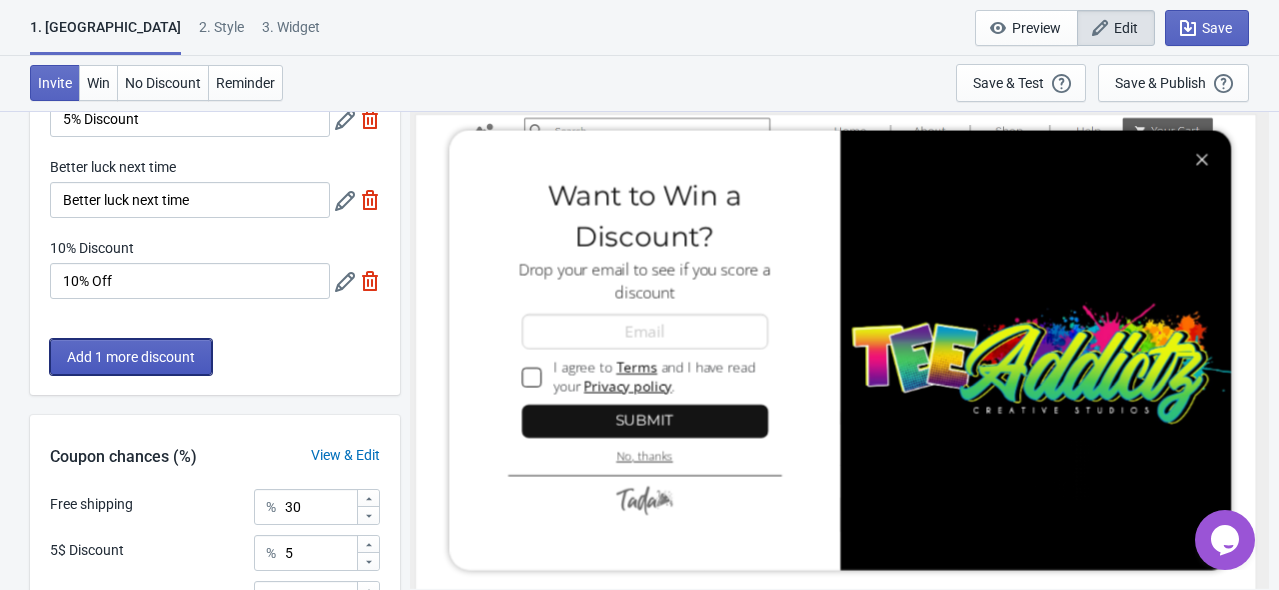 click on "Add 1 more discount" at bounding box center [131, 357] 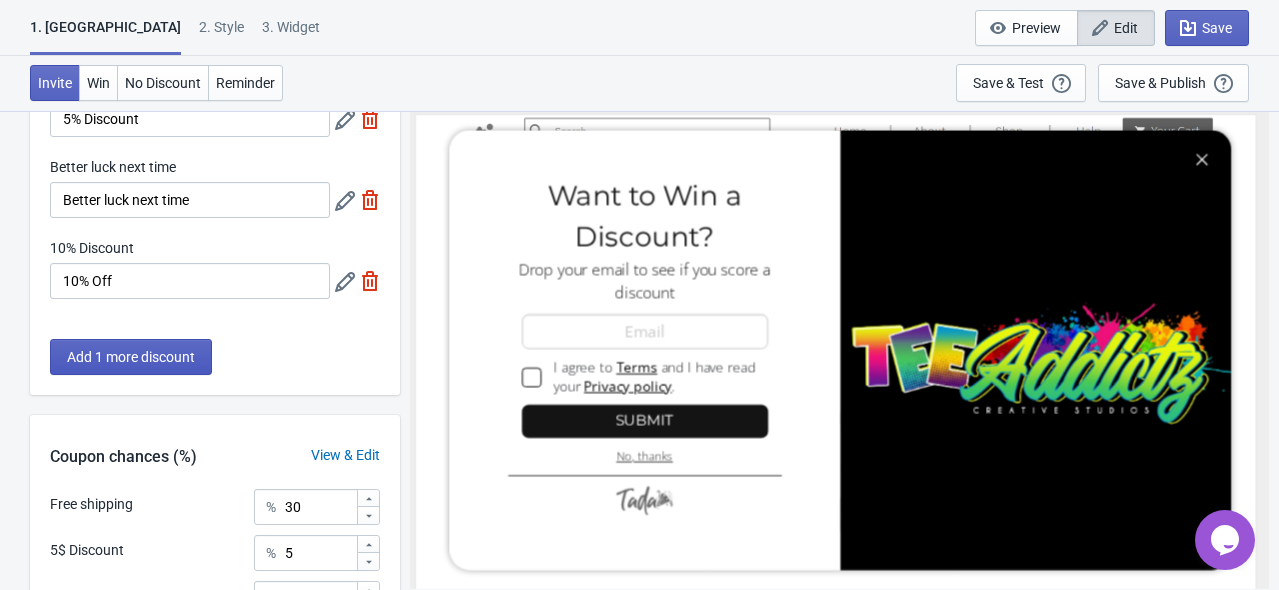 scroll, scrollTop: 300, scrollLeft: 0, axis: vertical 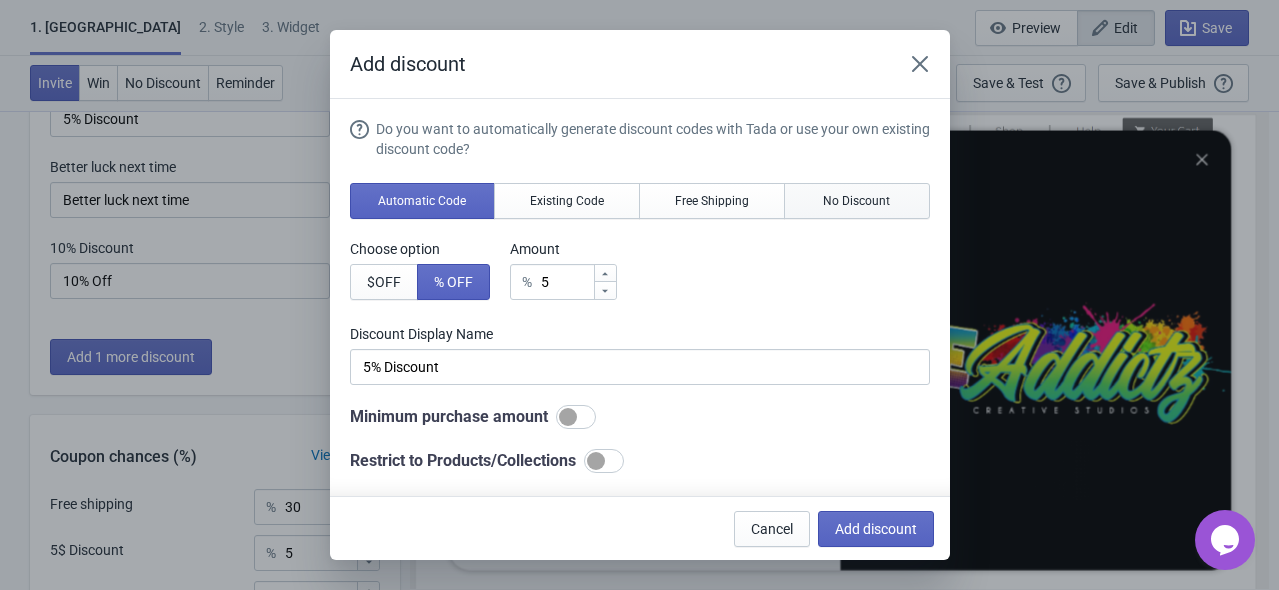 click on "No Discount" at bounding box center (857, 201) 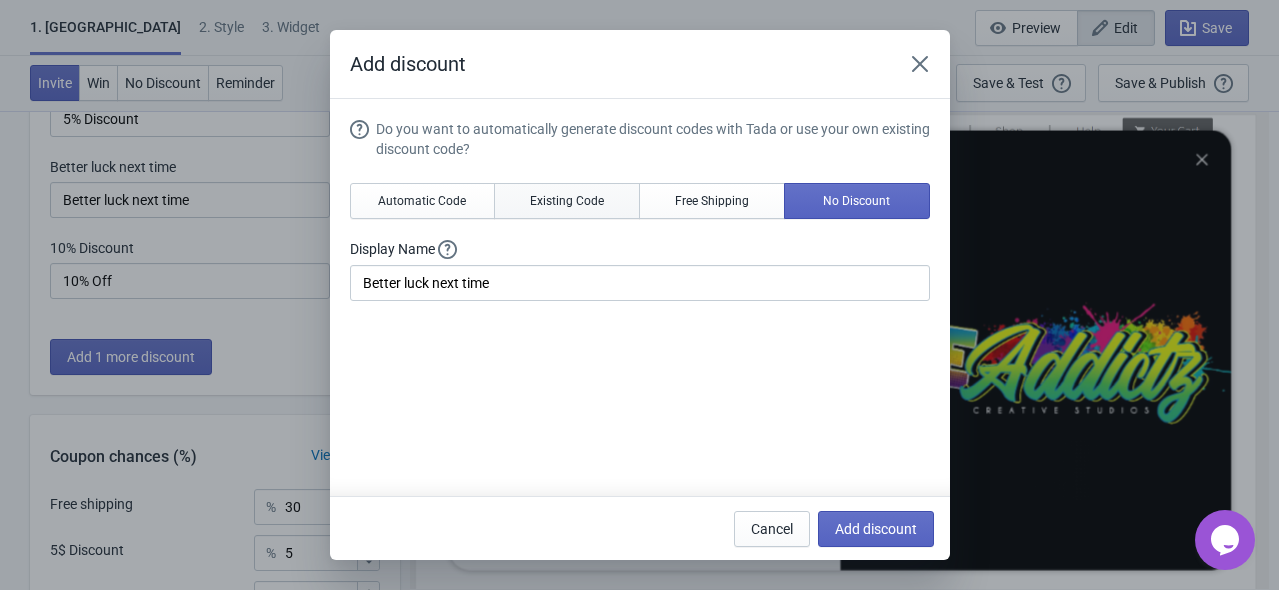 click on "Existing Code" at bounding box center [567, 201] 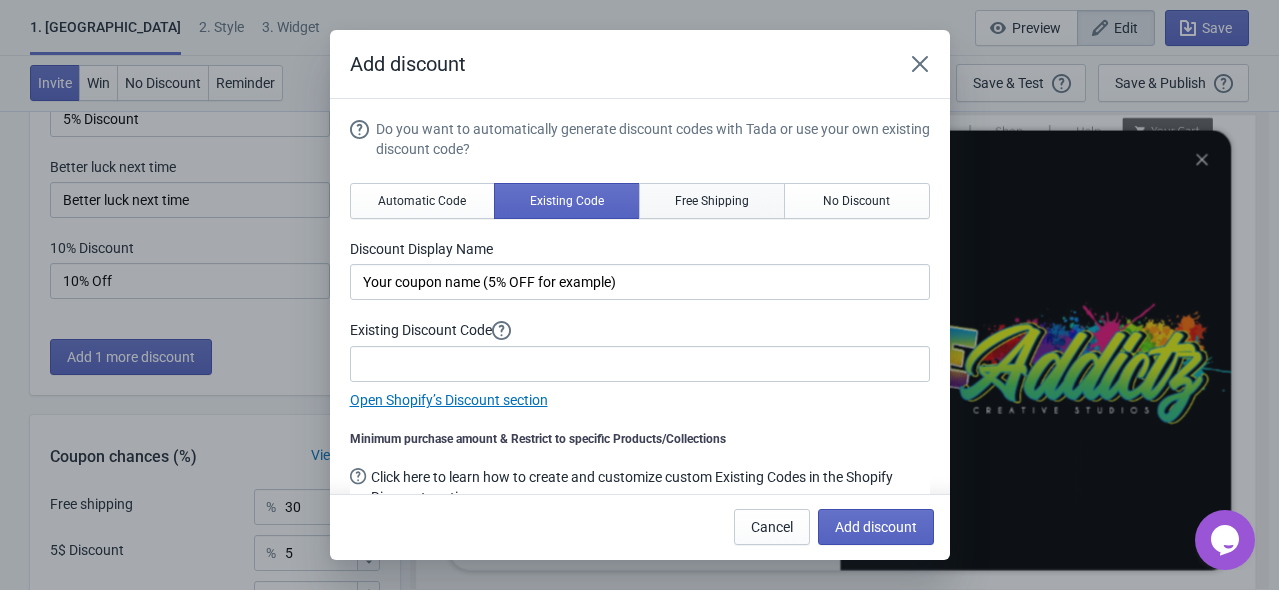 click on "Free Shipping" at bounding box center [712, 201] 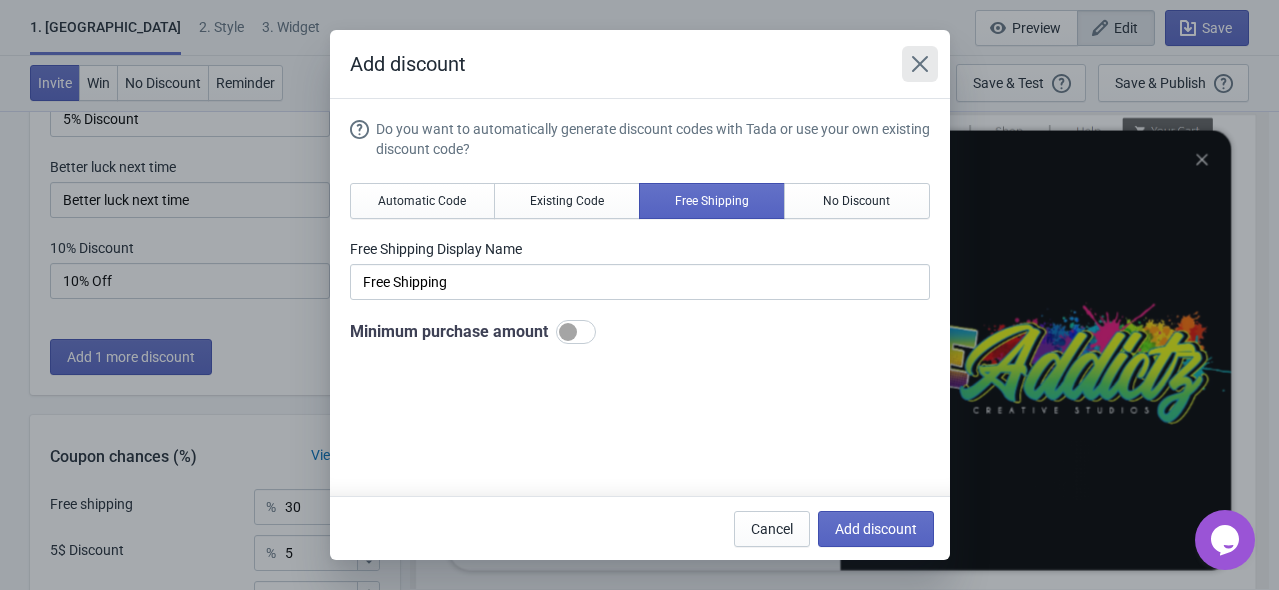 click at bounding box center (920, 64) 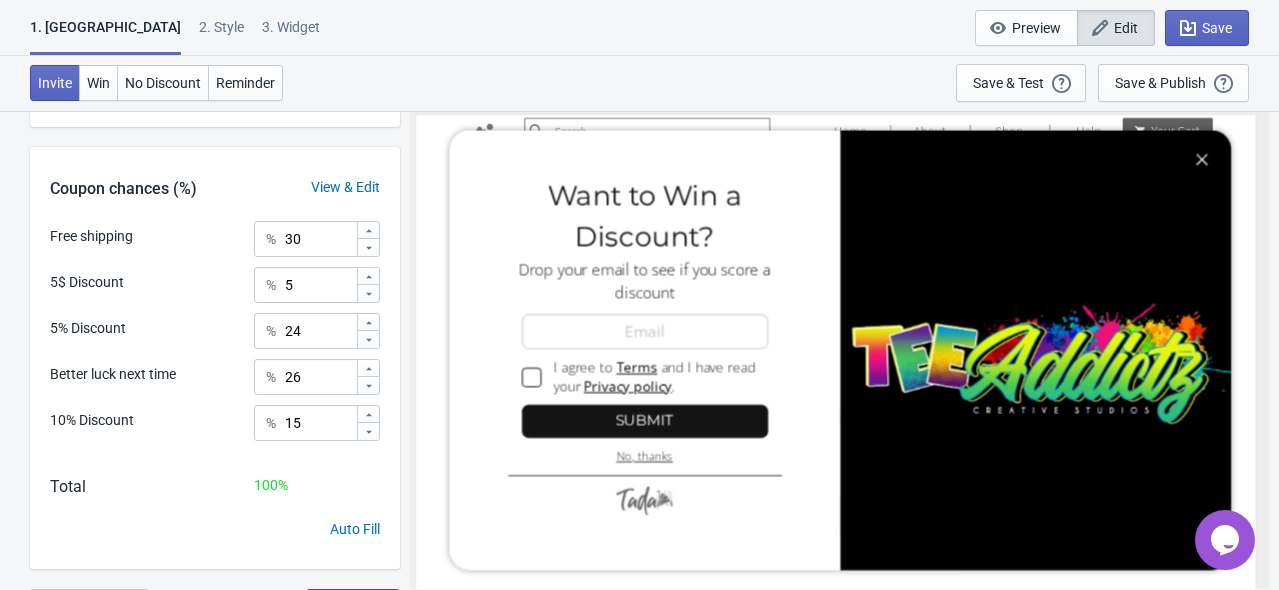 scroll, scrollTop: 600, scrollLeft: 0, axis: vertical 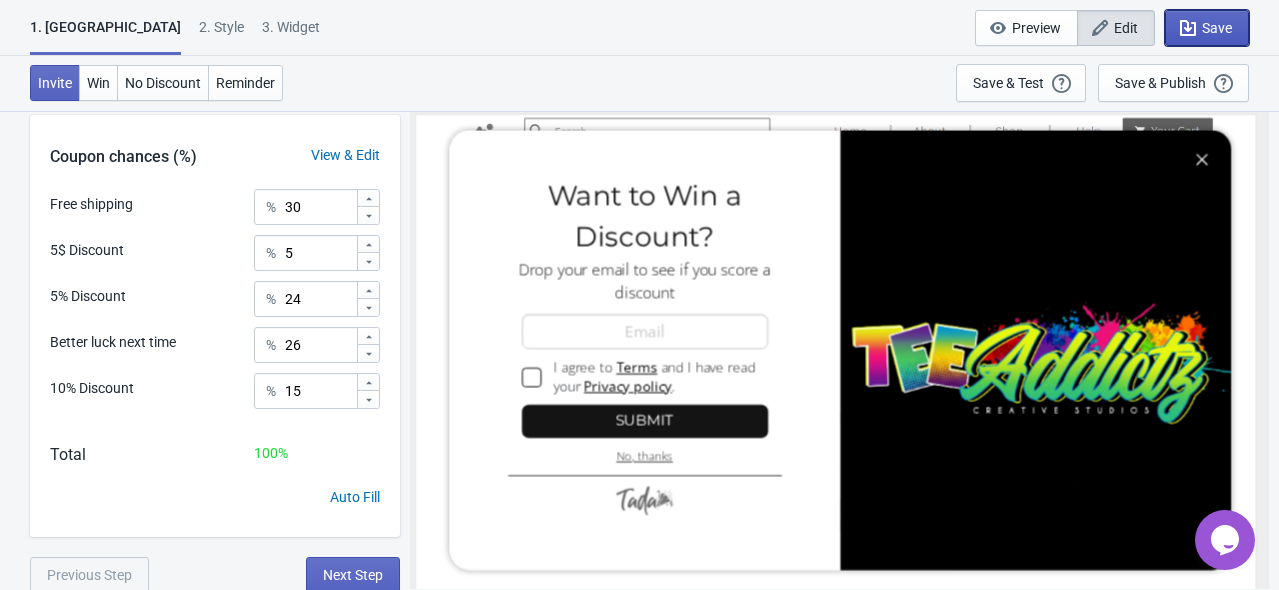 click 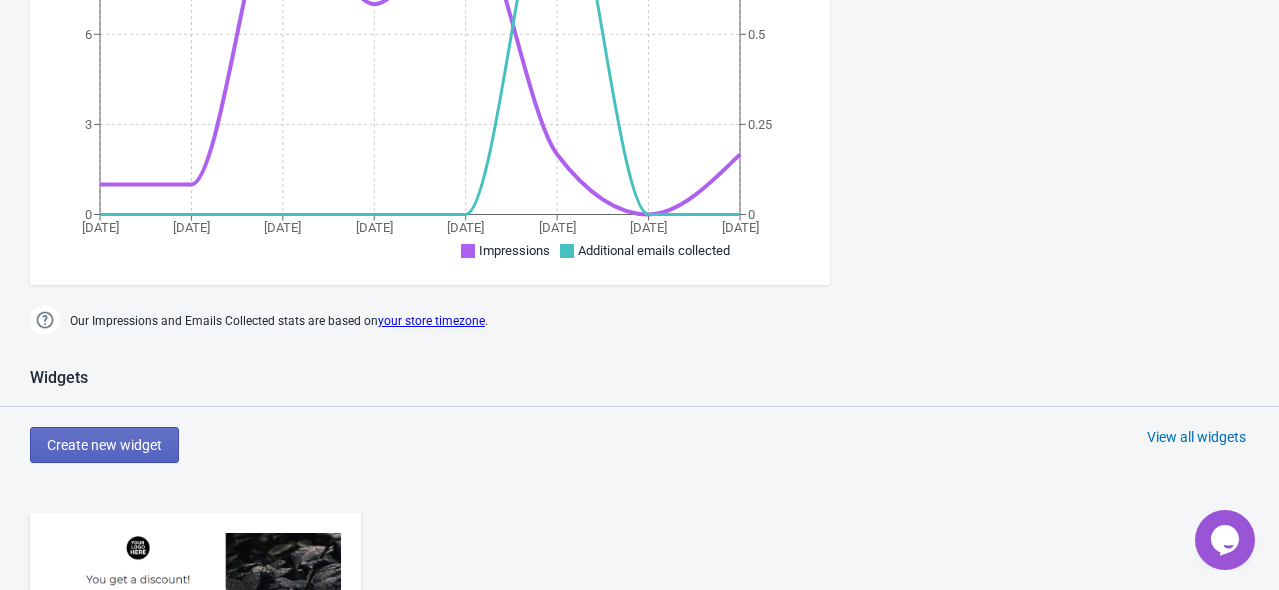 scroll, scrollTop: 1009, scrollLeft: 0, axis: vertical 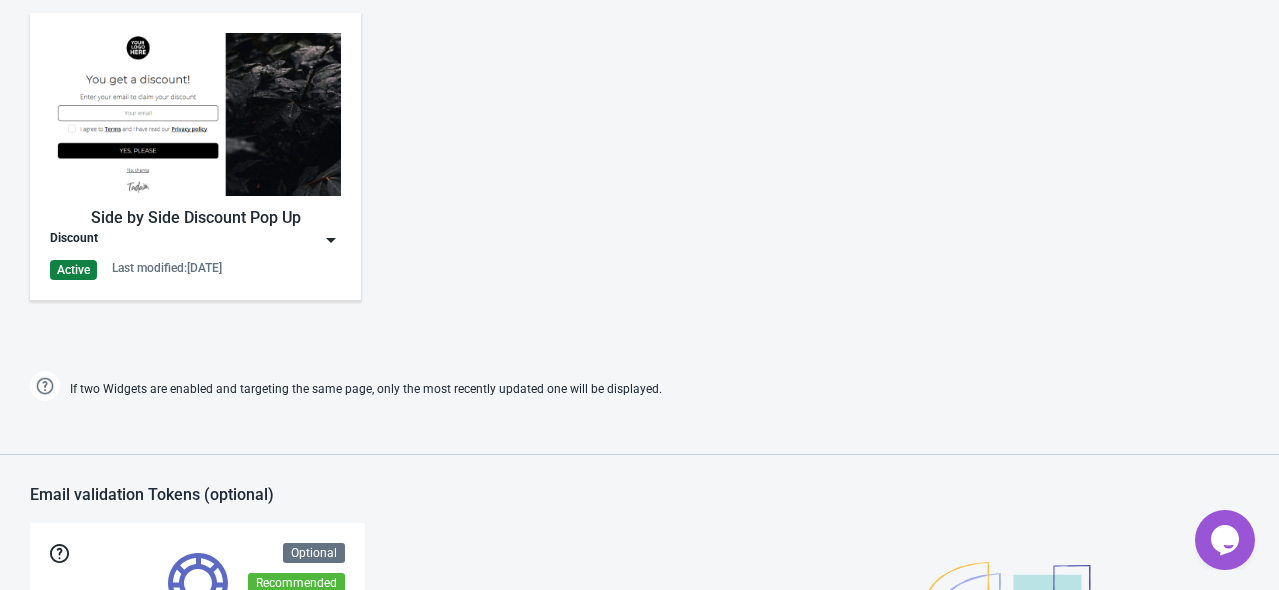 click at bounding box center (195, 114) 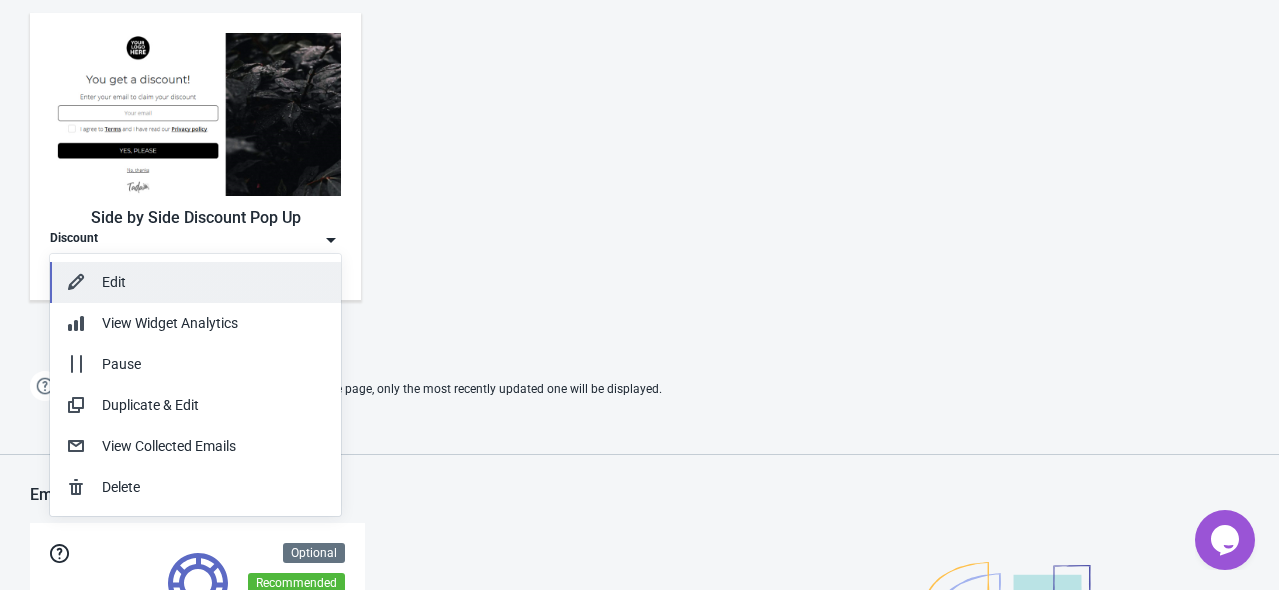 click on "Edit" at bounding box center (213, 282) 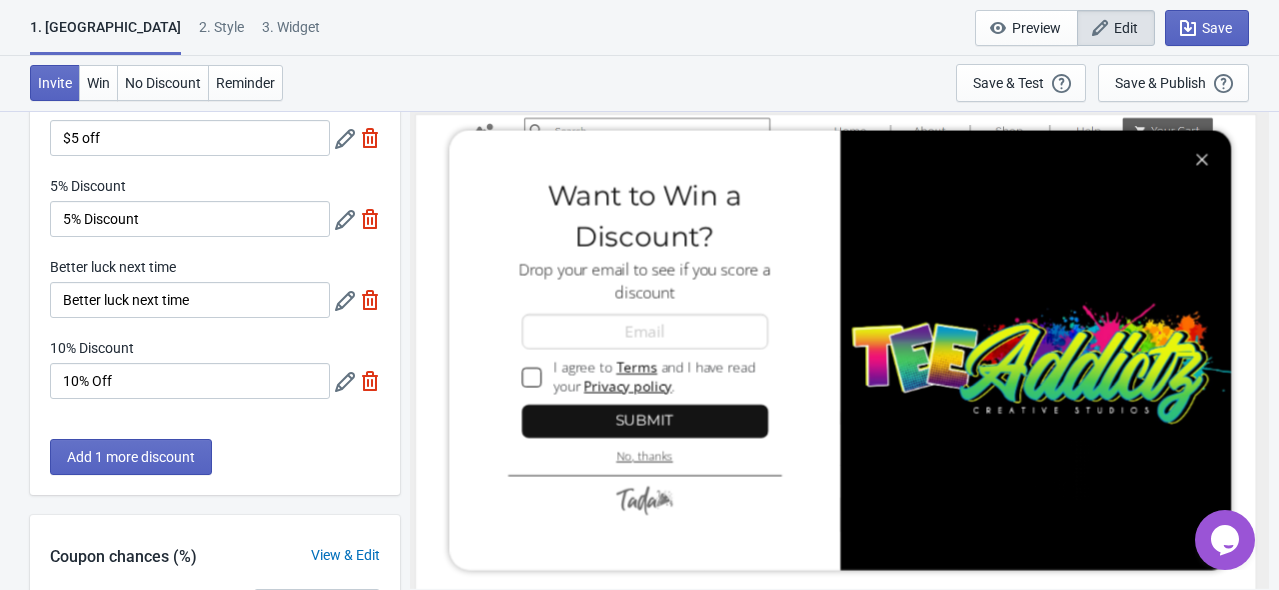 scroll, scrollTop: 0, scrollLeft: 0, axis: both 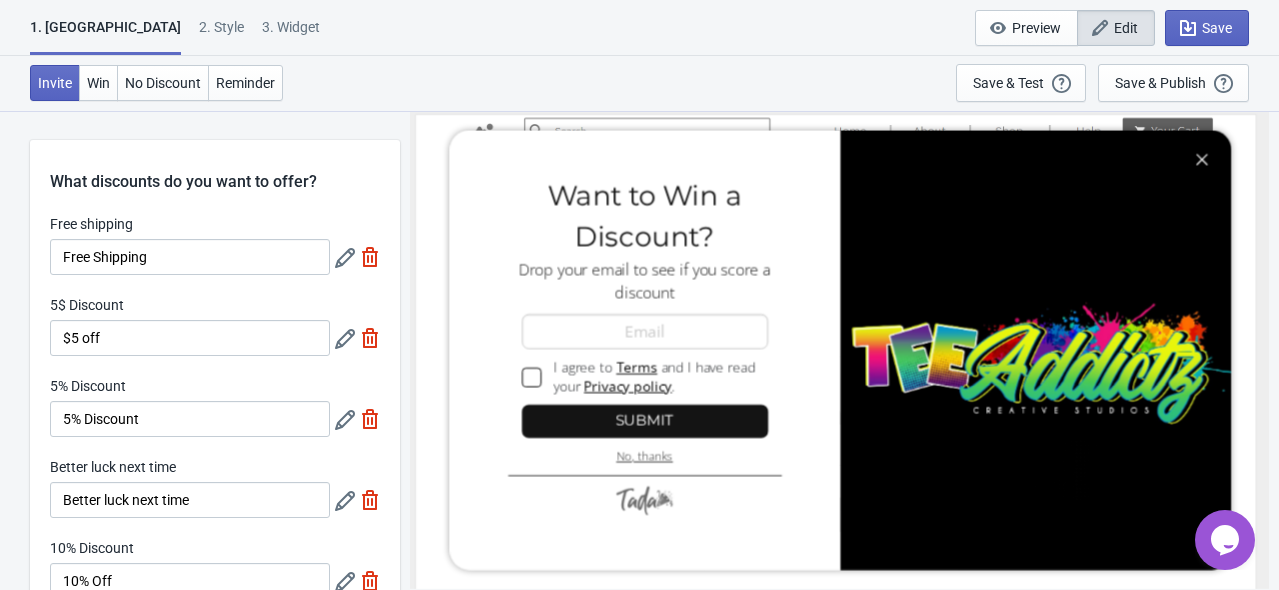 click 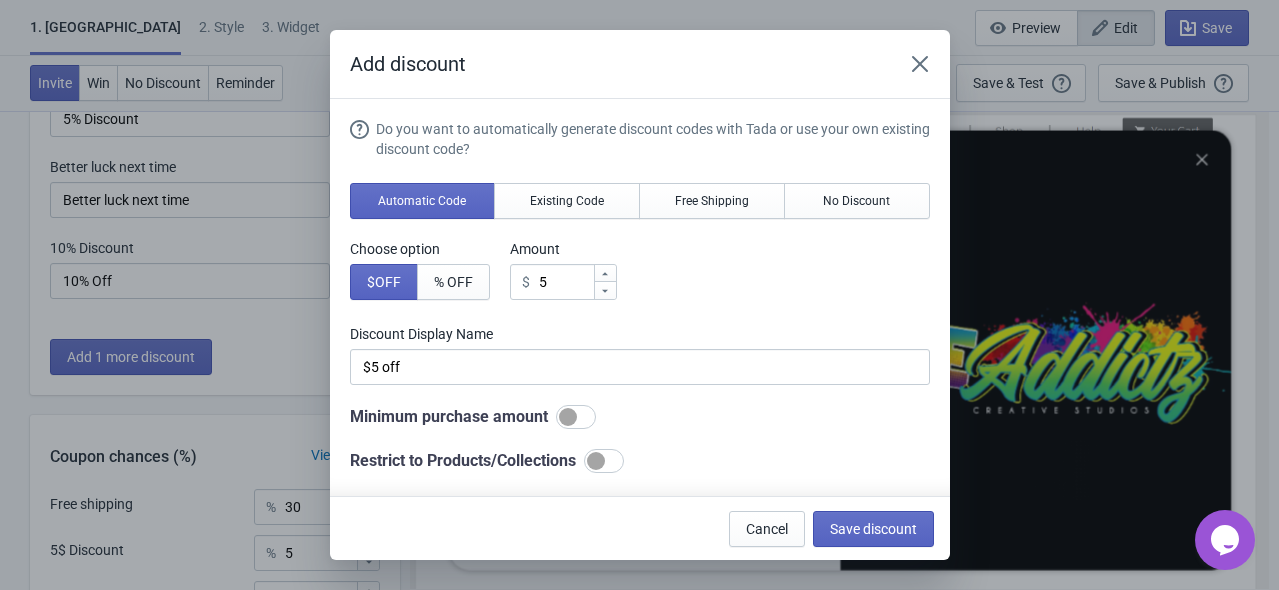 scroll, scrollTop: 0, scrollLeft: 0, axis: both 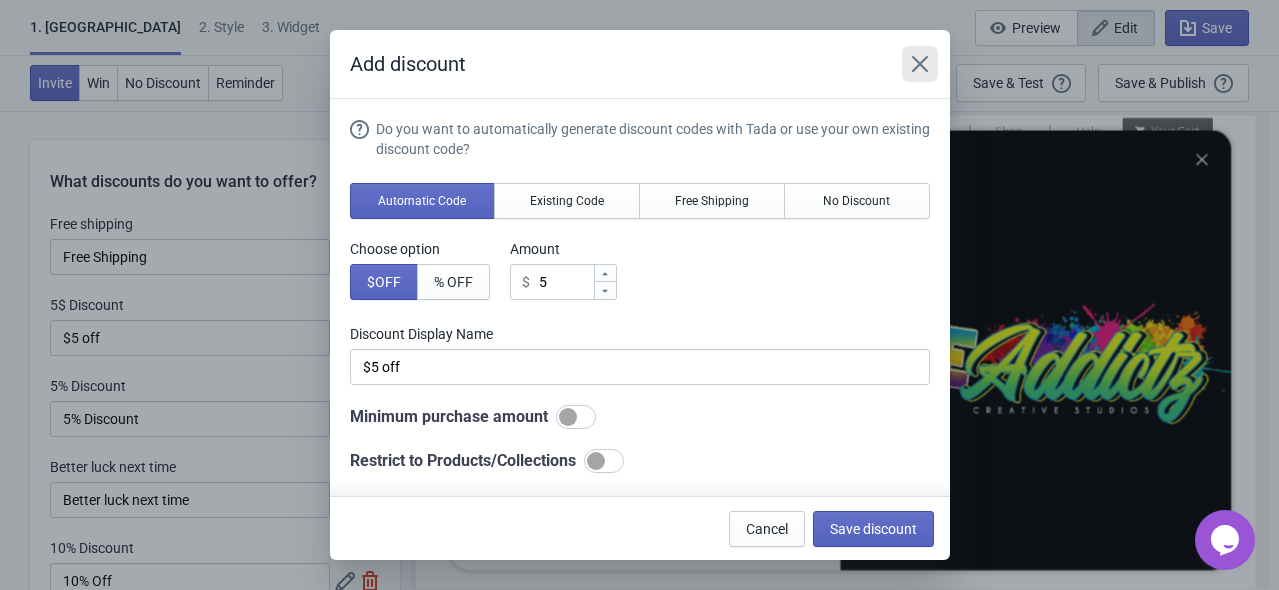 click at bounding box center (920, 64) 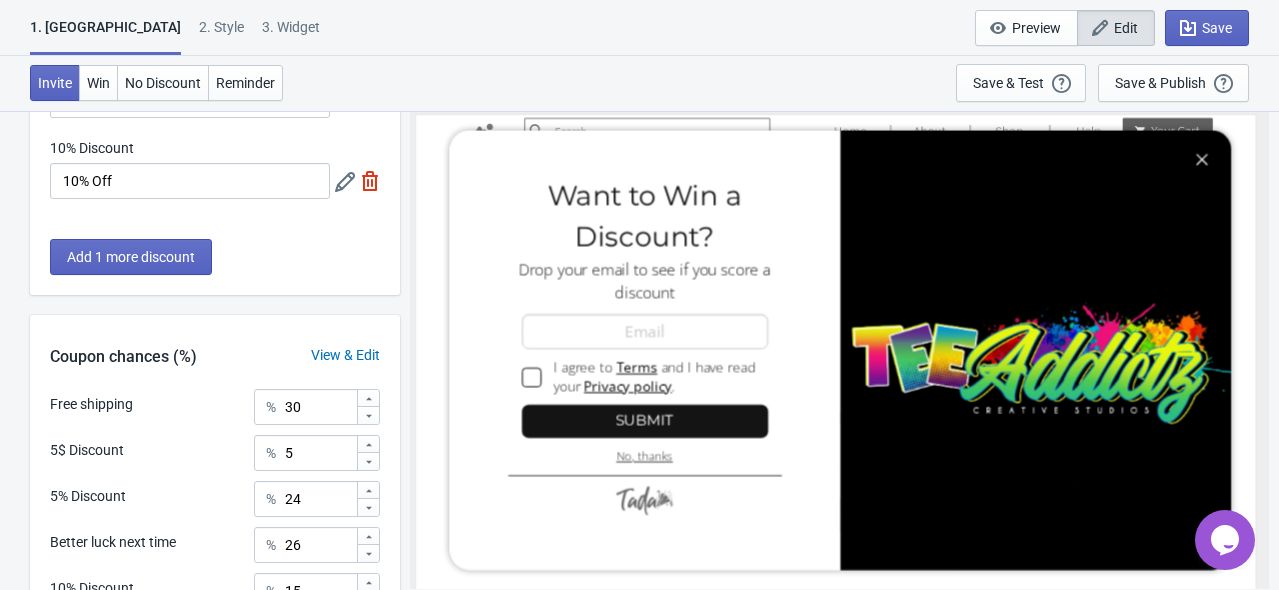 scroll, scrollTop: 500, scrollLeft: 0, axis: vertical 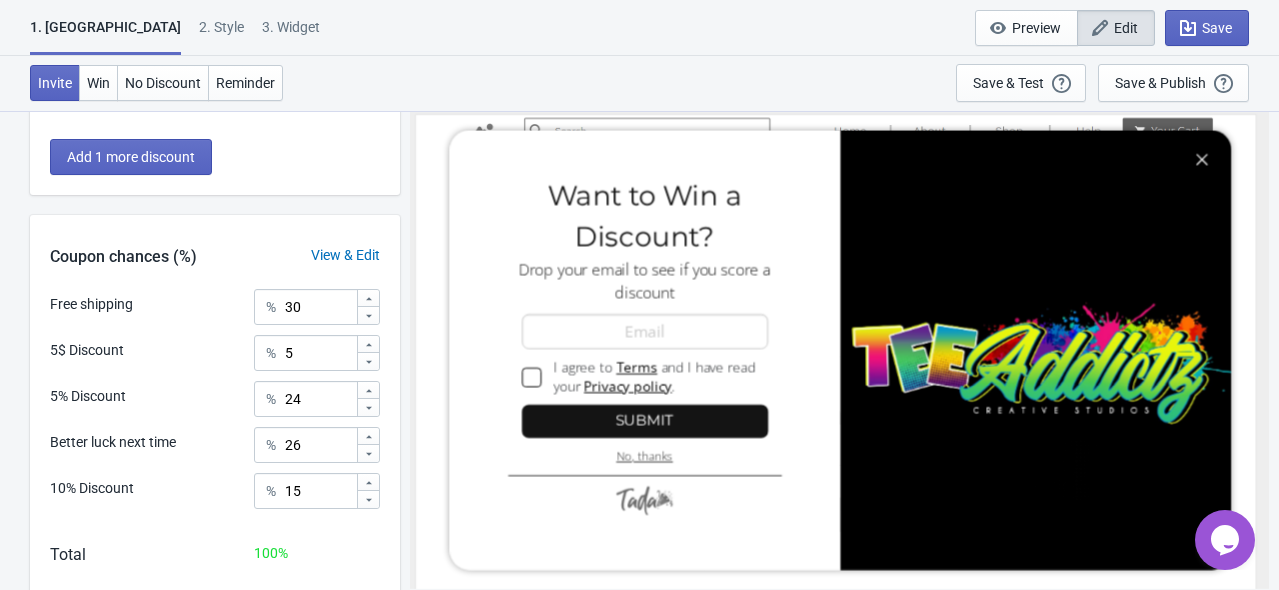 click on "View & Edit" at bounding box center (345, 255) 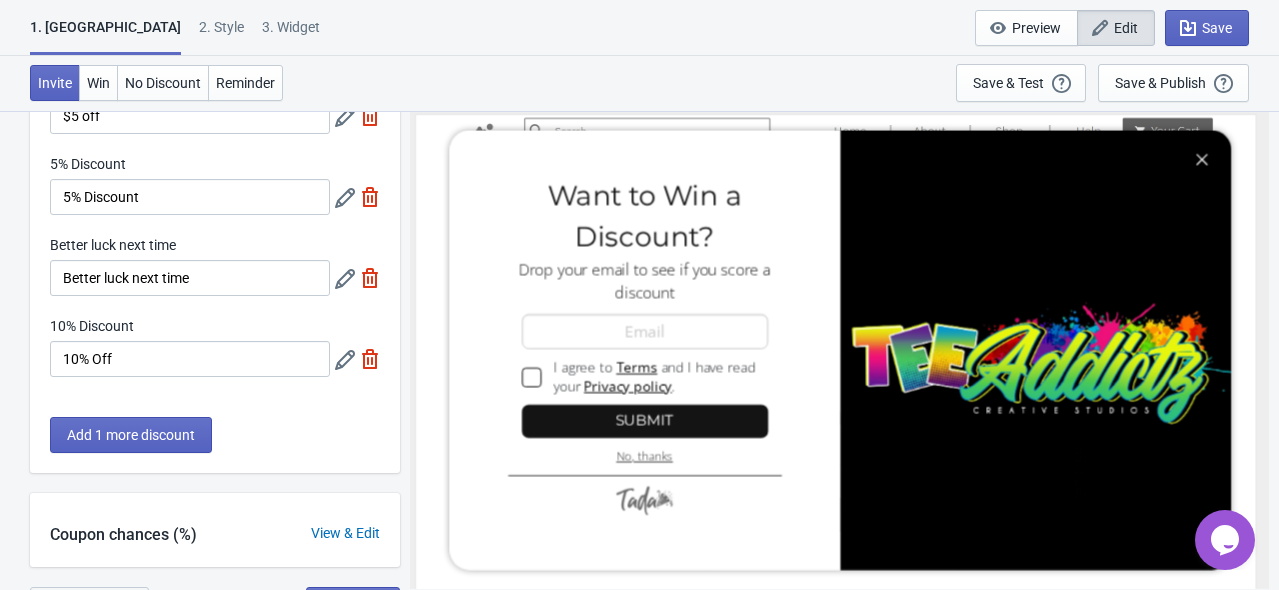scroll, scrollTop: 254, scrollLeft: 0, axis: vertical 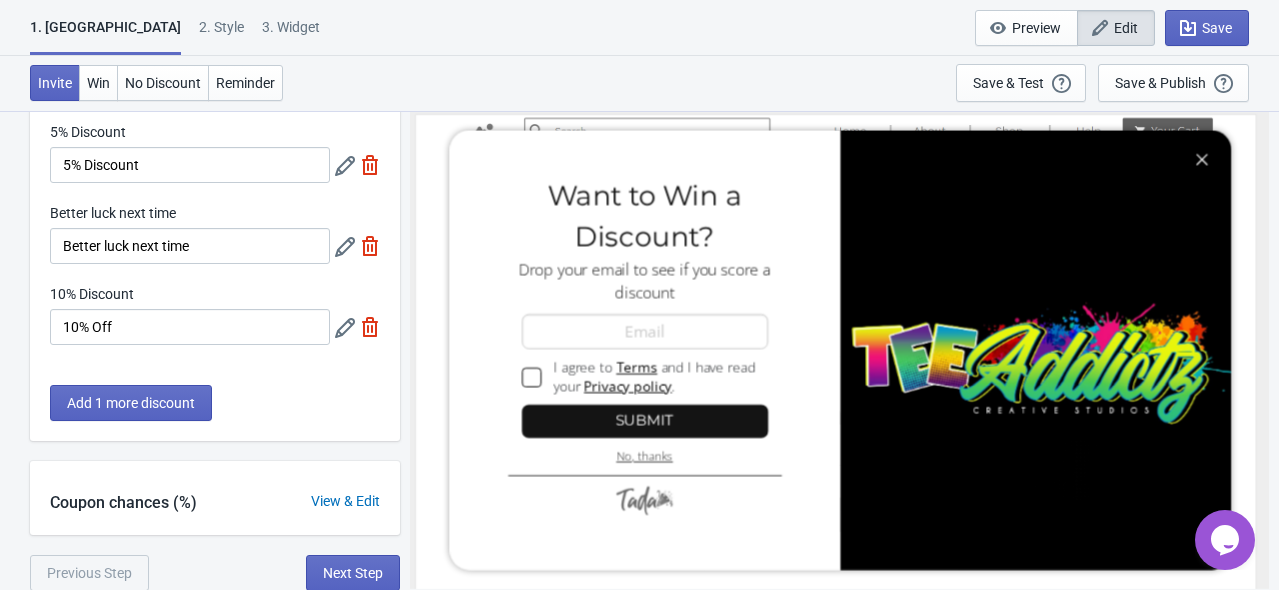 click on "View & Edit" at bounding box center [345, 501] 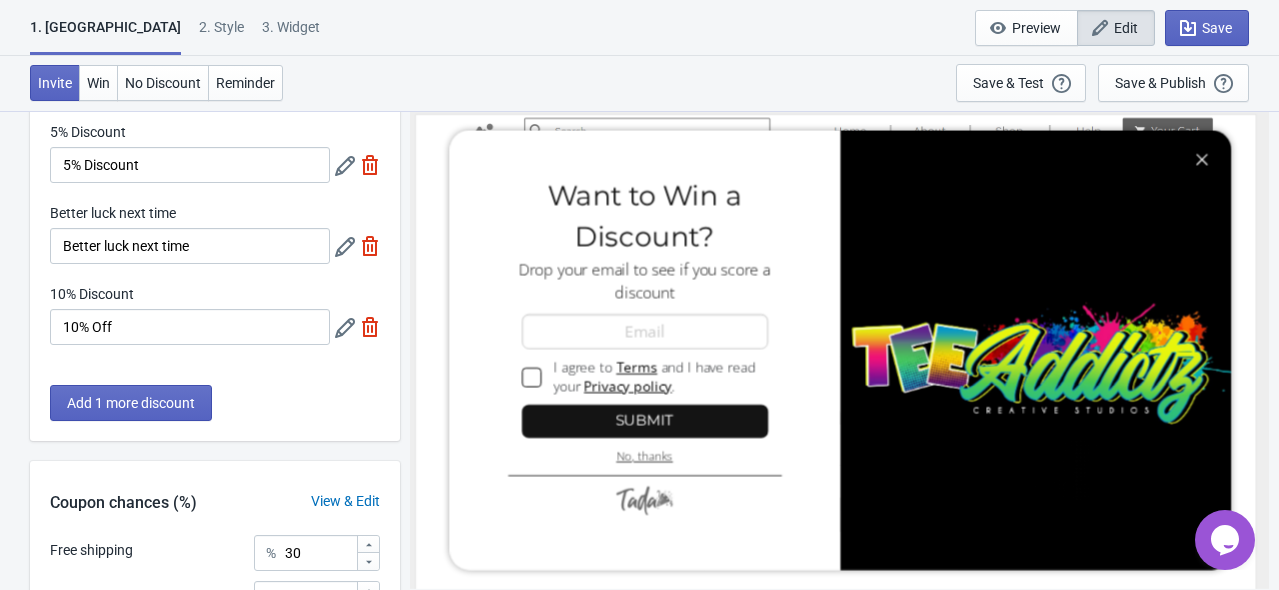 scroll, scrollTop: 602, scrollLeft: 0, axis: vertical 